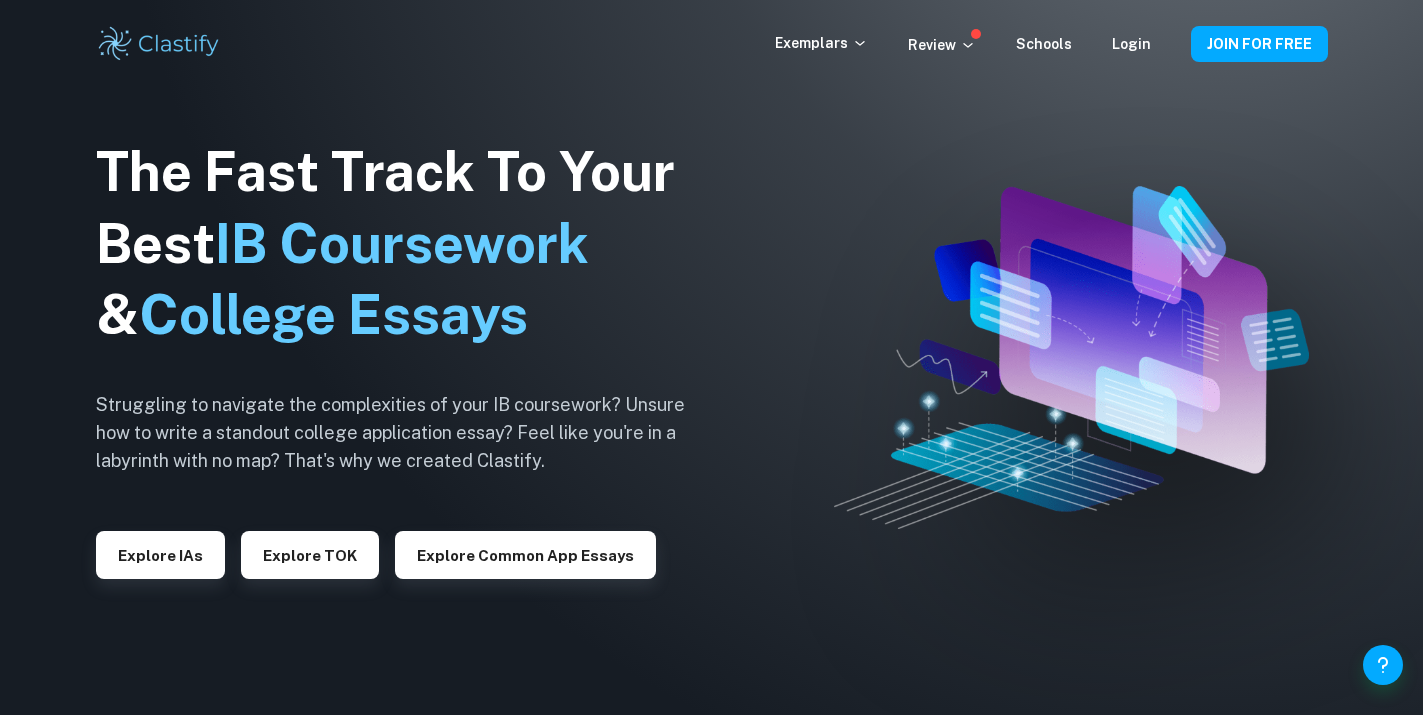 scroll, scrollTop: 0, scrollLeft: 0, axis: both 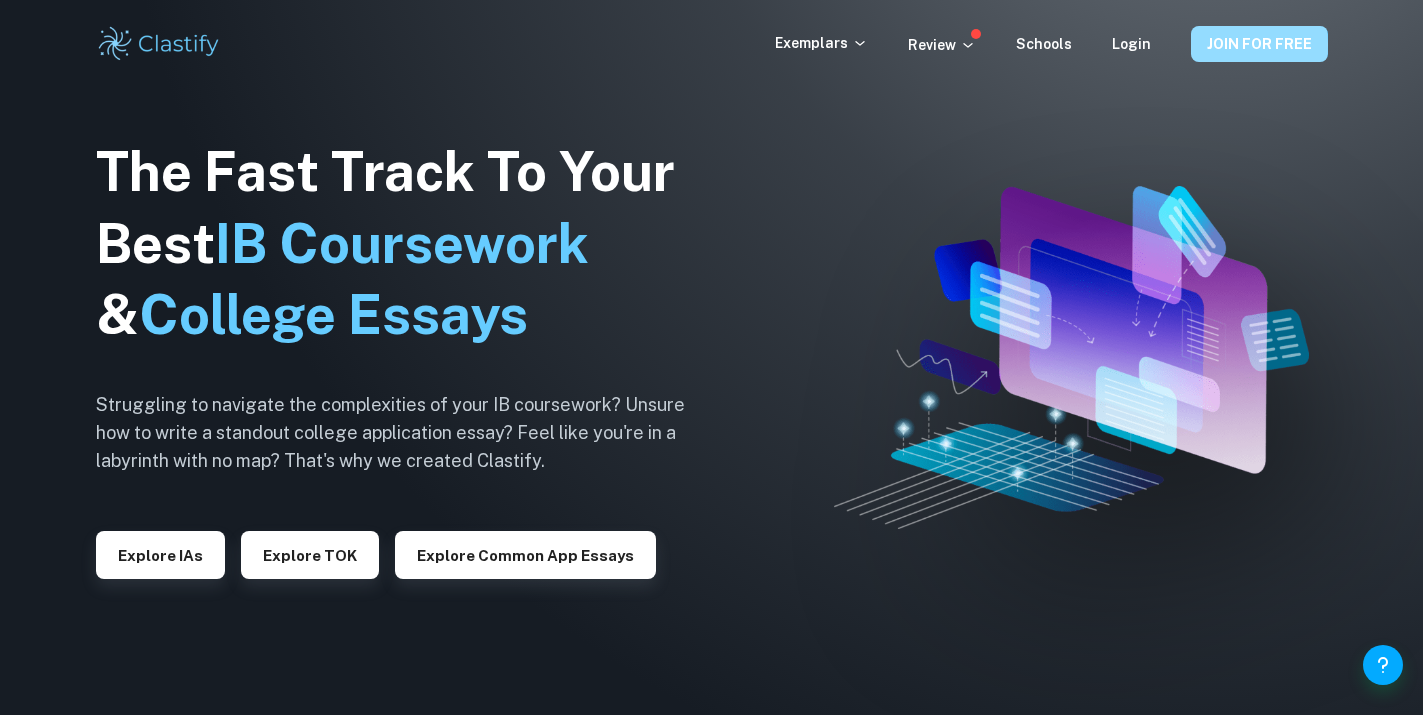 click on "JOIN FOR FREE" at bounding box center (1259, 44) 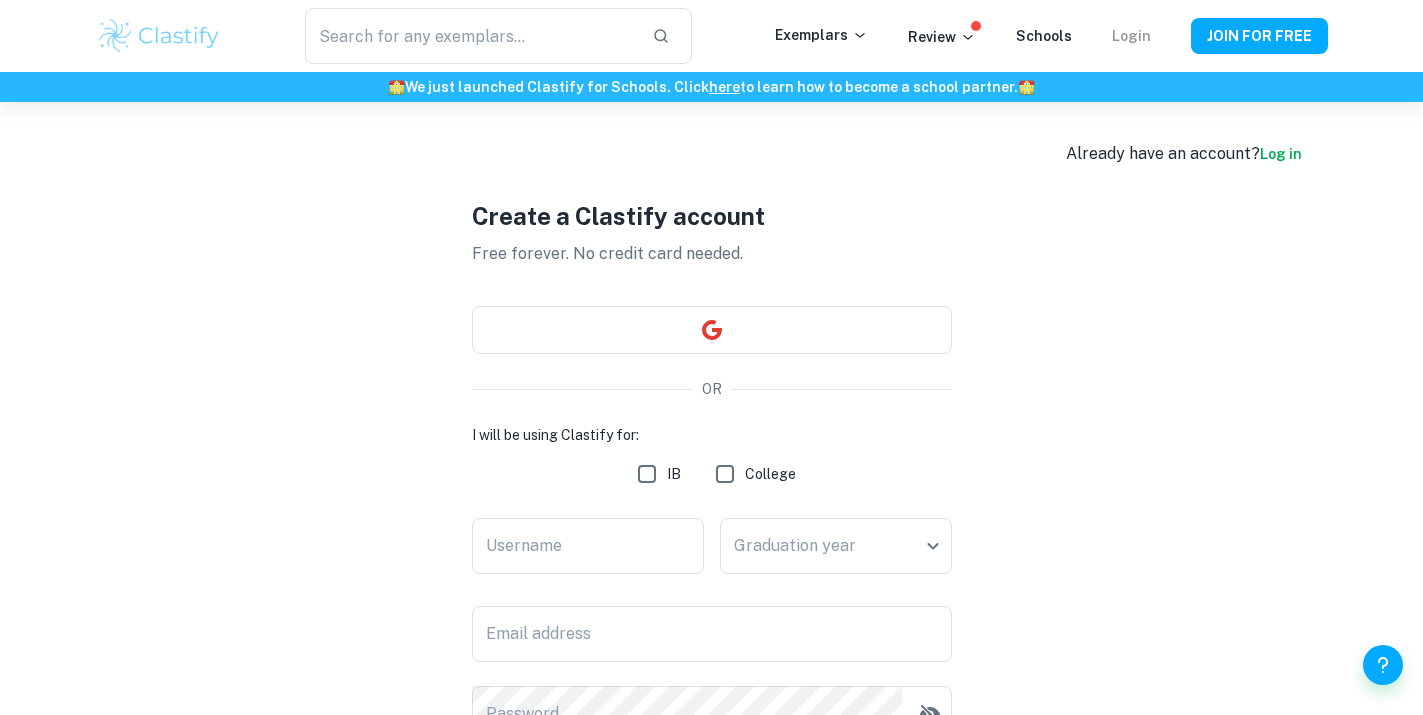 drag, startPoint x: 1219, startPoint y: 45, endPoint x: 1145, endPoint y: 41, distance: 74.10803 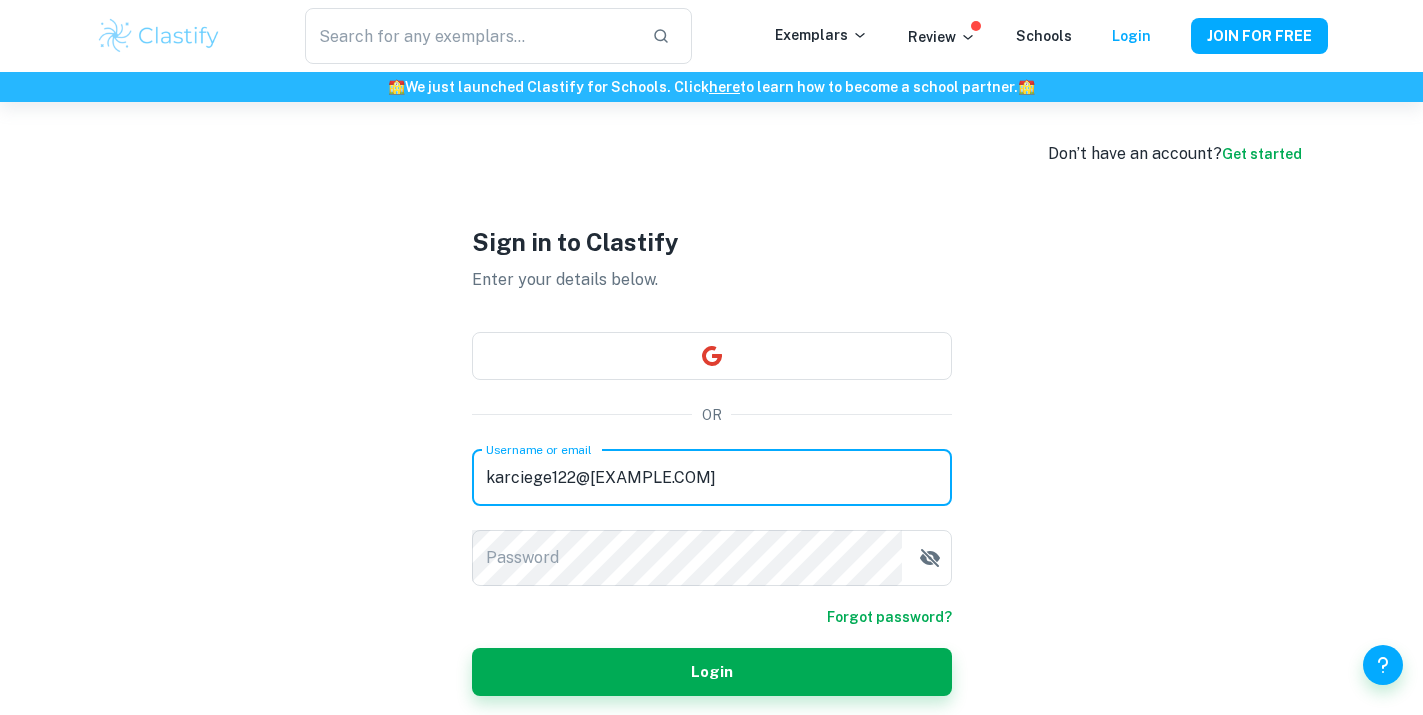 type on "karciege122@gmail.com" 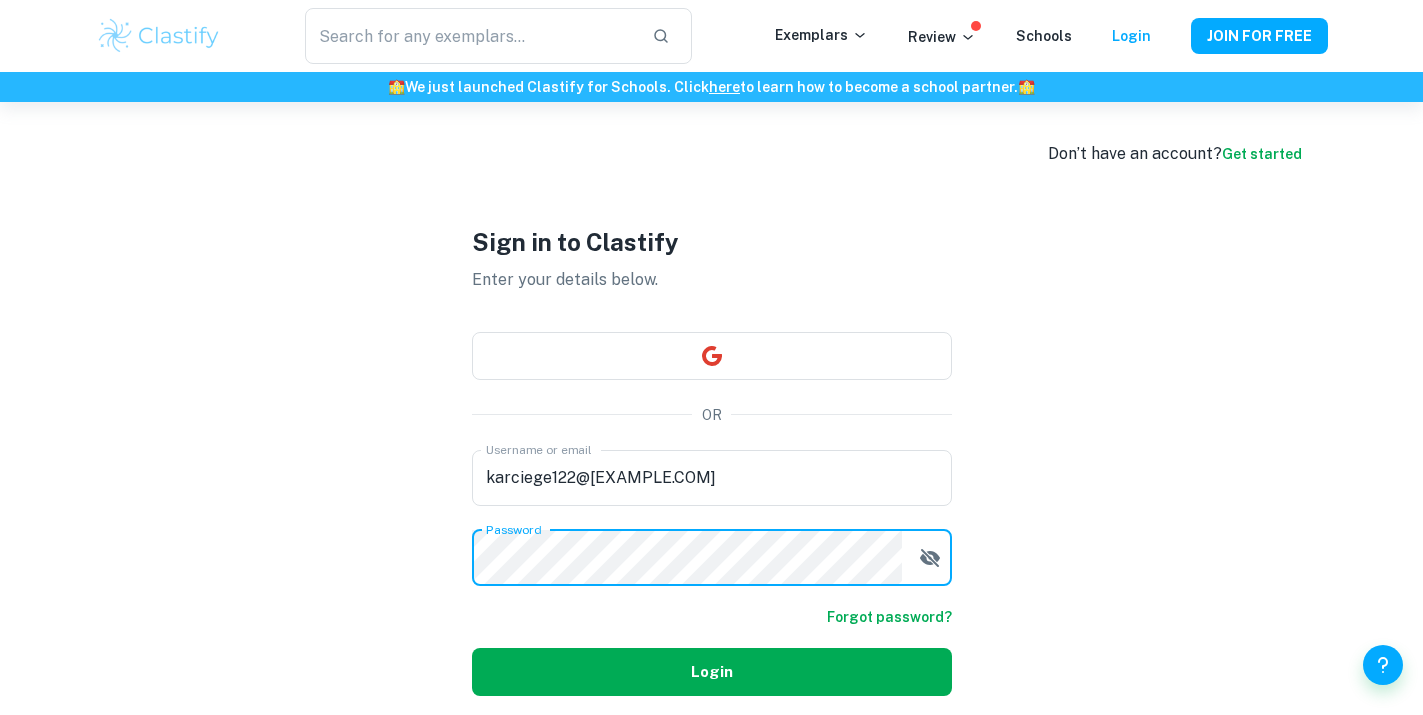 click on "Login" at bounding box center [712, 672] 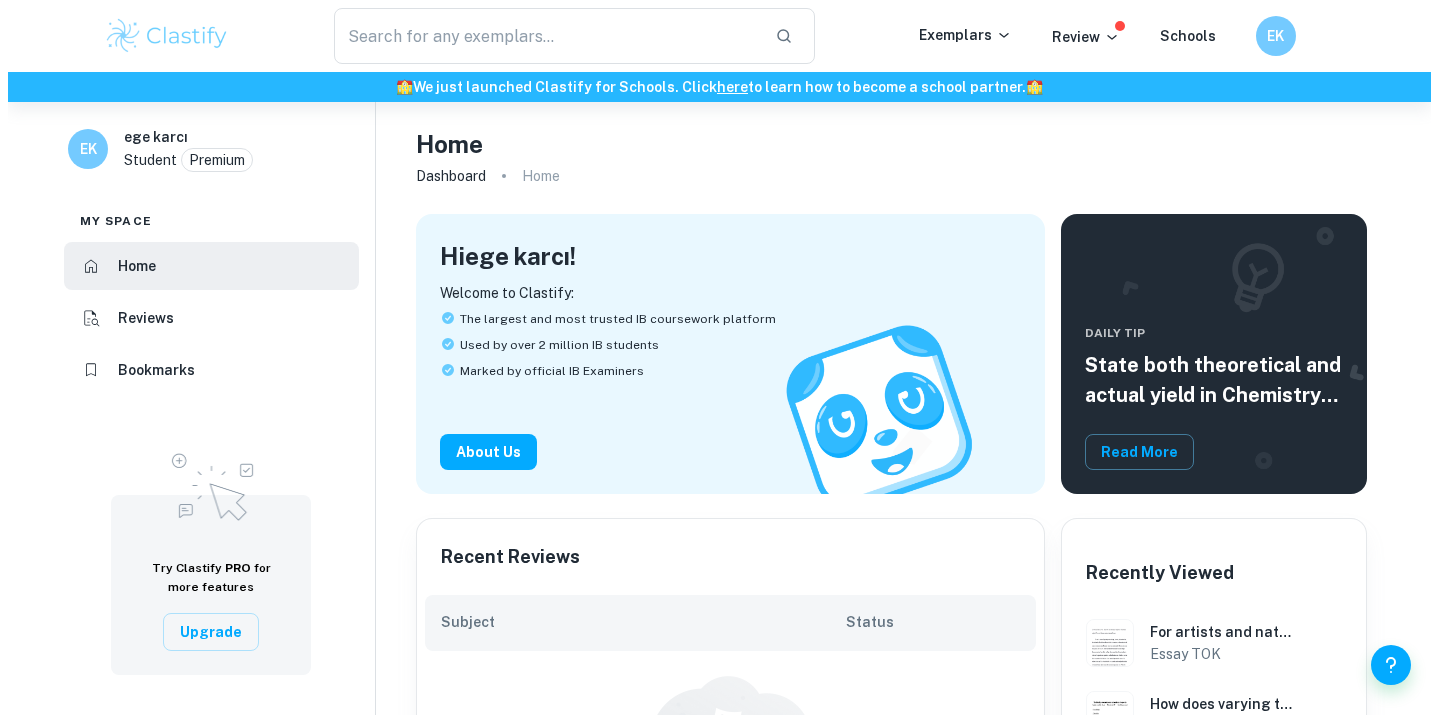 scroll, scrollTop: 0, scrollLeft: 0, axis: both 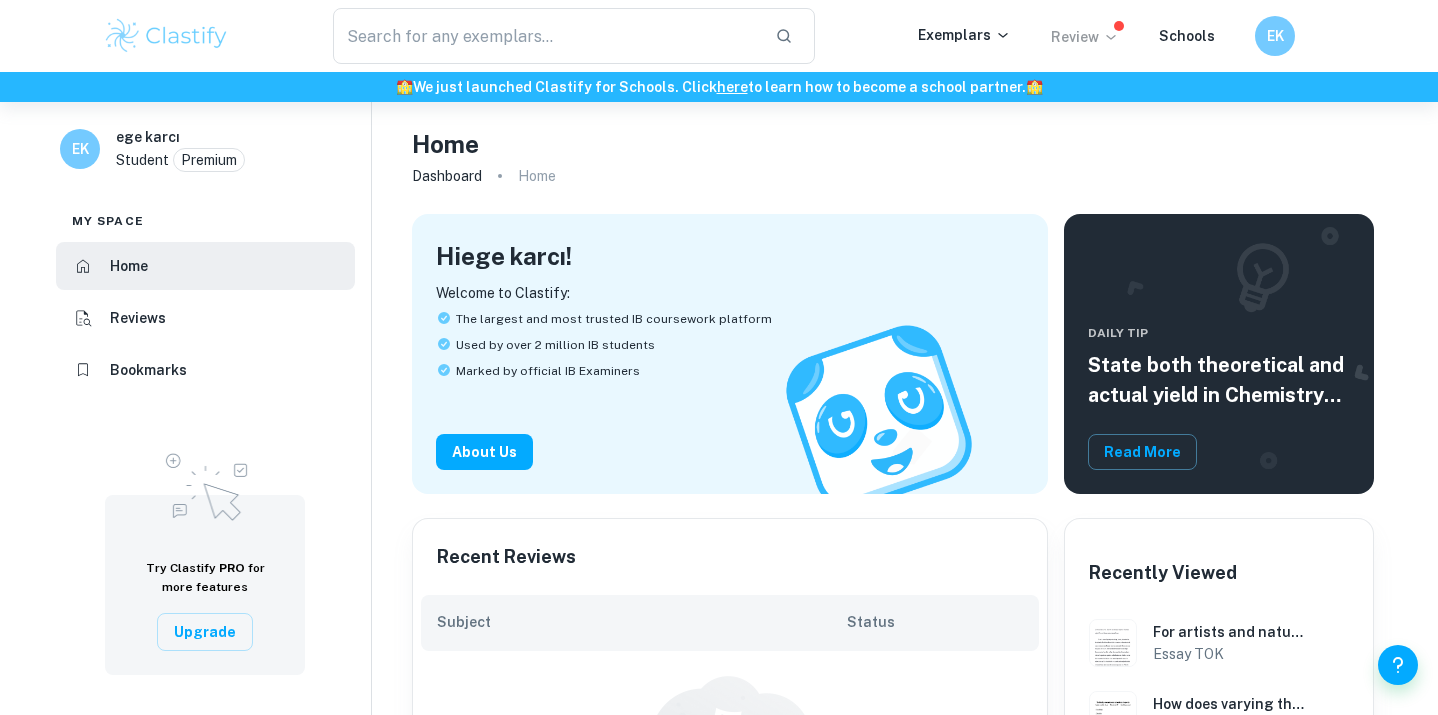 click on "Review" at bounding box center [1085, 37] 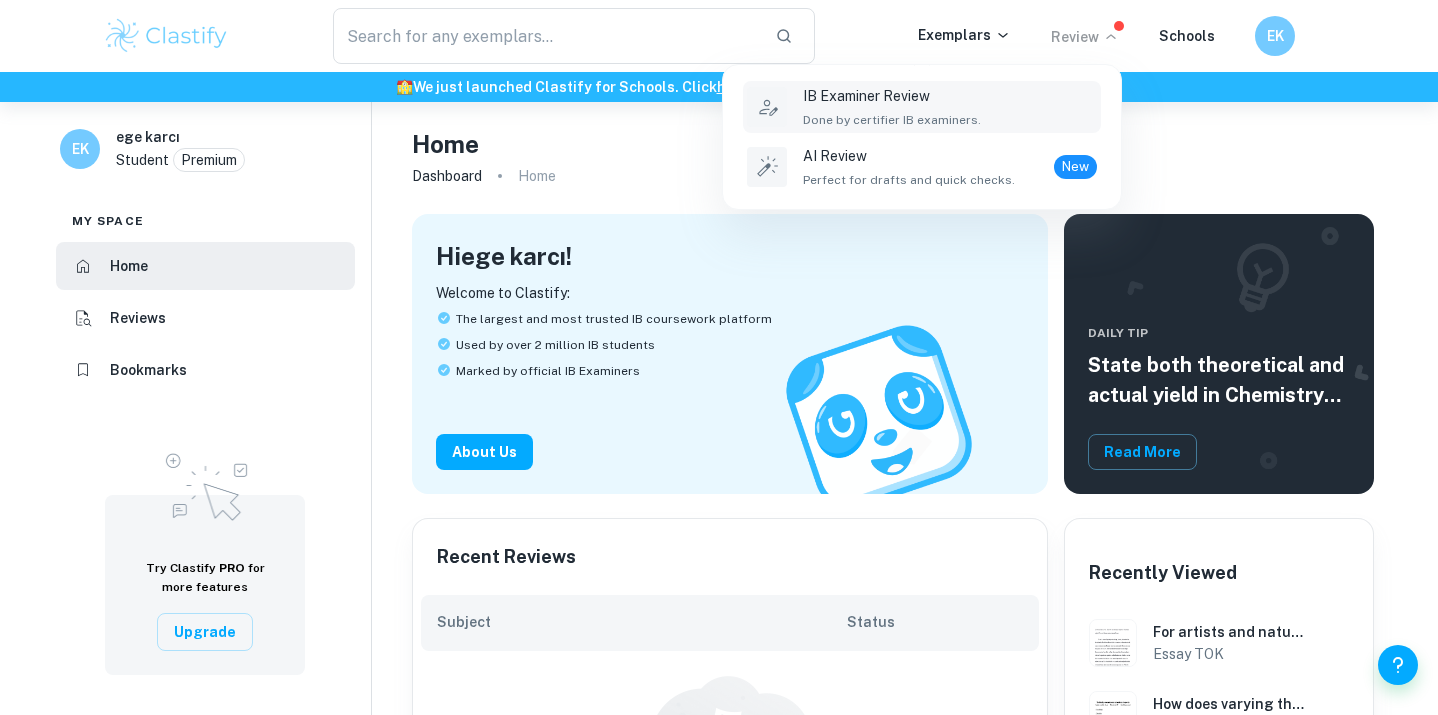 click on "IB Examiner Review Done by certifier IB examiners." at bounding box center (892, 107) 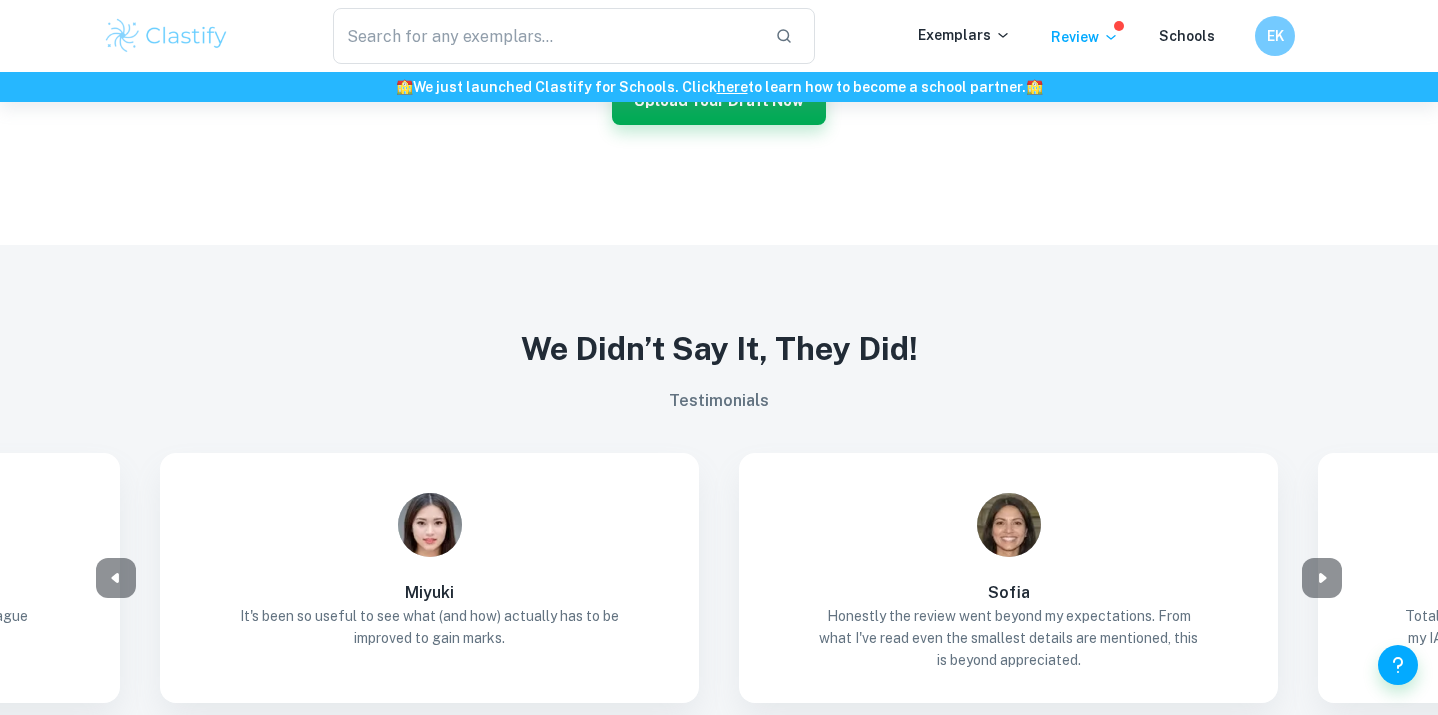 scroll, scrollTop: 1434, scrollLeft: 0, axis: vertical 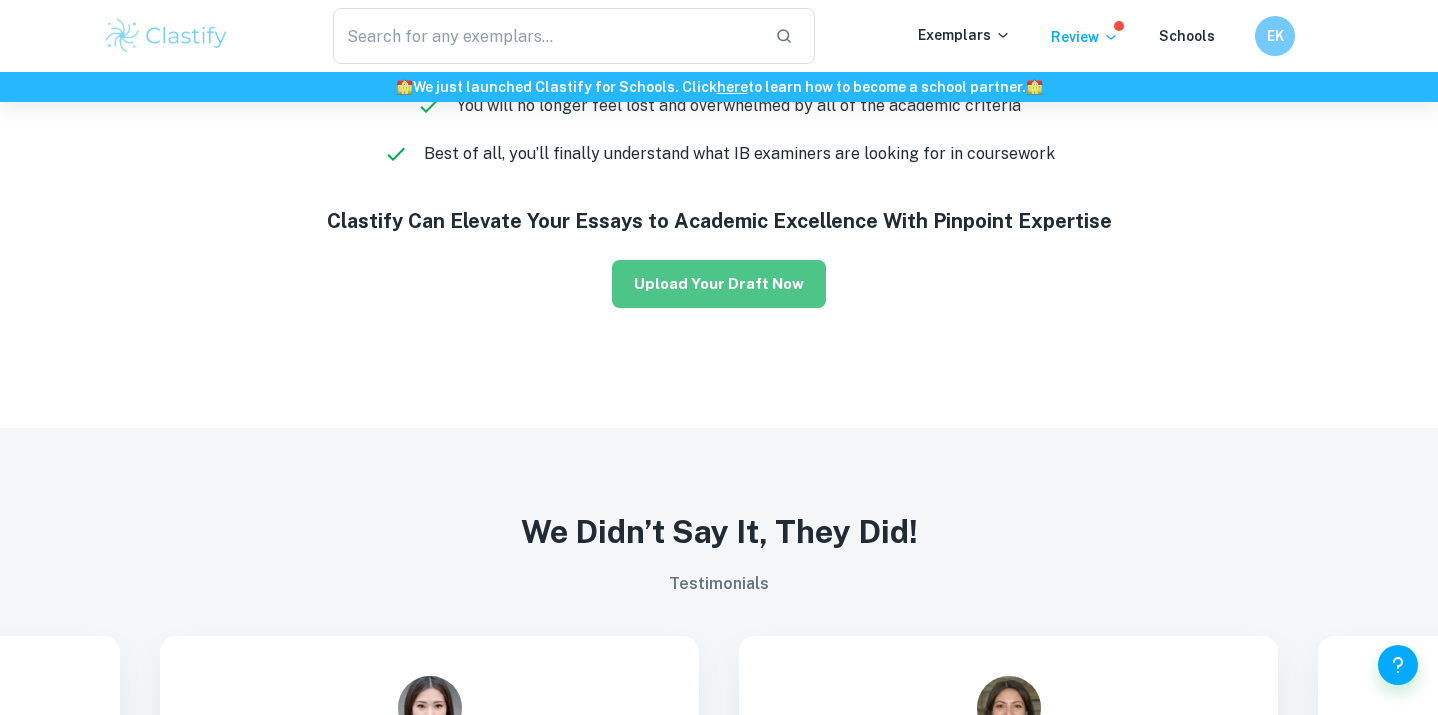 click on "Upload Your Draft Now" at bounding box center (719, 284) 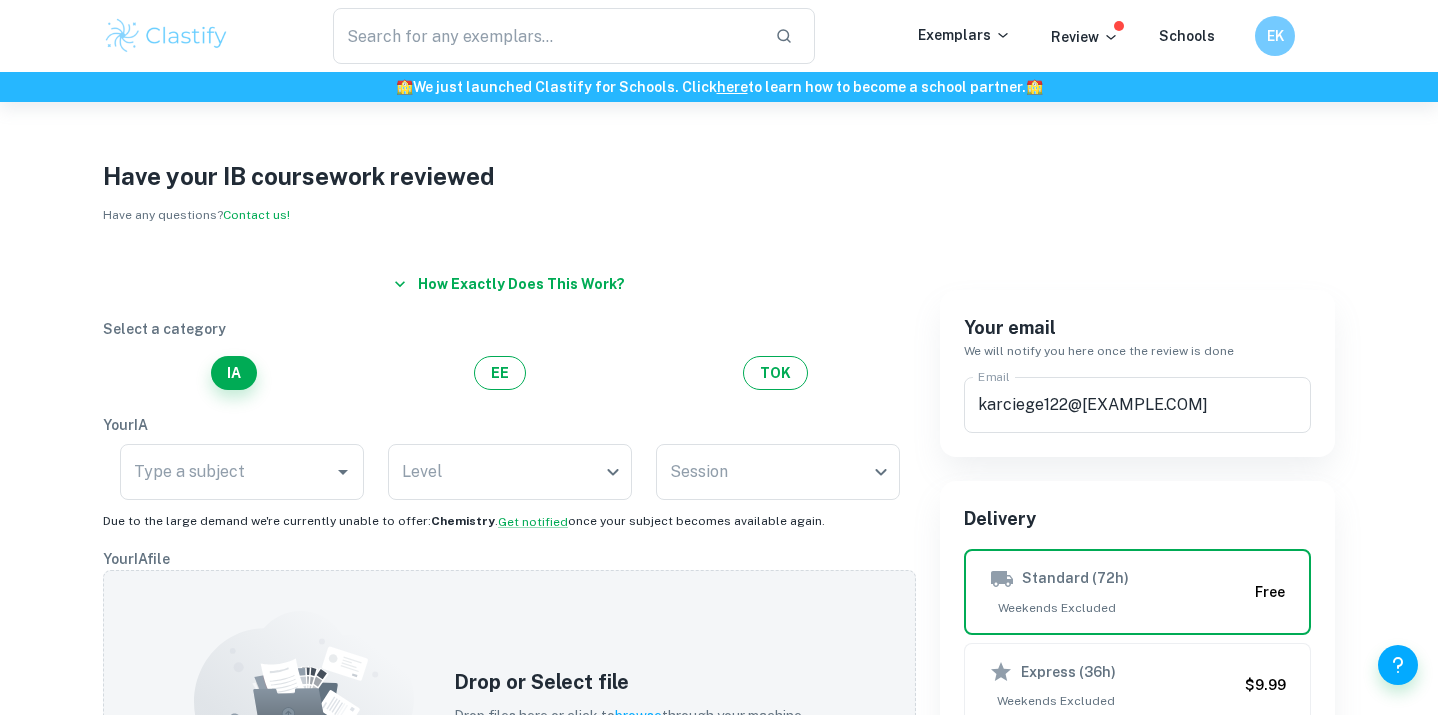 scroll, scrollTop: 0, scrollLeft: 0, axis: both 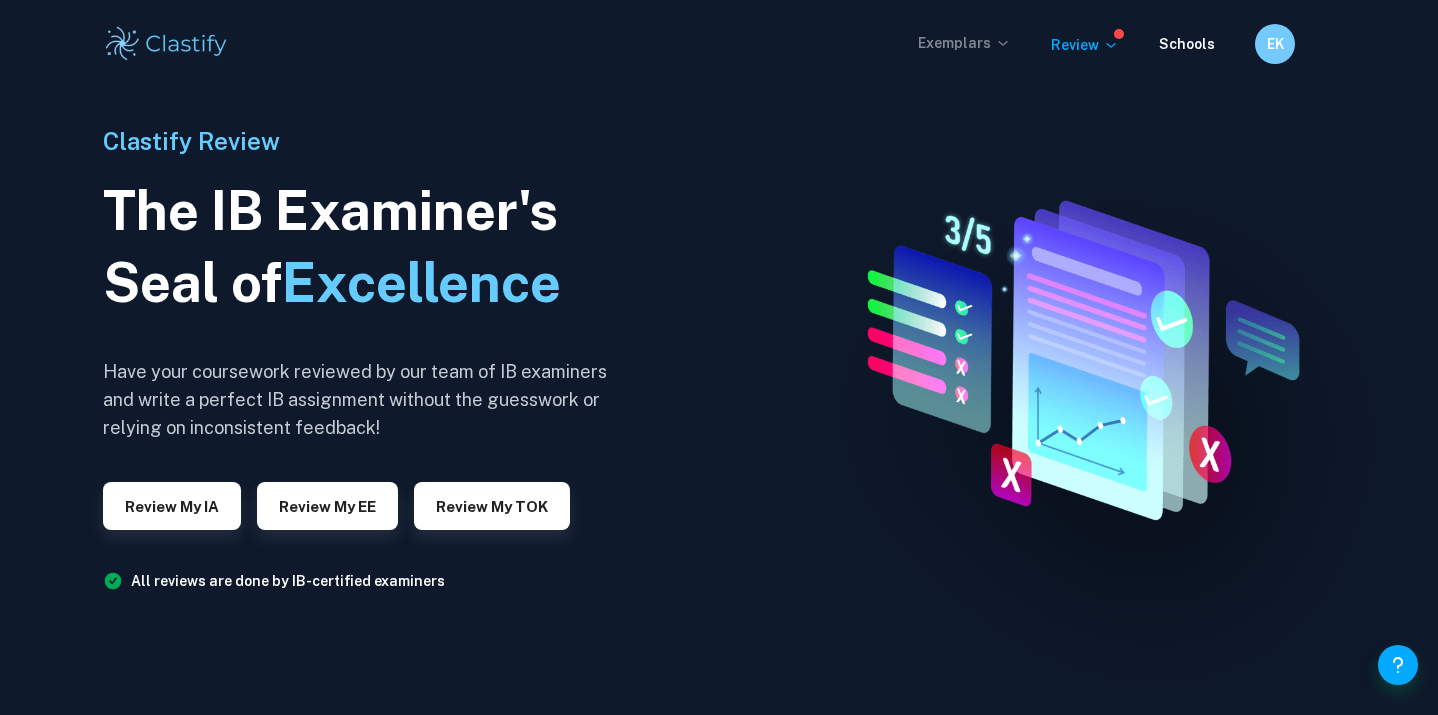 click on "Exemplars" at bounding box center [964, 43] 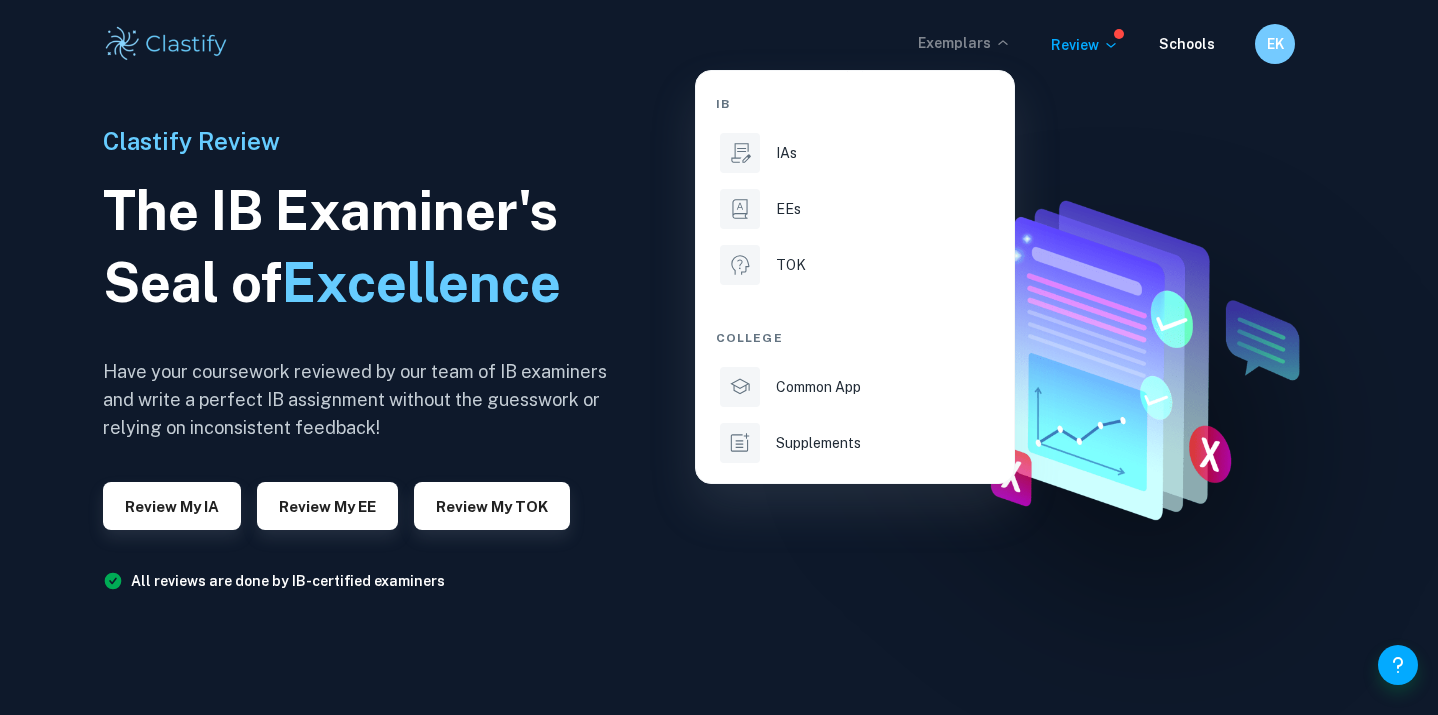 click at bounding box center [719, 357] 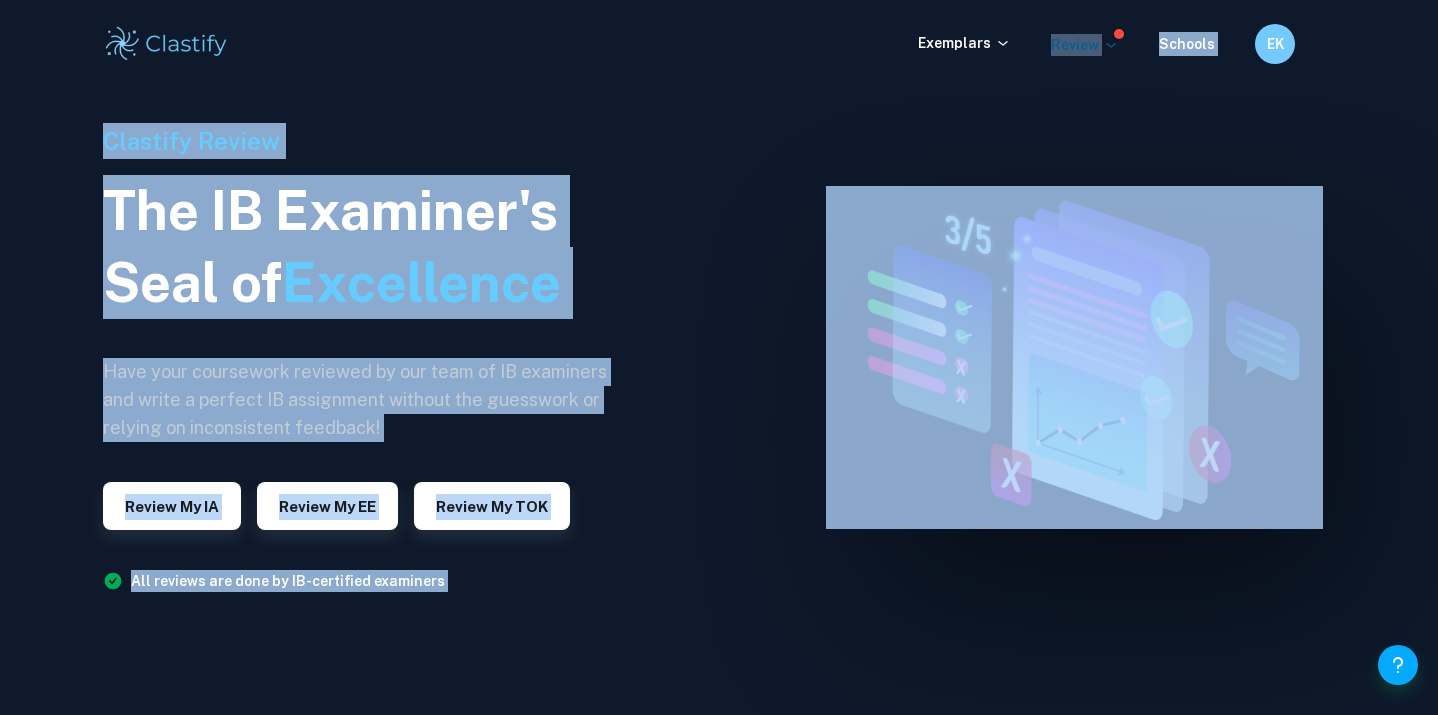 click on "Review" at bounding box center (1085, 45) 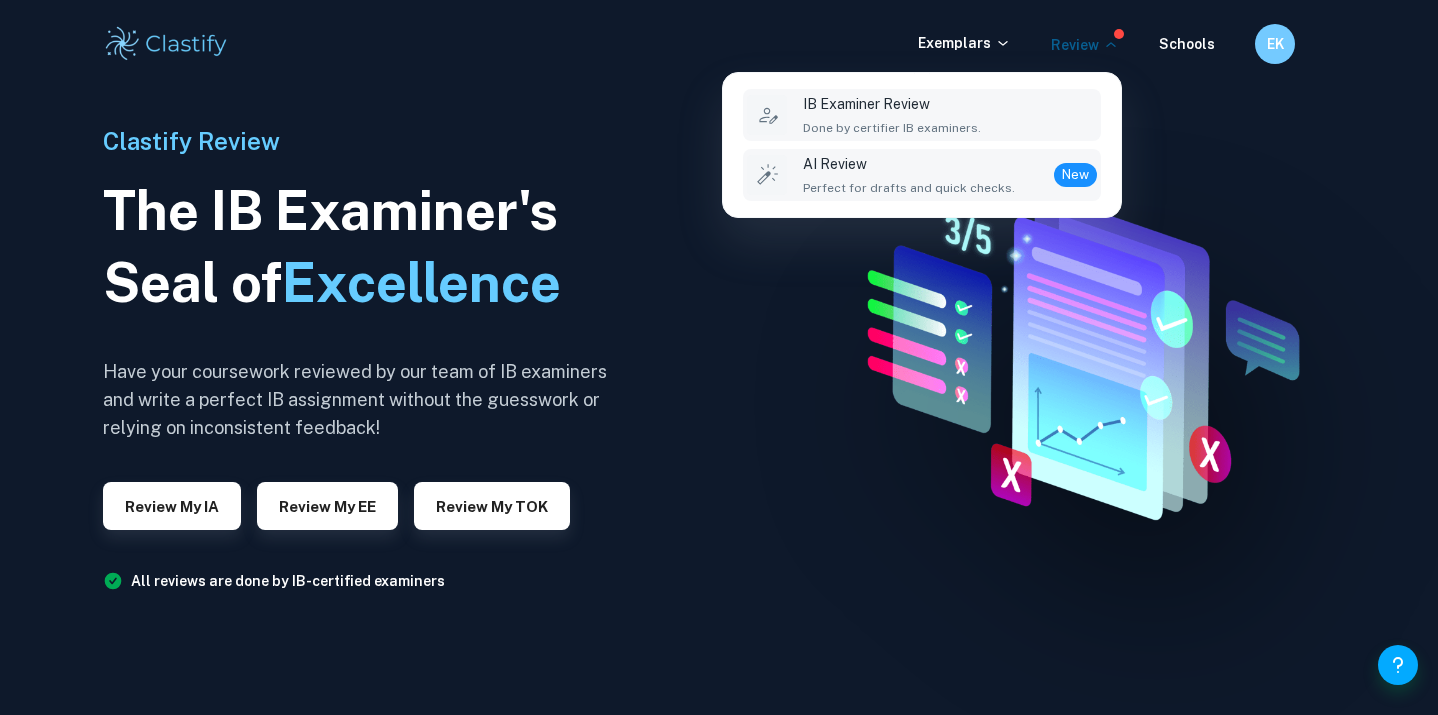 click on "AI Review Perfect for drafts and quick checks. New" at bounding box center (950, 175) 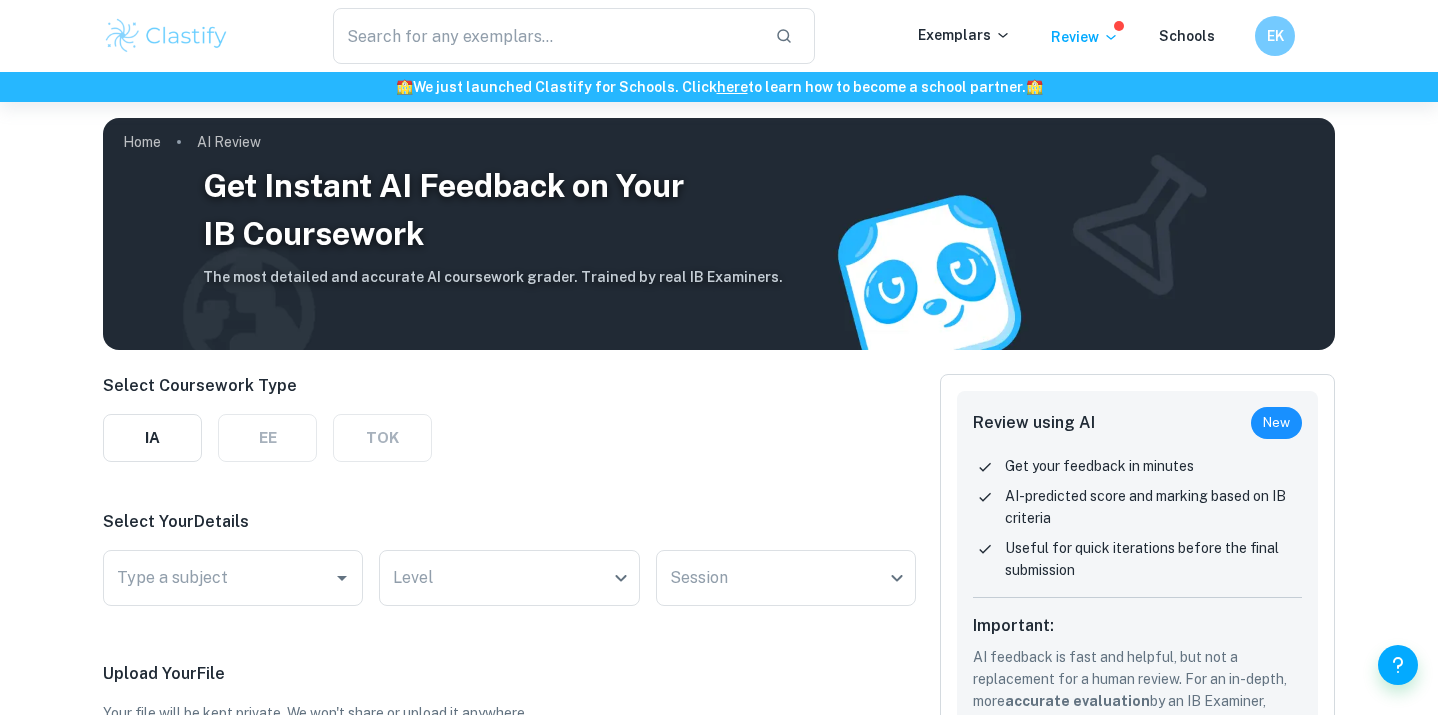 scroll, scrollTop: 30, scrollLeft: 0, axis: vertical 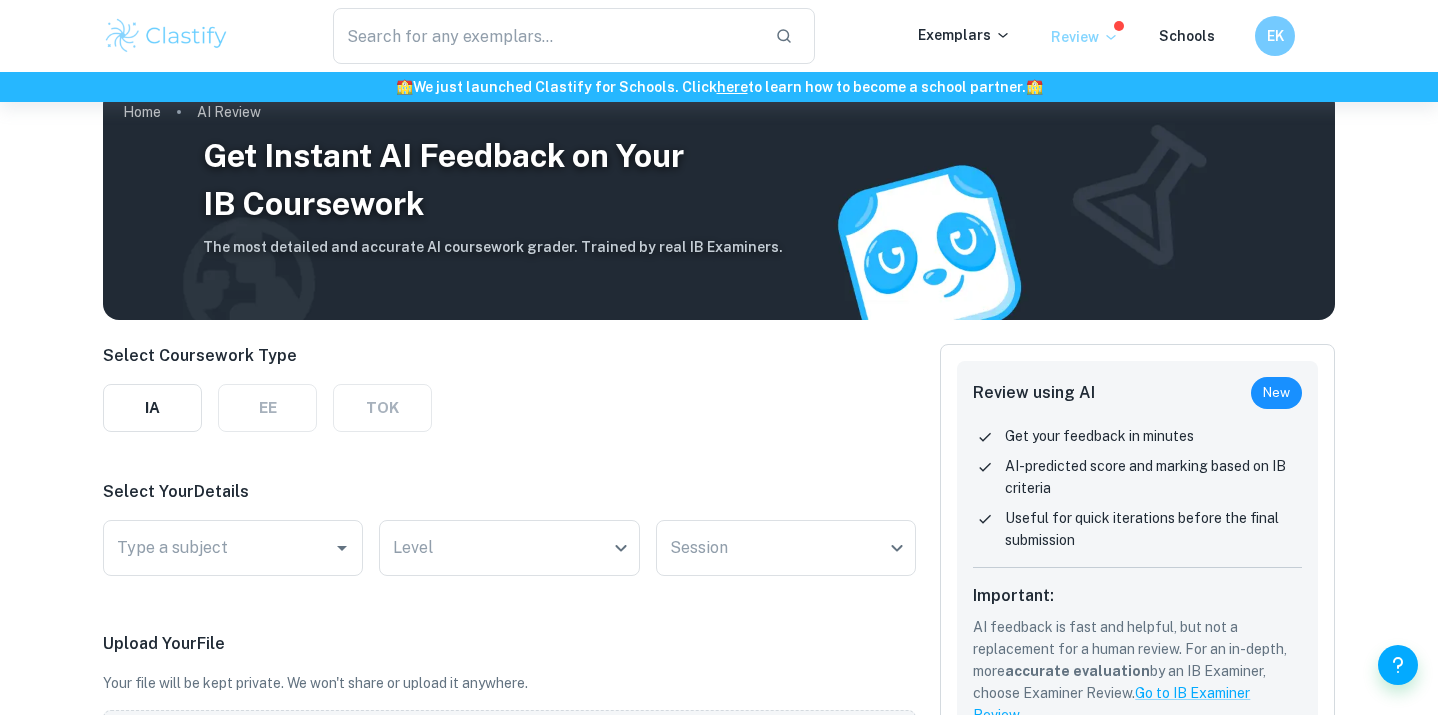 click on "Review" at bounding box center [1085, 37] 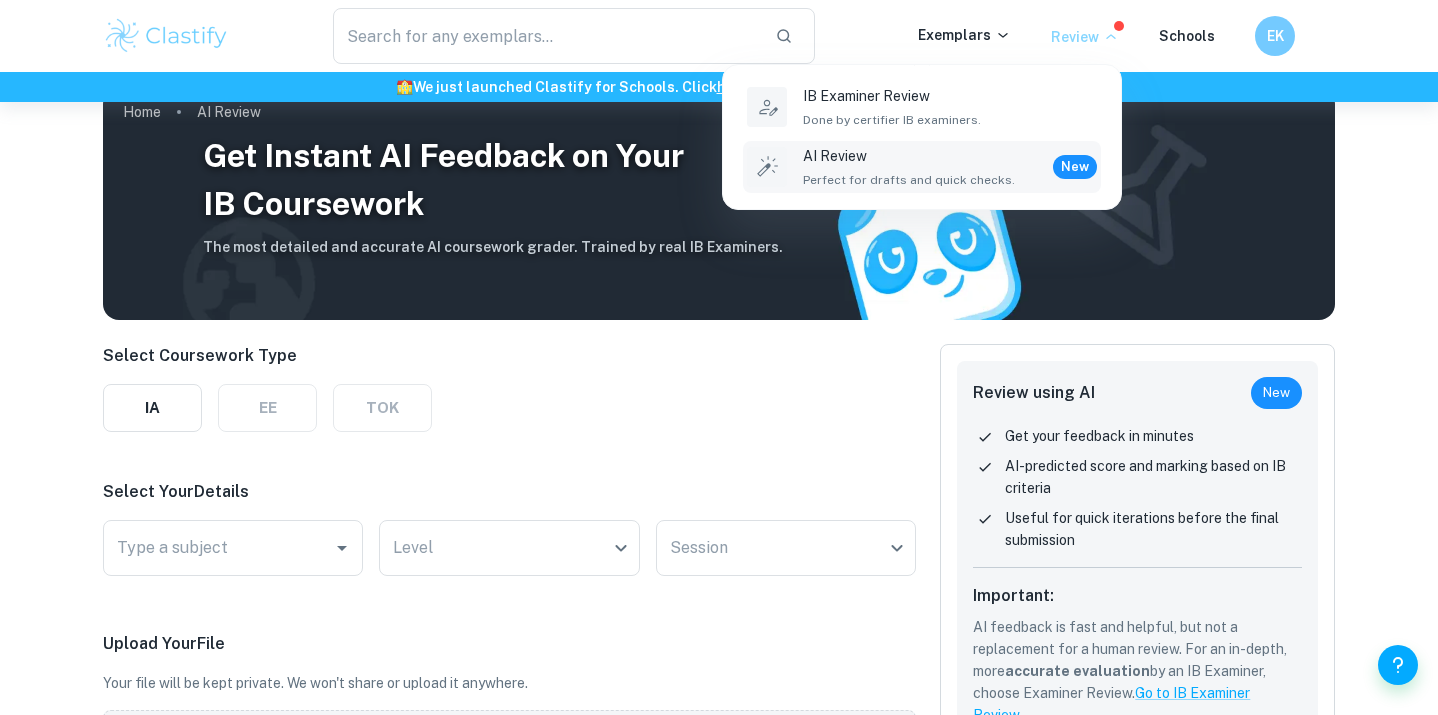 click at bounding box center (719, 357) 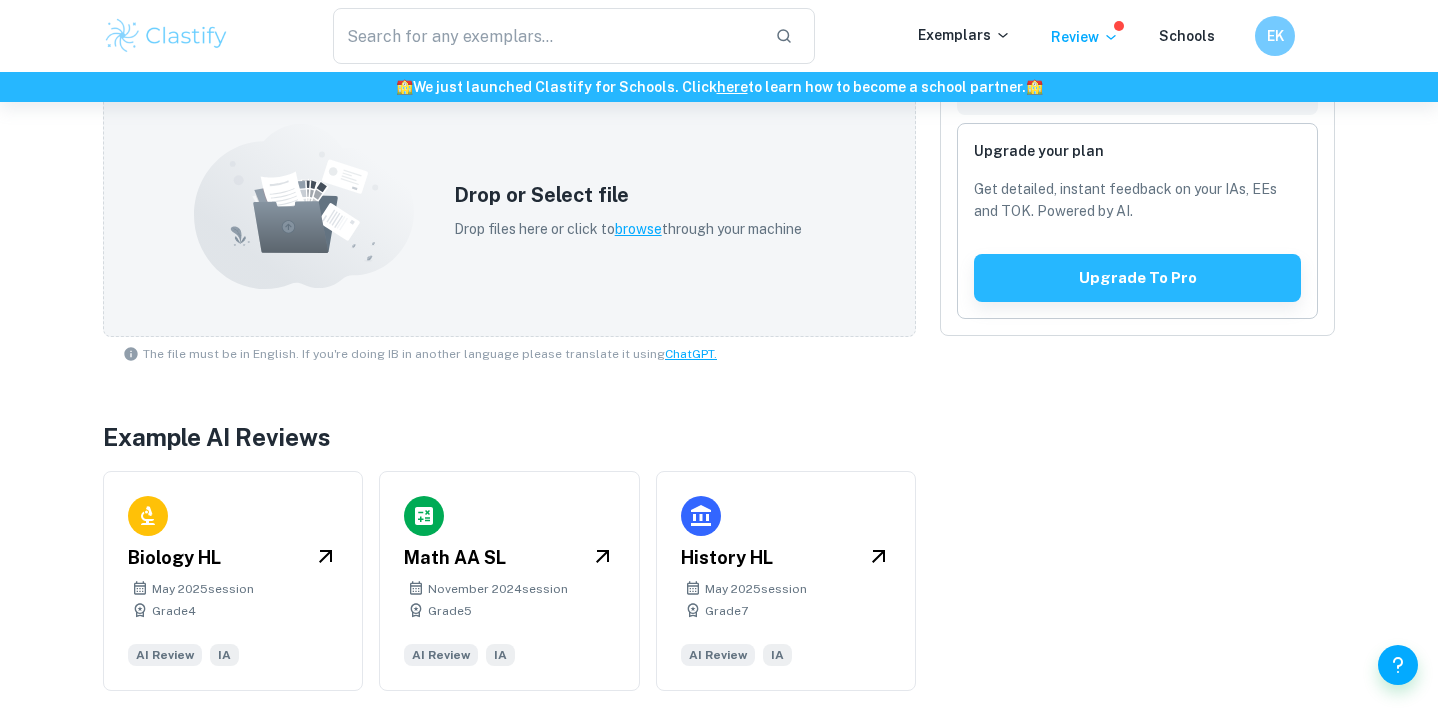 scroll, scrollTop: 657, scrollLeft: 0, axis: vertical 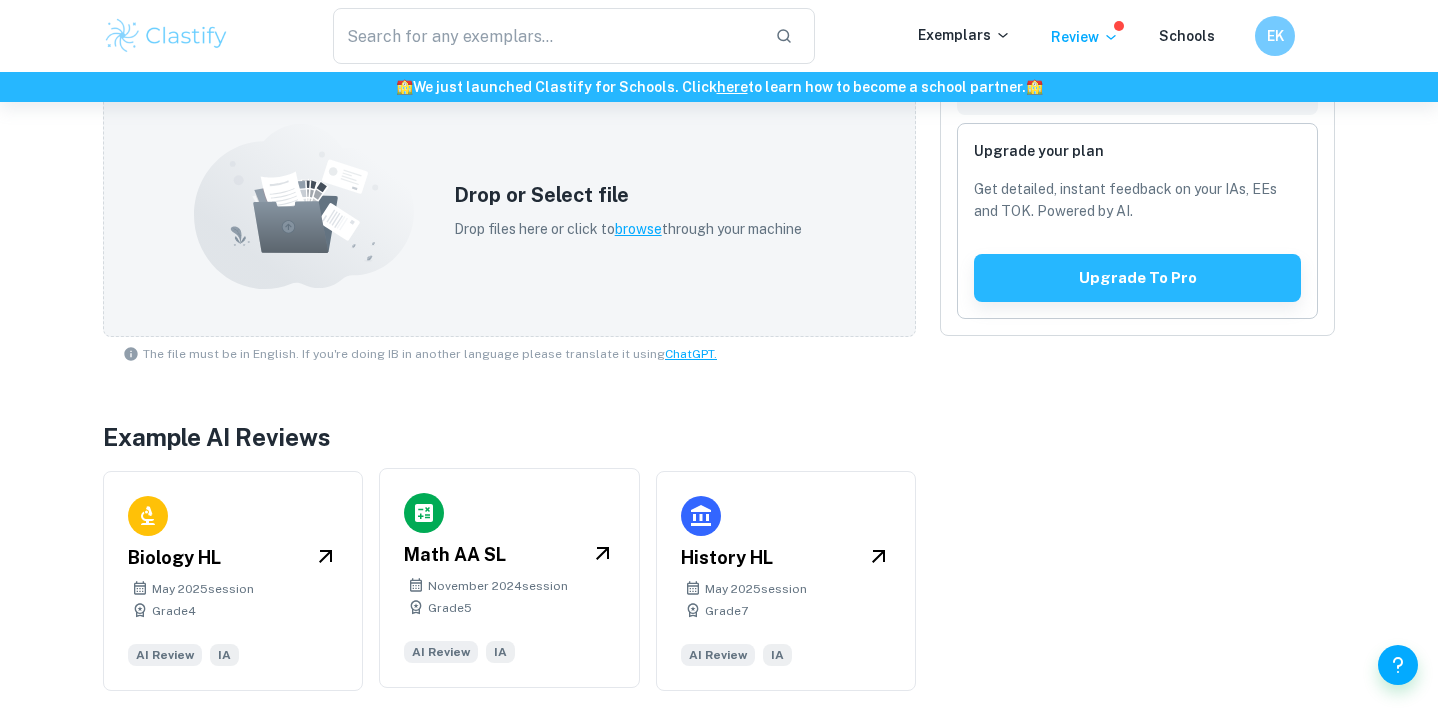 click on "Math AA SL" at bounding box center [509, 555] 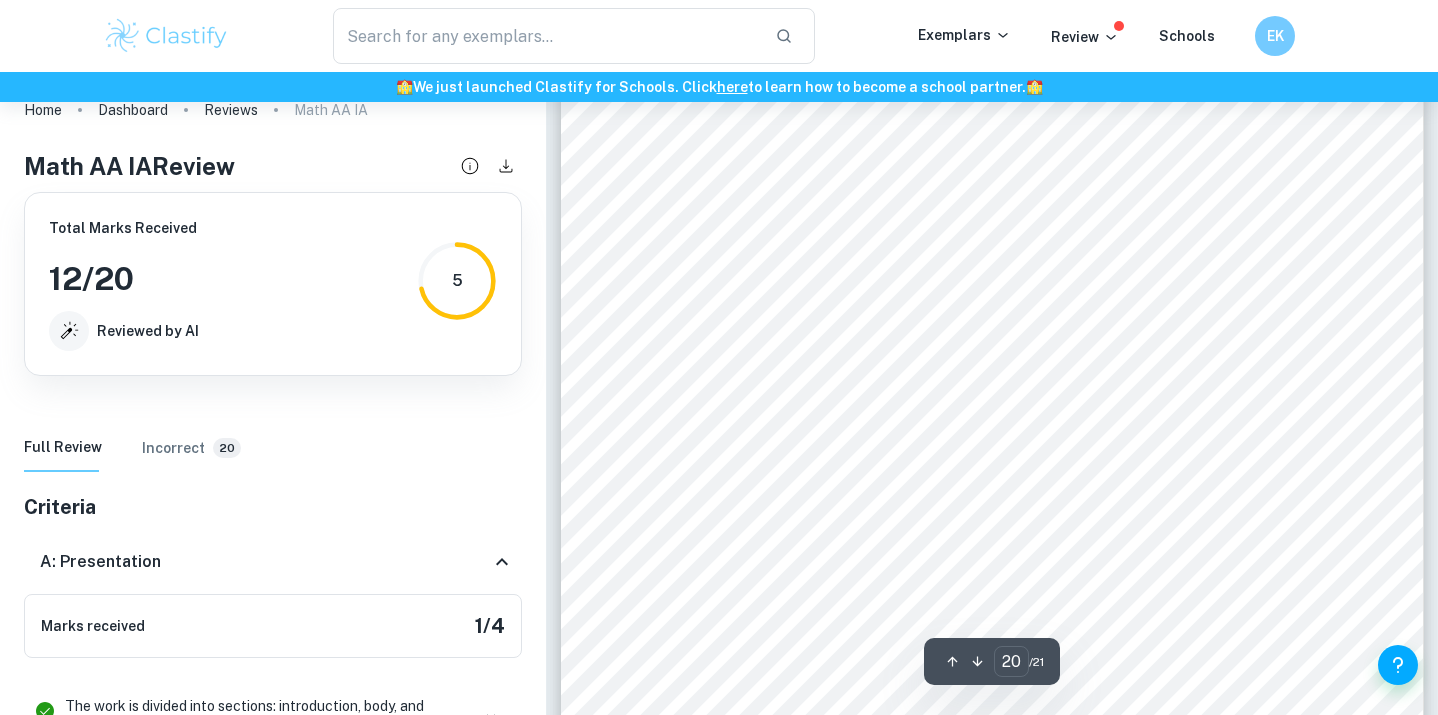 scroll, scrollTop: 23242, scrollLeft: 0, axis: vertical 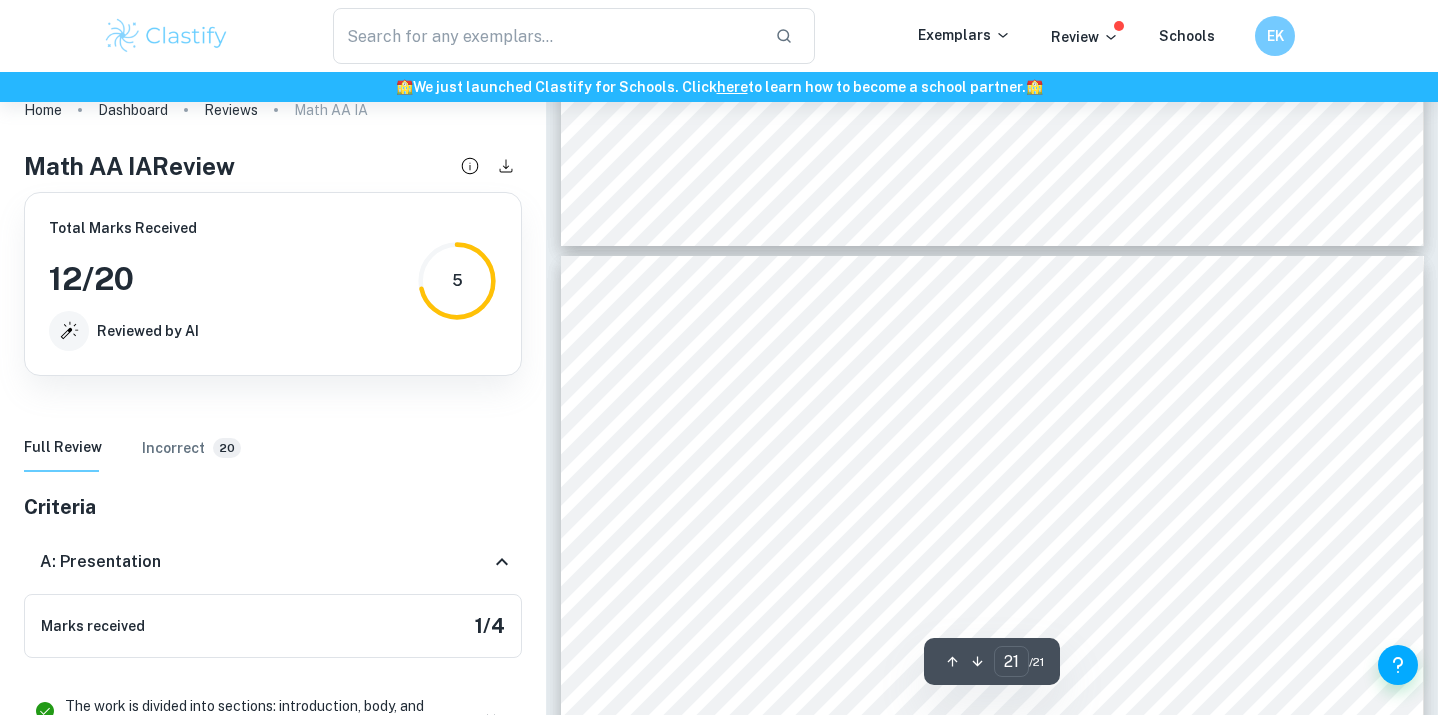 type on "20" 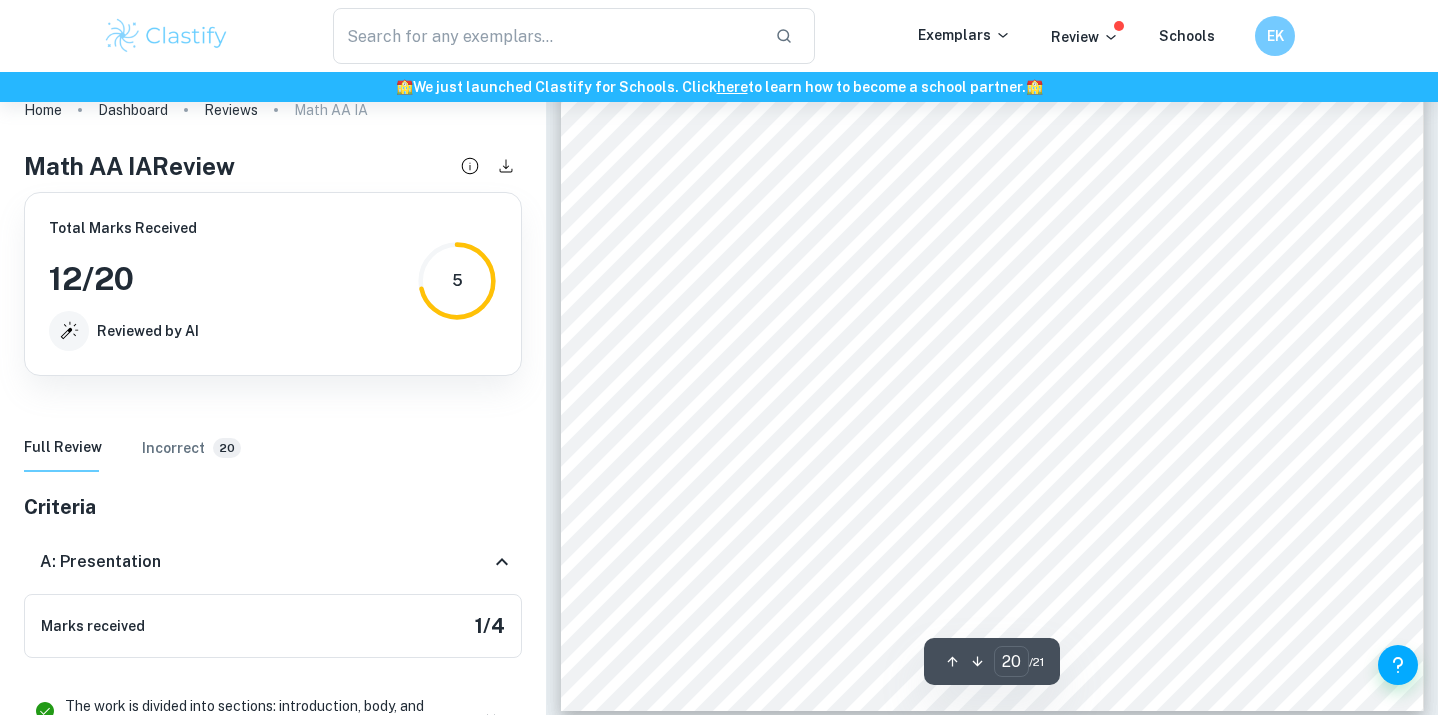 scroll, scrollTop: 24050, scrollLeft: 0, axis: vertical 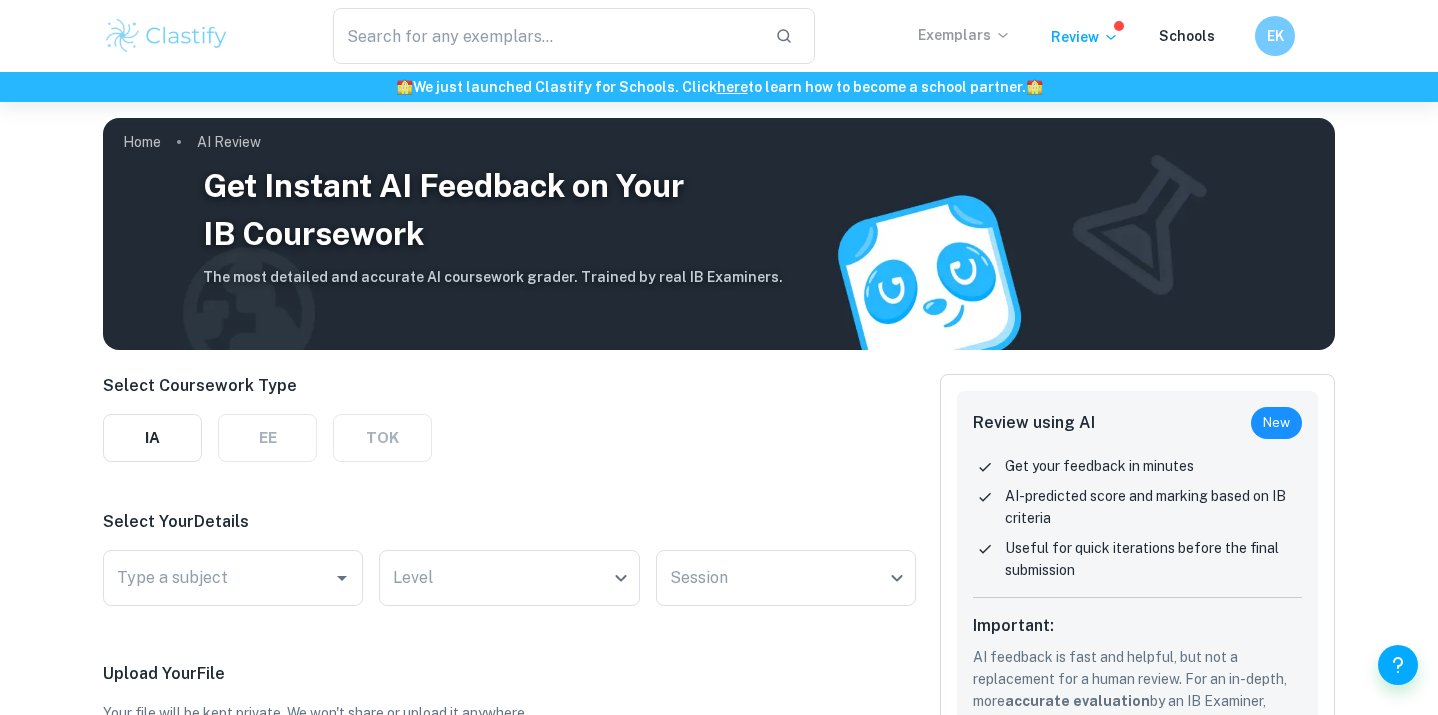click on "Exemplars" at bounding box center (964, 35) 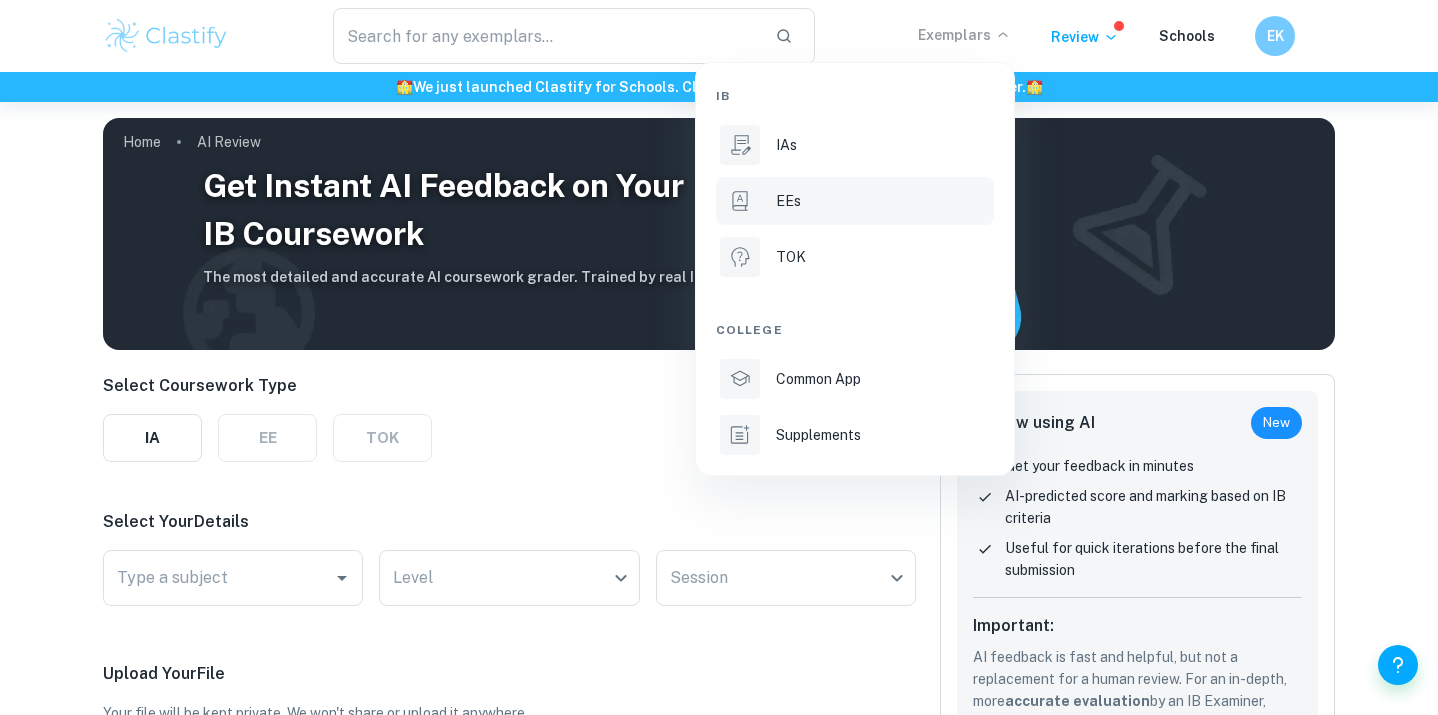click on "EEs" at bounding box center [883, 201] 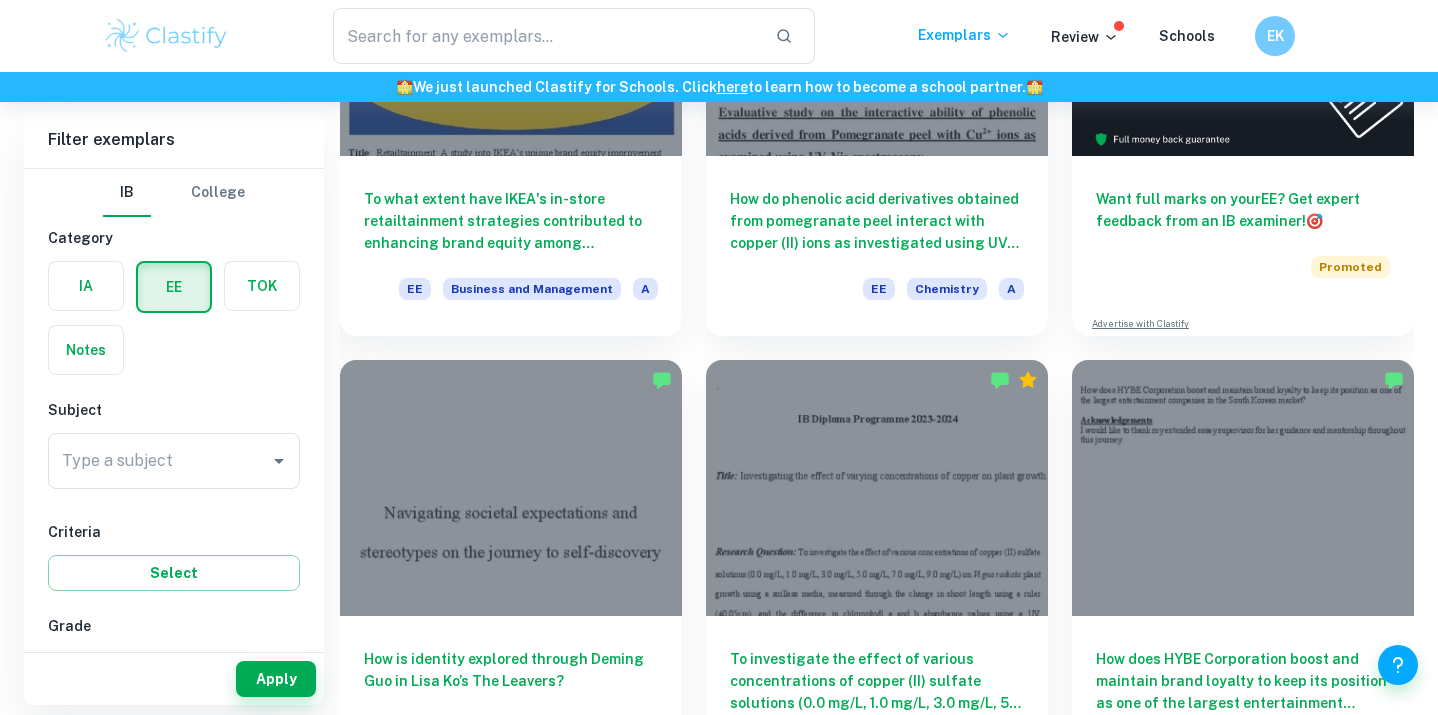 scroll, scrollTop: 536, scrollLeft: 0, axis: vertical 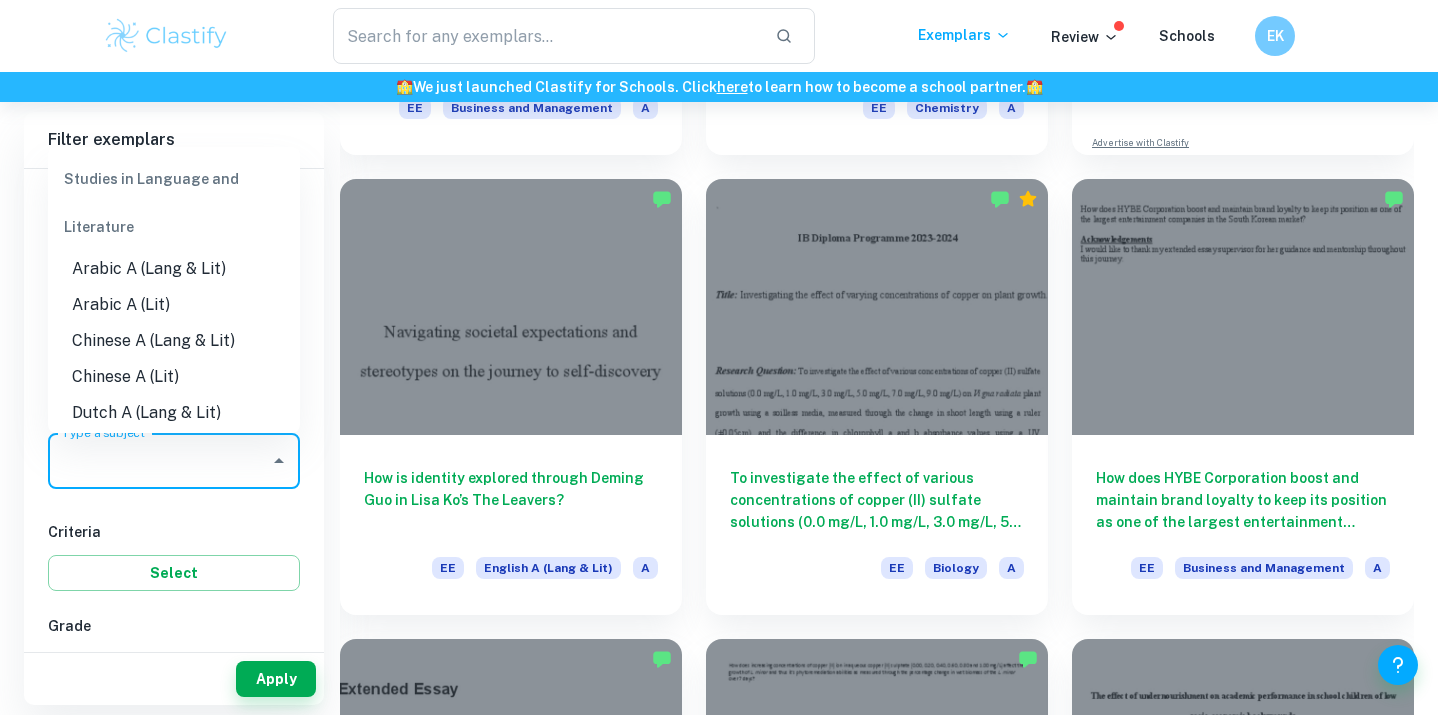 click on "Type a subject" at bounding box center [159, 461] 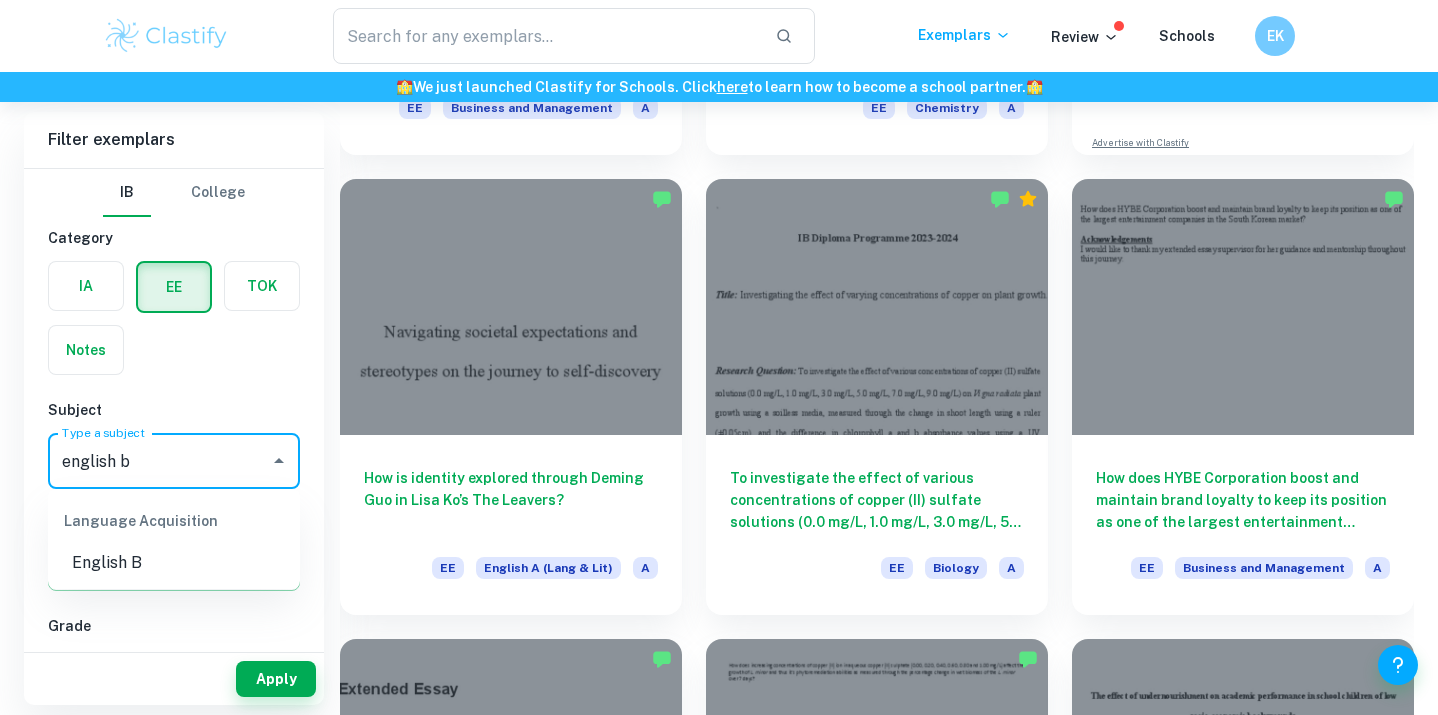 click on "English B" at bounding box center (174, 563) 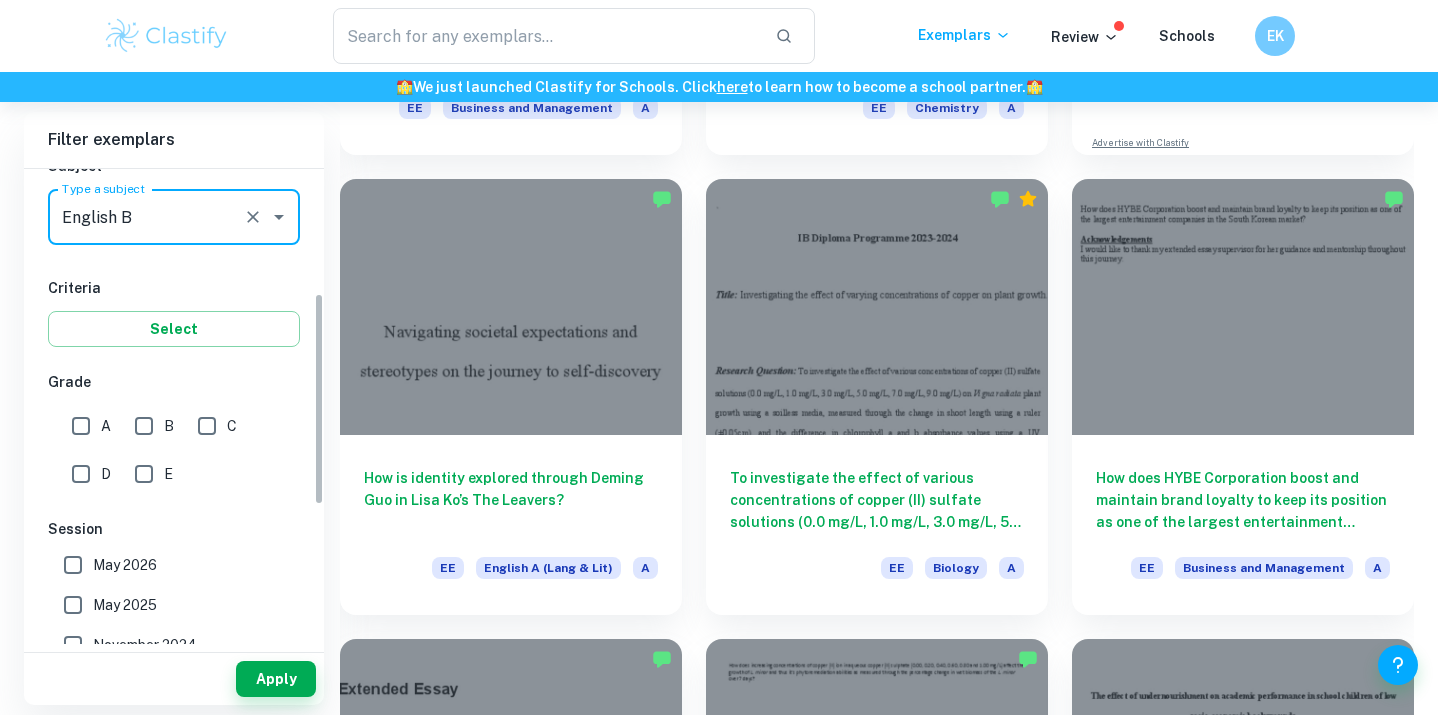 scroll, scrollTop: 276, scrollLeft: 0, axis: vertical 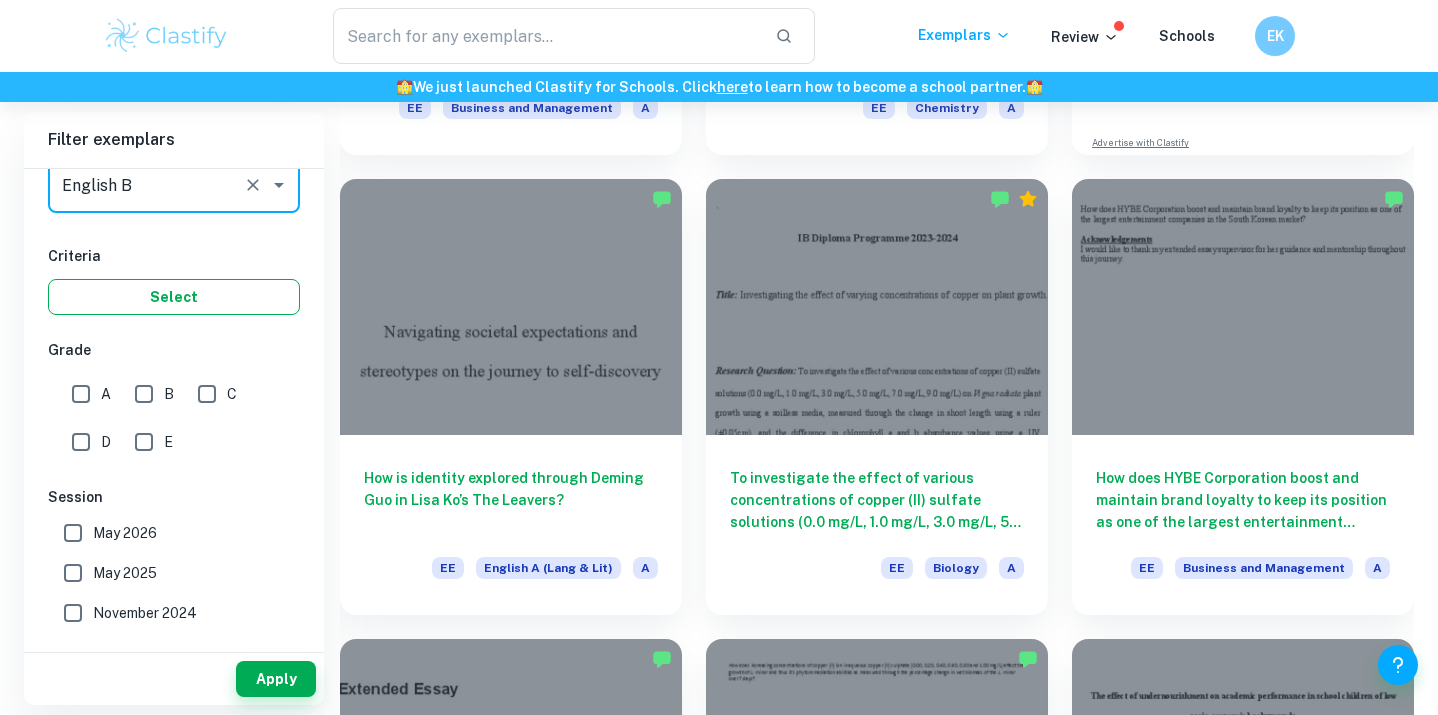 click on "Select" at bounding box center [174, 297] 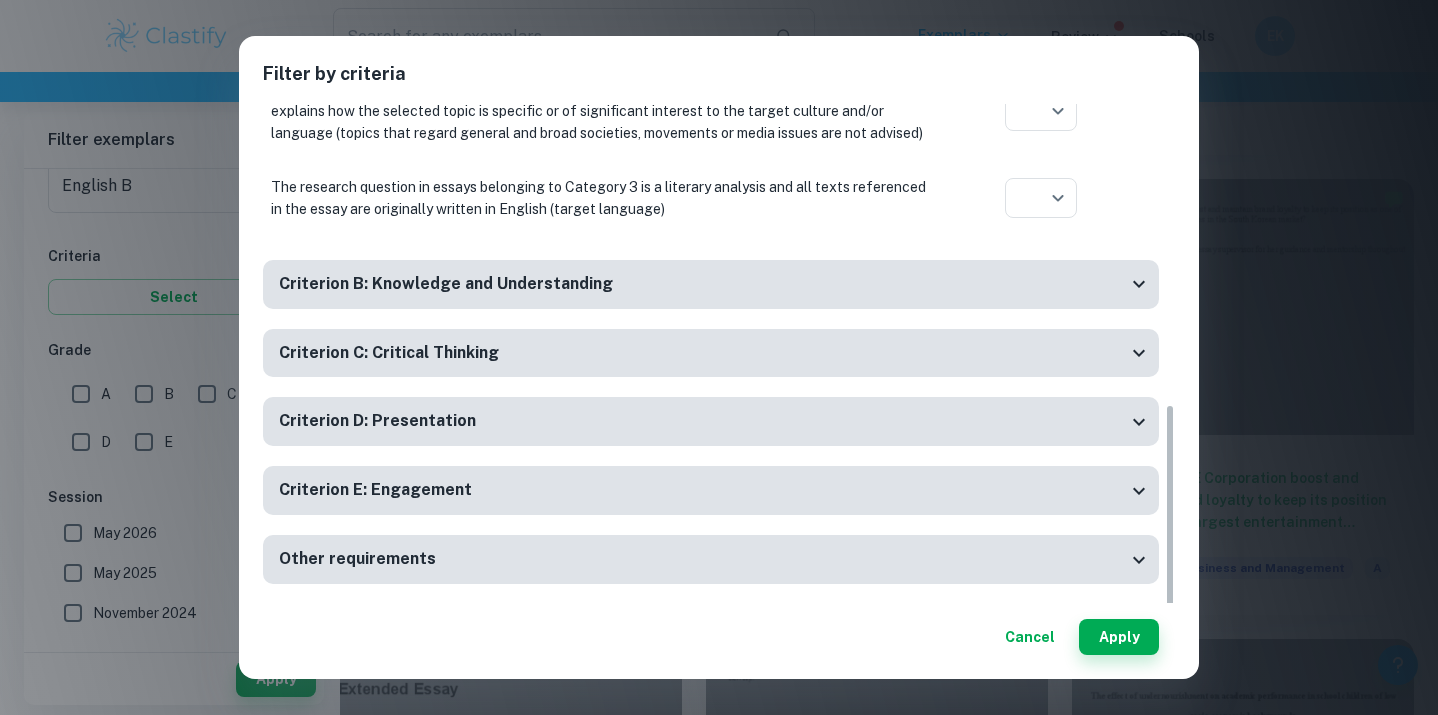 scroll, scrollTop: 710, scrollLeft: 0, axis: vertical 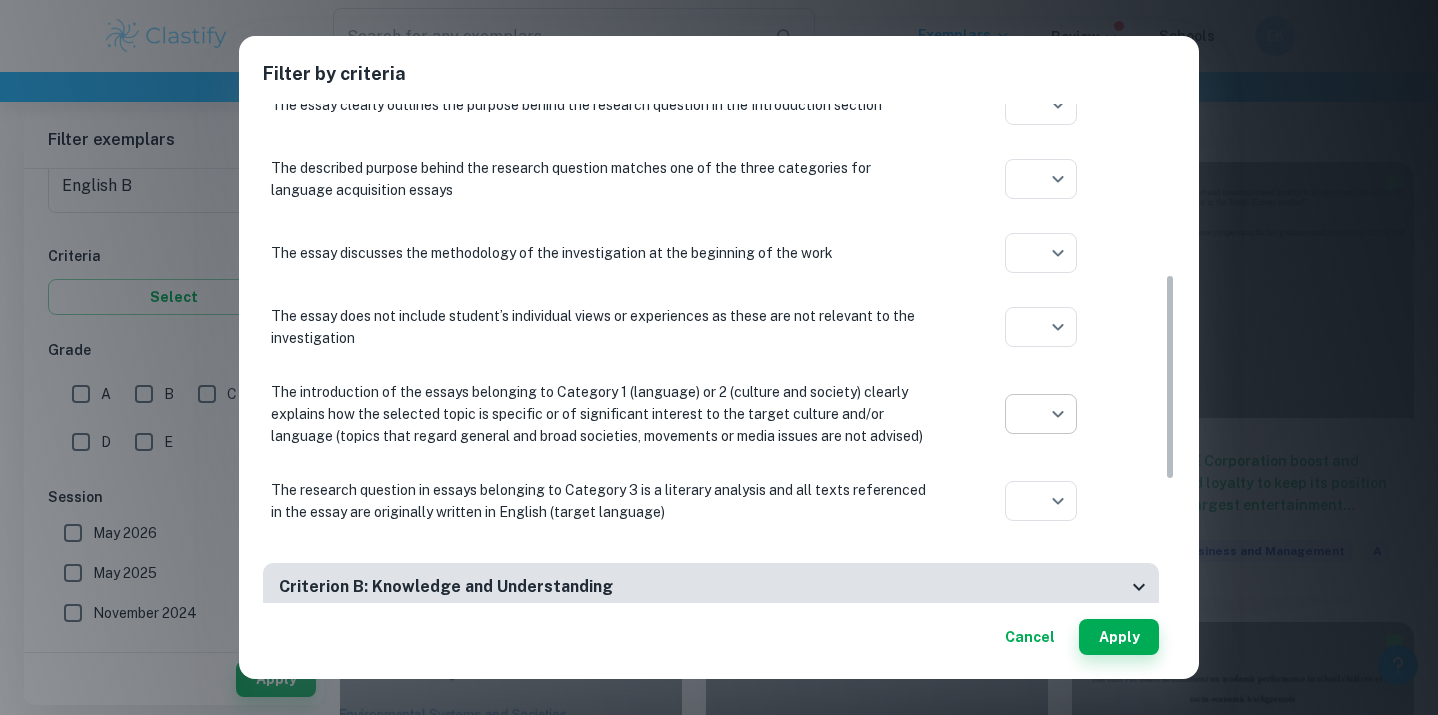click on "We value your privacy We use cookies to enhance your browsing experience, serve personalised ads or content, and analyse our traffic. By clicking "Accept All", you consent to our use of cookies.   Cookie Policy Customise   Reject All   Accept All   Customise Consent Preferences   We use cookies to help you navigate efficiently and perform certain functions. You will find detailed information about all cookies under each consent category below. The cookies that are categorised as "Necessary" are stored on your browser as they are essential for enabling the basic functionalities of the site. ...  Show more For more information on how Google's third-party cookies operate and handle your data, see:   Google Privacy Policy Necessary Always Active Necessary cookies are required to enable the basic features of this site, such as providing secure log-in or adjusting your consent preferences. These cookies do not store any personally identifiable data. Functional Analytics Performance Advertisement Uncategorised" at bounding box center [719, -94] 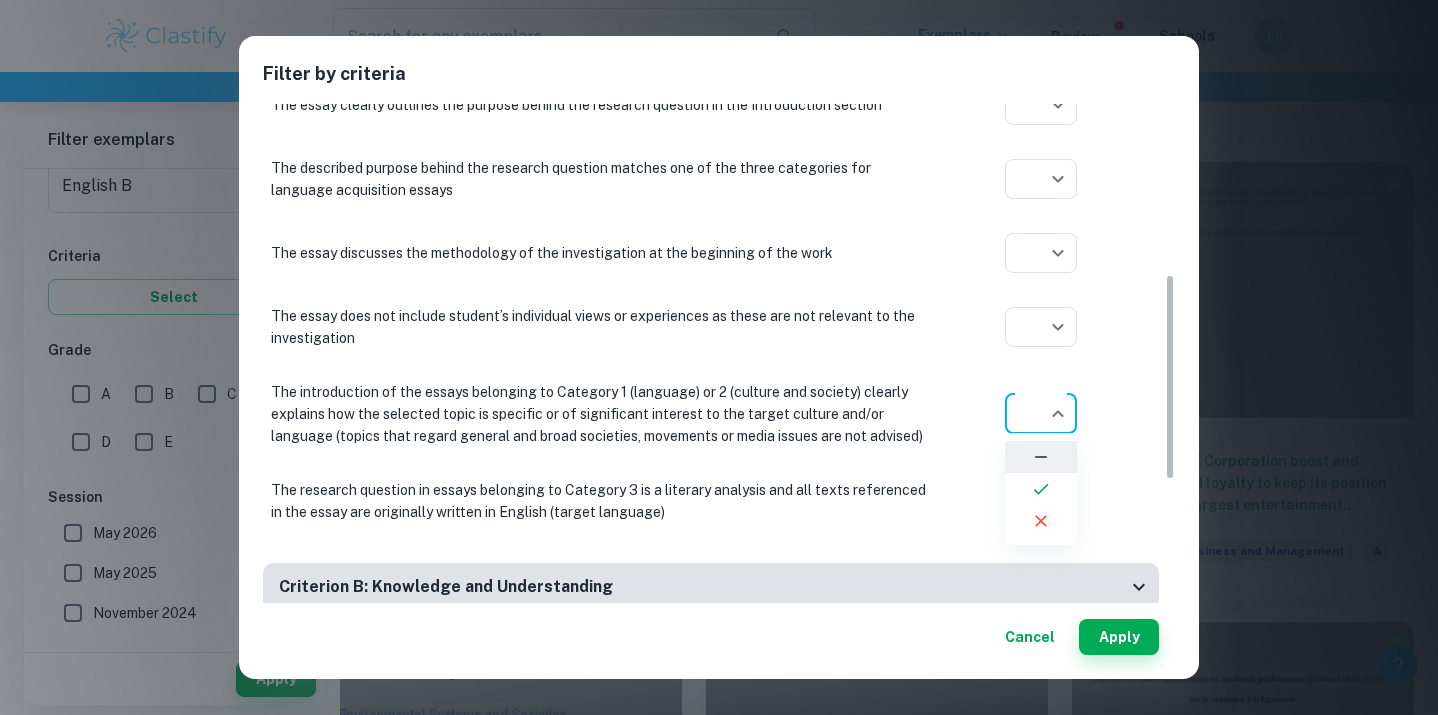 click at bounding box center [719, 357] 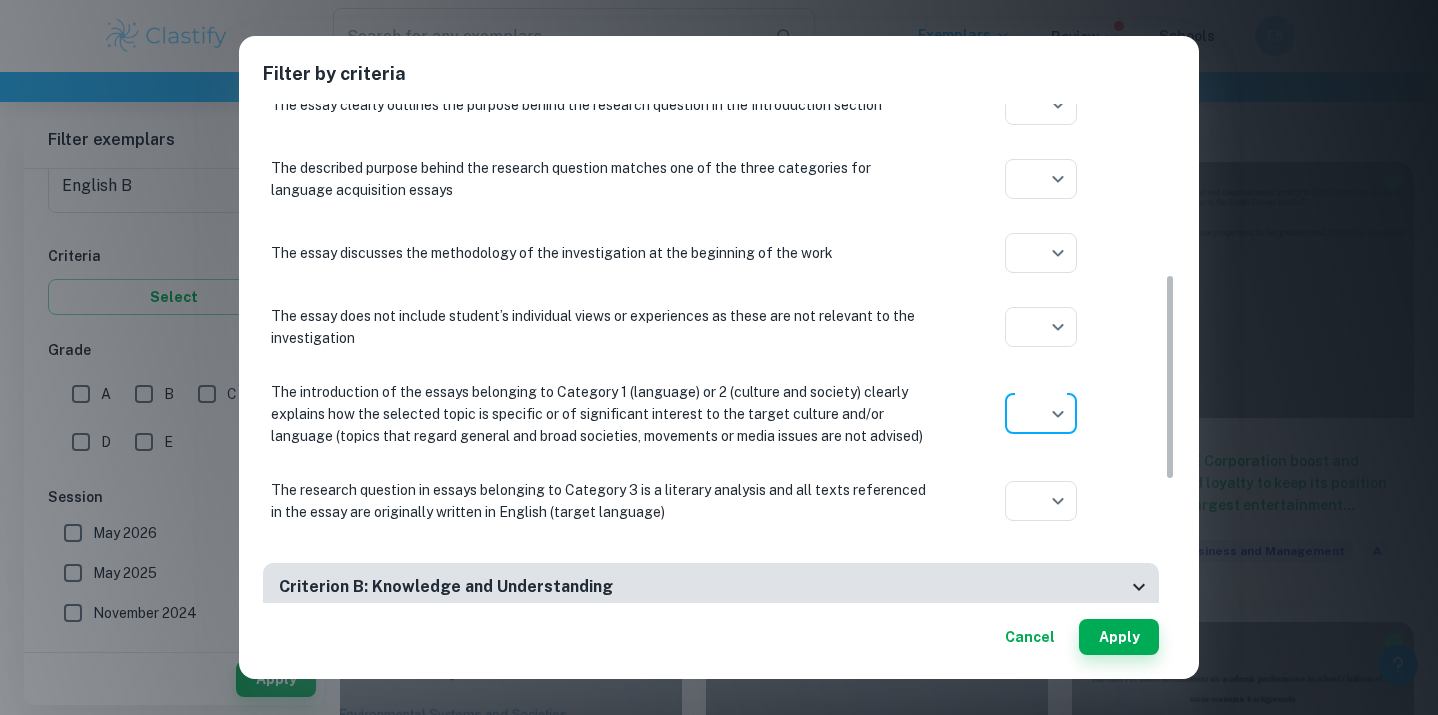 click on "Filter by criteria Criterion A: Focus and method If the proposed topic is inappropriate for the selected subject of the essay or is based on inappropriate texts/artifacts, no more than four marks can be allocated for criterion A ​ Aplication year The student poses a detailed and focused research question that they will attempt to answer with their study ​ Aplication year The proposed research question is not stated as a statement but as a clear question with an appropriate question tag and a question mark at the end ​ Aplication year The reader is presented with the research question in the Introduction section and on the title page ​ Aplication year The essay clearly outlines the purpose behind the research question in the Introduction section ​ Aplication year The described purpose behind the research question matches one of the three categories for language acquisition essays ​ Aplication year The essay discusses the methodology of the investigation at the beginning of the work ​ ​ ​ ​" at bounding box center [719, 358] 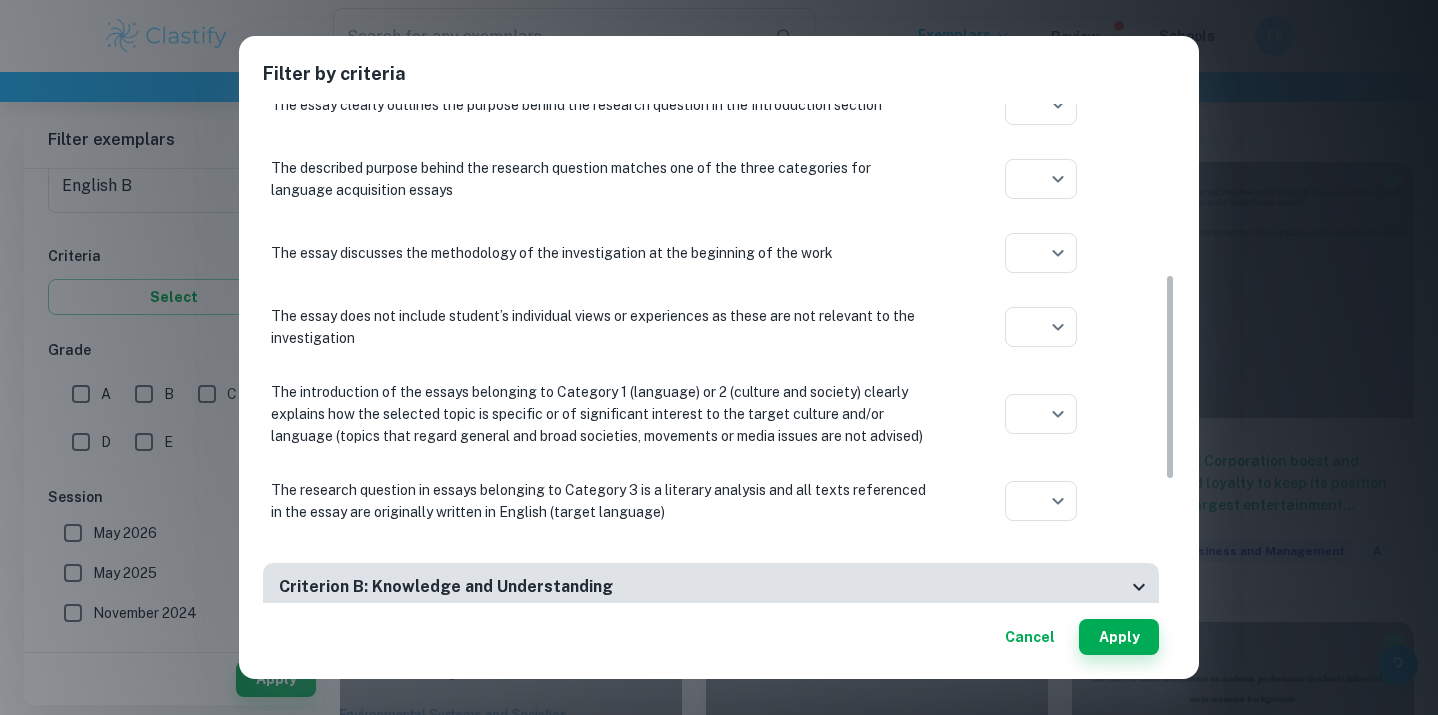 click on "Cancel" at bounding box center (1030, 637) 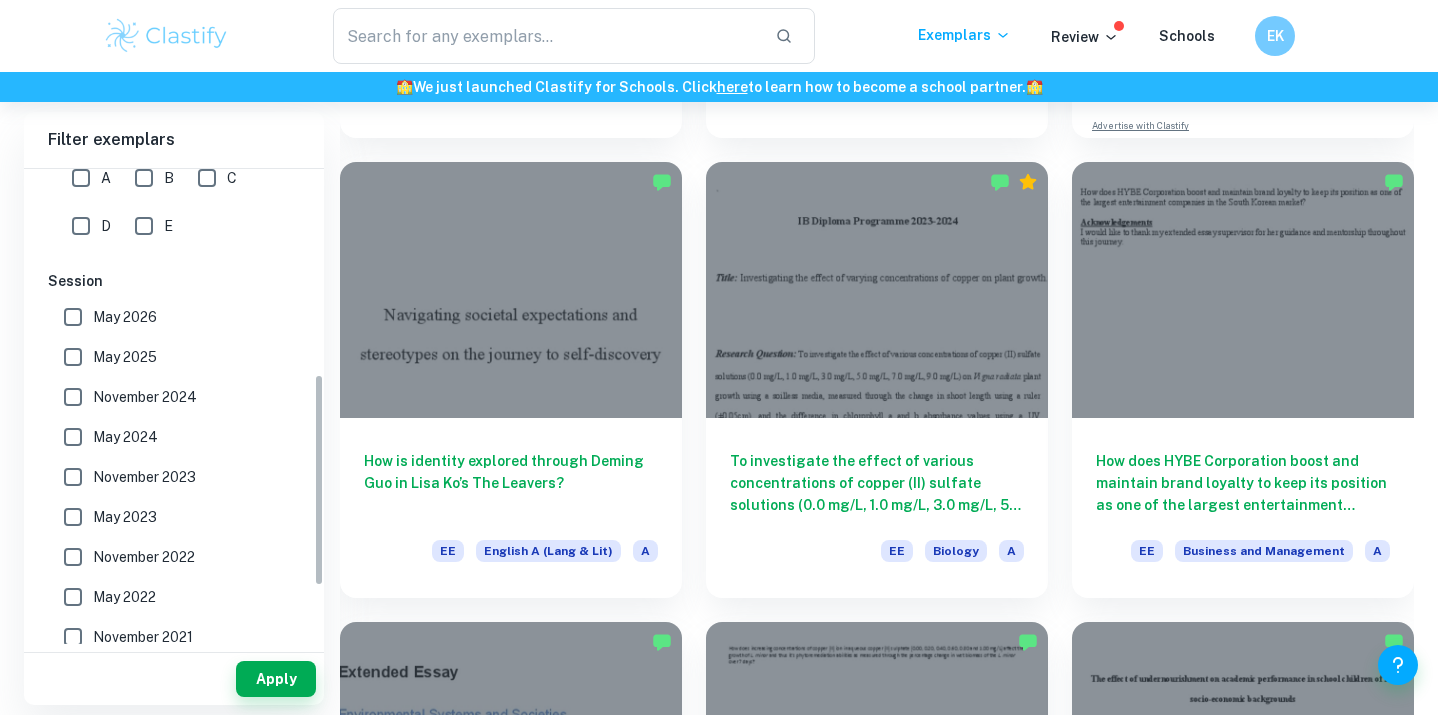 scroll, scrollTop: 588, scrollLeft: 0, axis: vertical 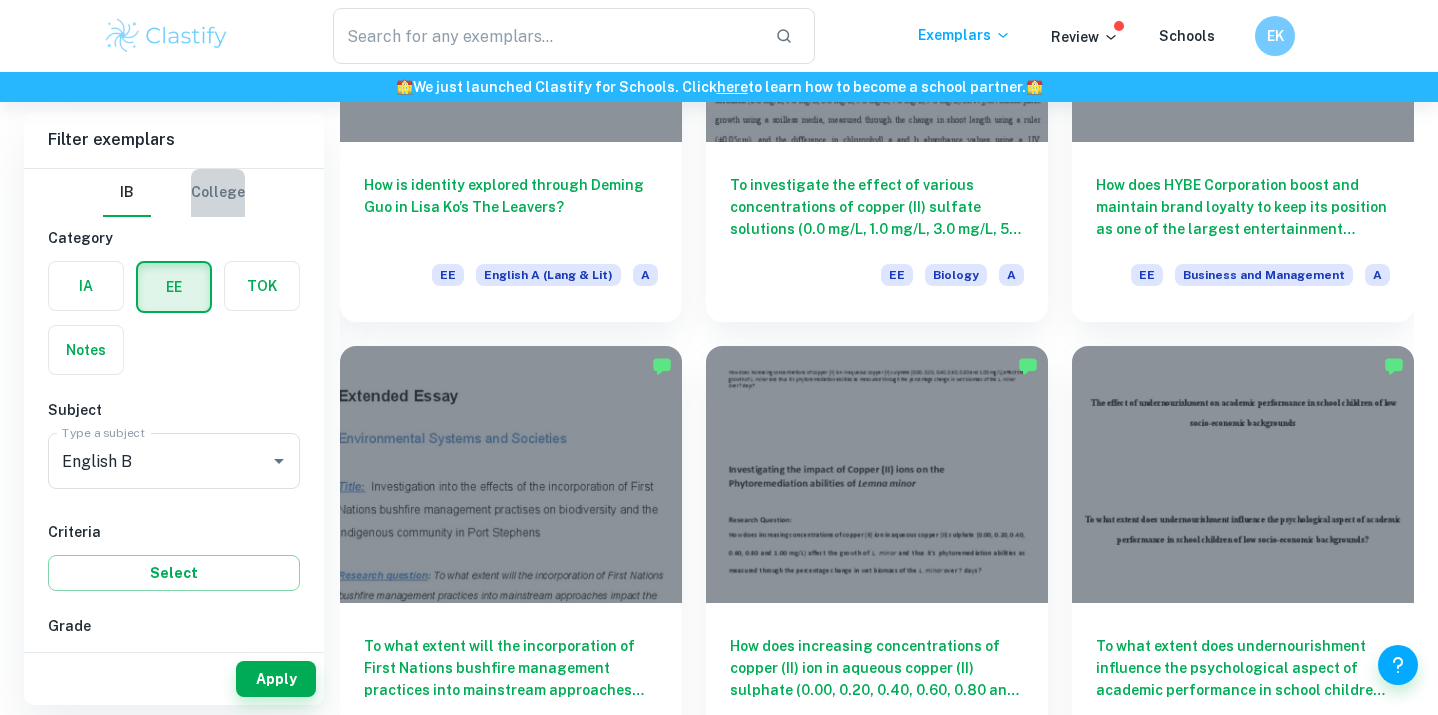 click on "College" at bounding box center (218, 193) 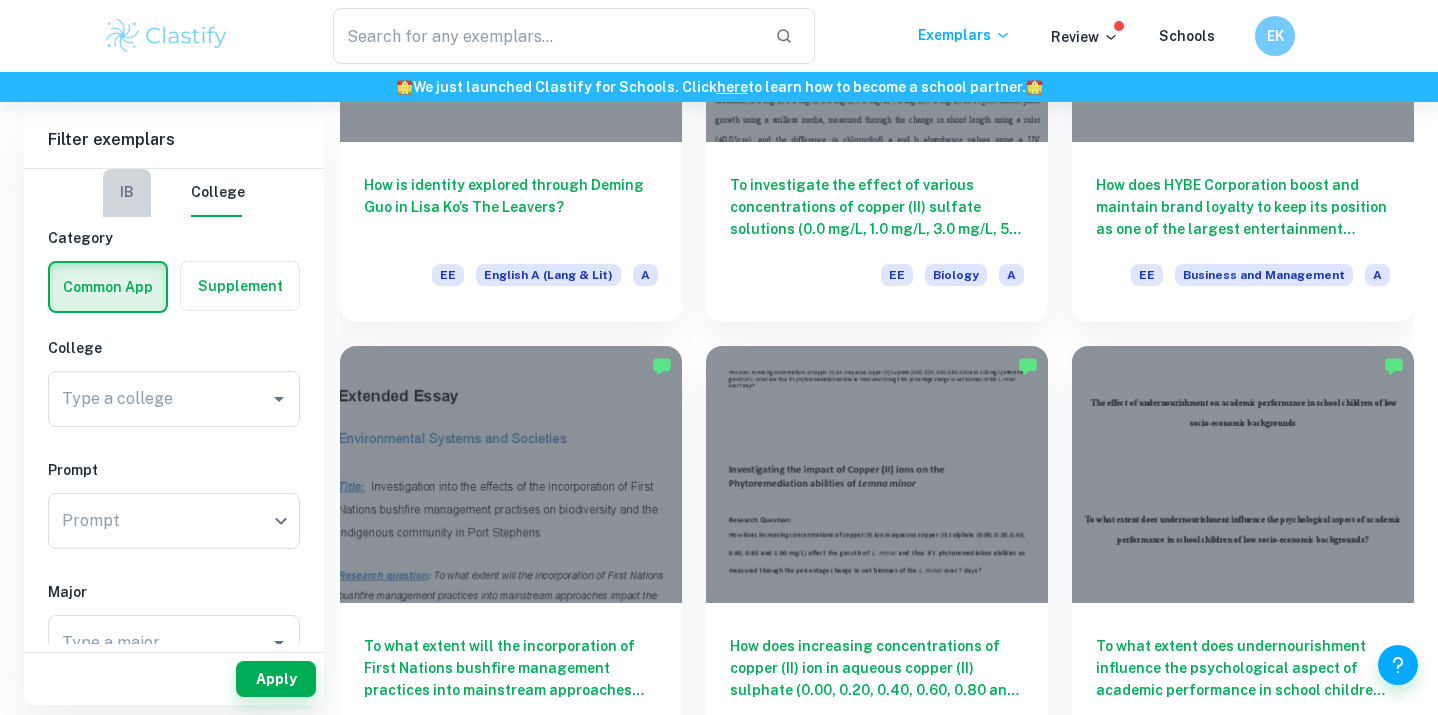 click on "IB" at bounding box center [127, 193] 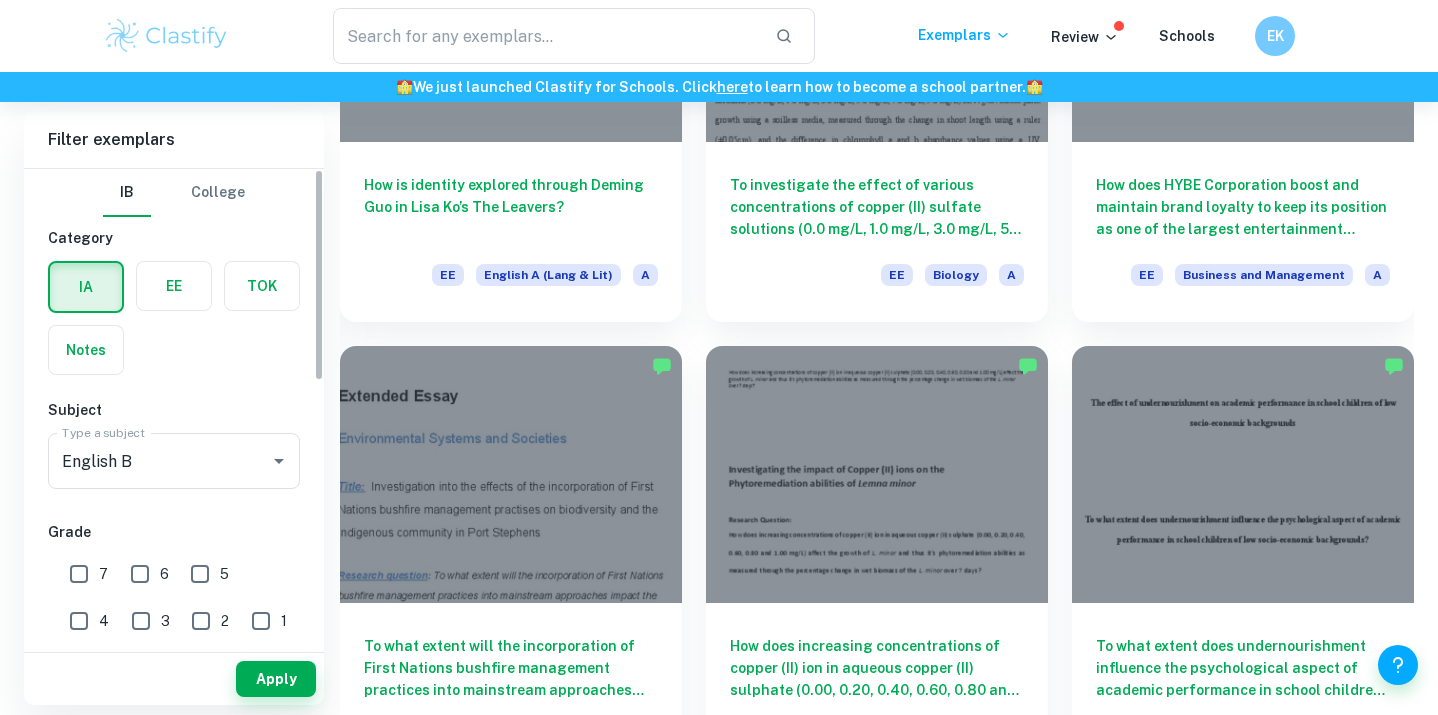 scroll, scrollTop: 0, scrollLeft: 0, axis: both 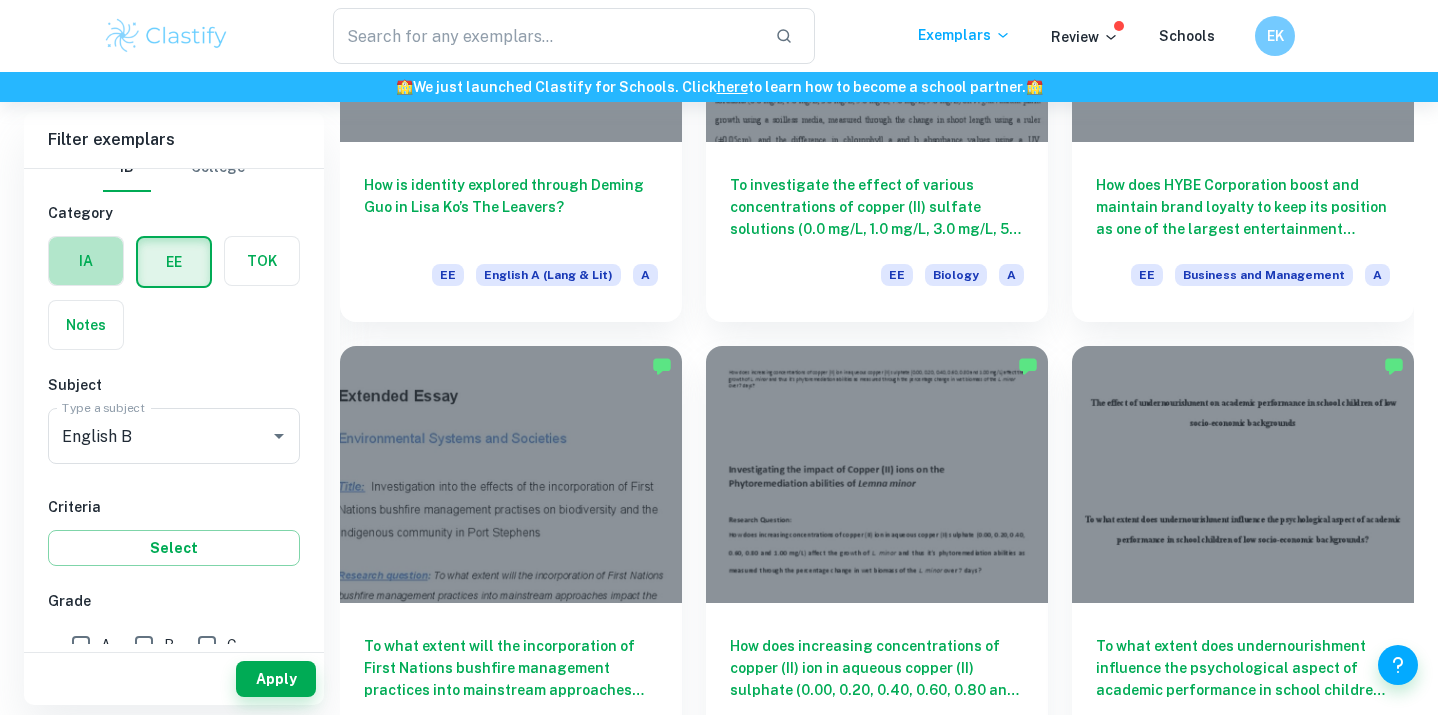 click at bounding box center (86, 261) 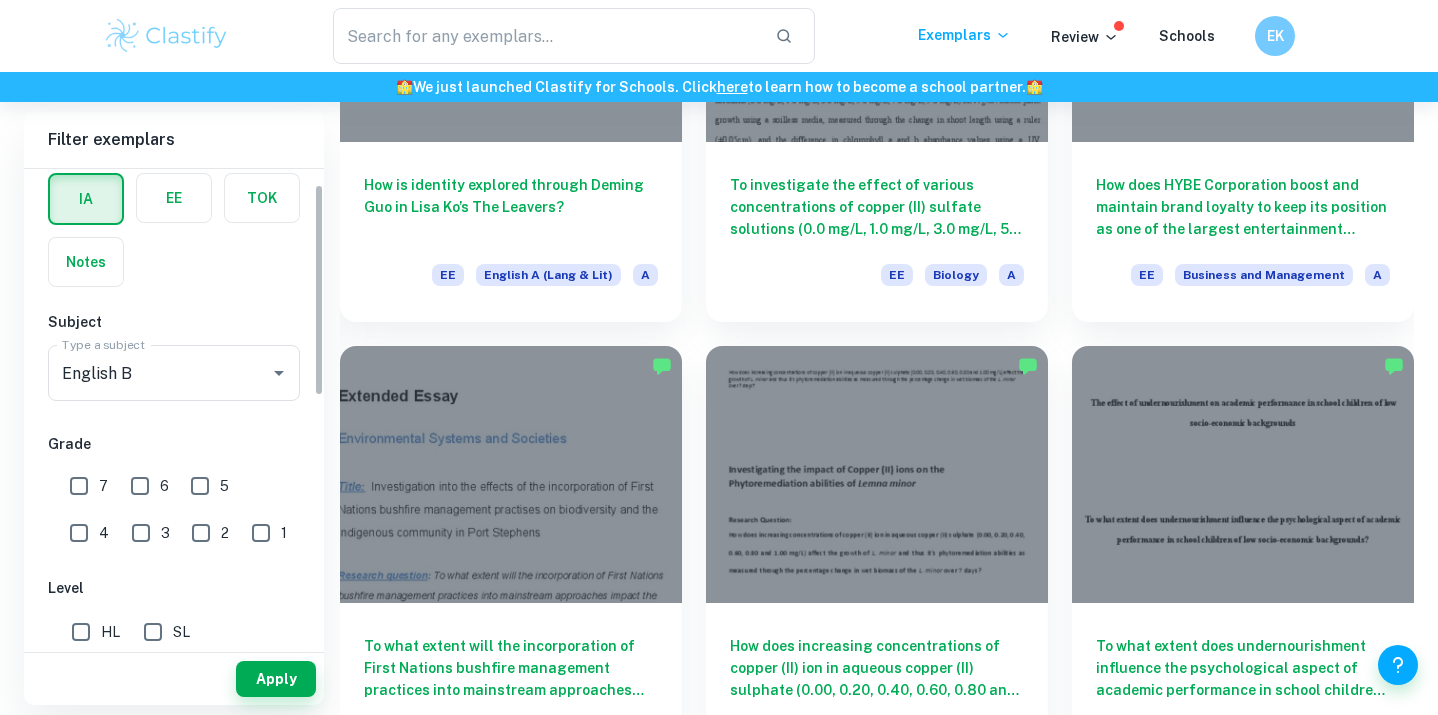 scroll, scrollTop: 145, scrollLeft: 0, axis: vertical 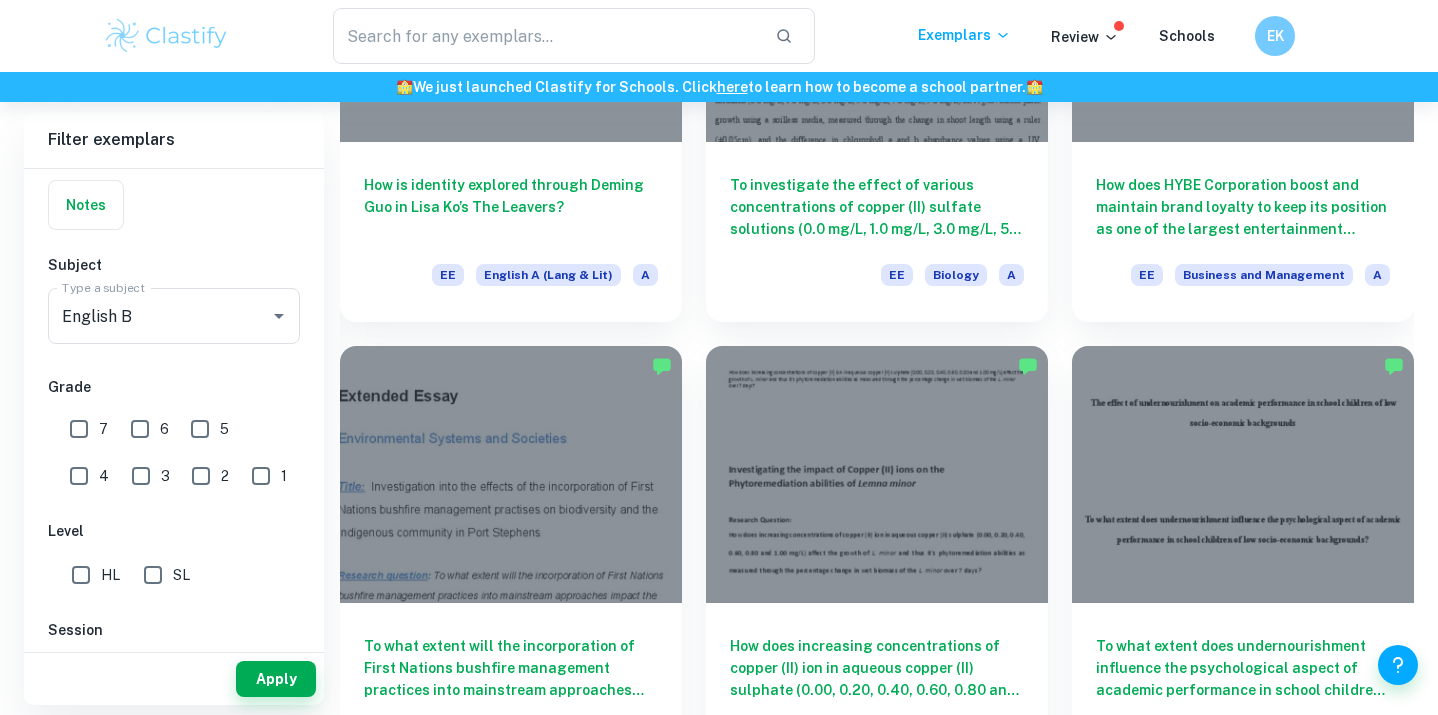 click on "7" at bounding box center [79, 429] 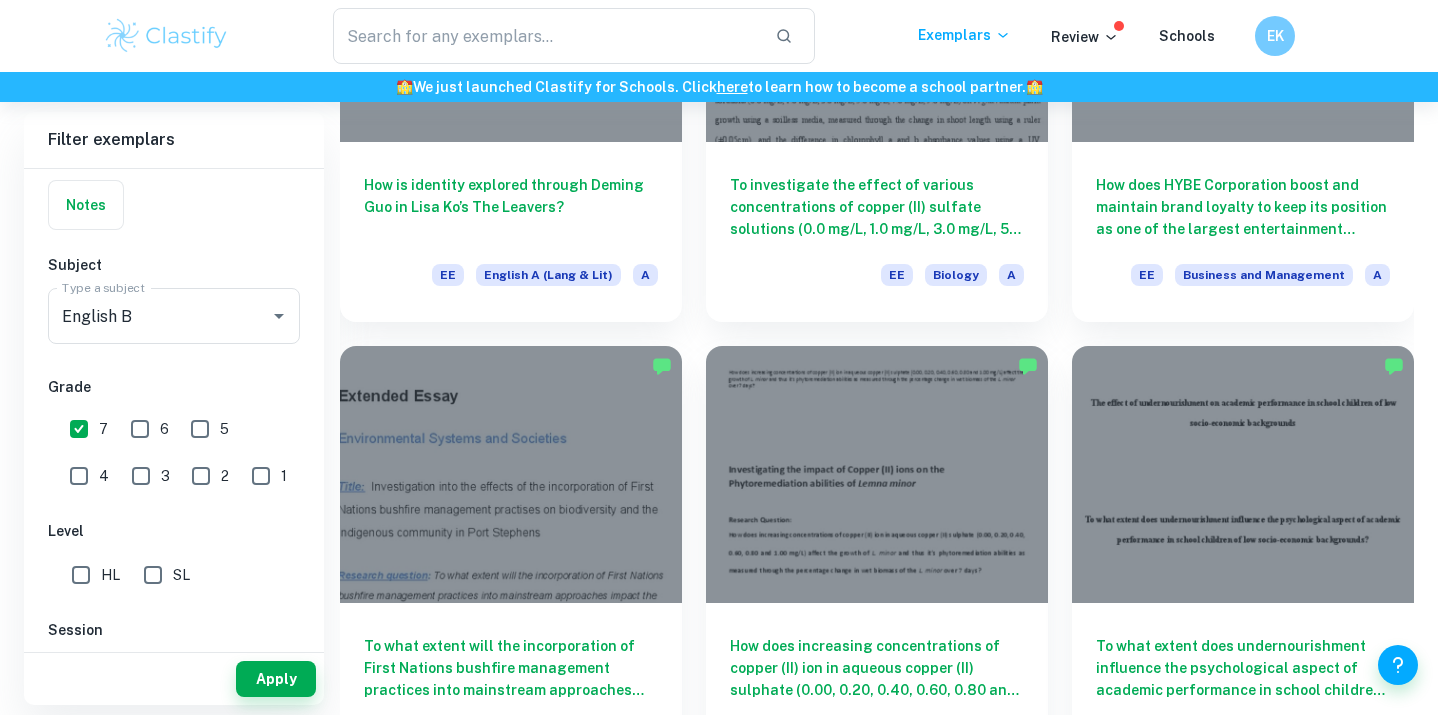 click on "HL" at bounding box center [81, 575] 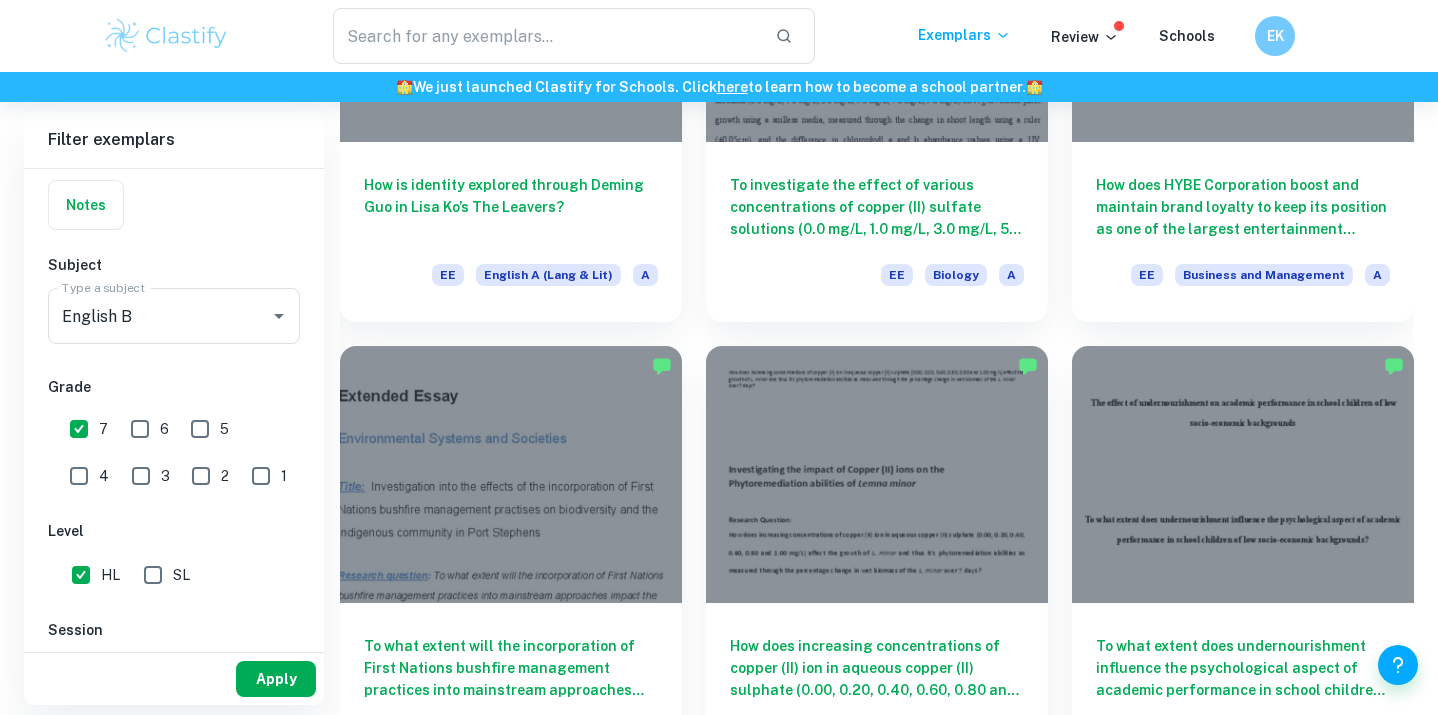click on "Apply" at bounding box center [276, 679] 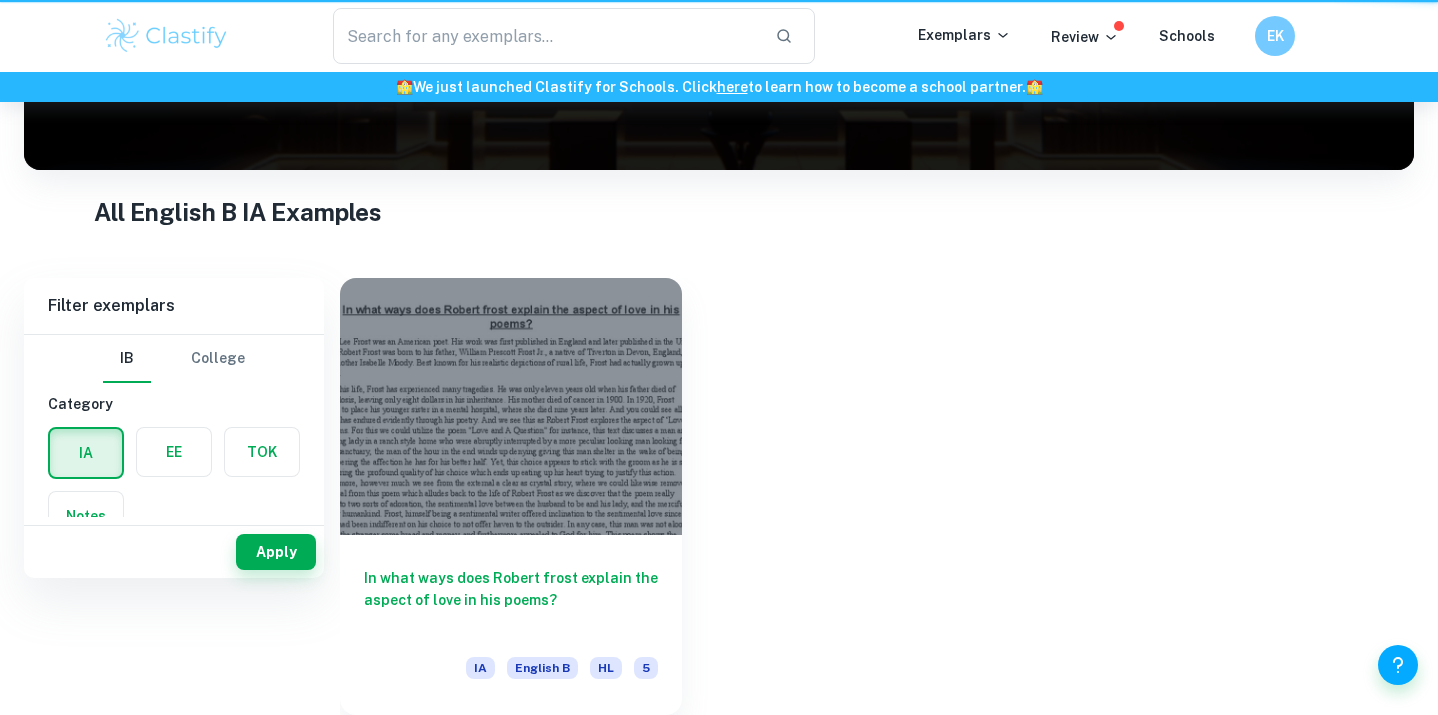 scroll, scrollTop: 0, scrollLeft: 0, axis: both 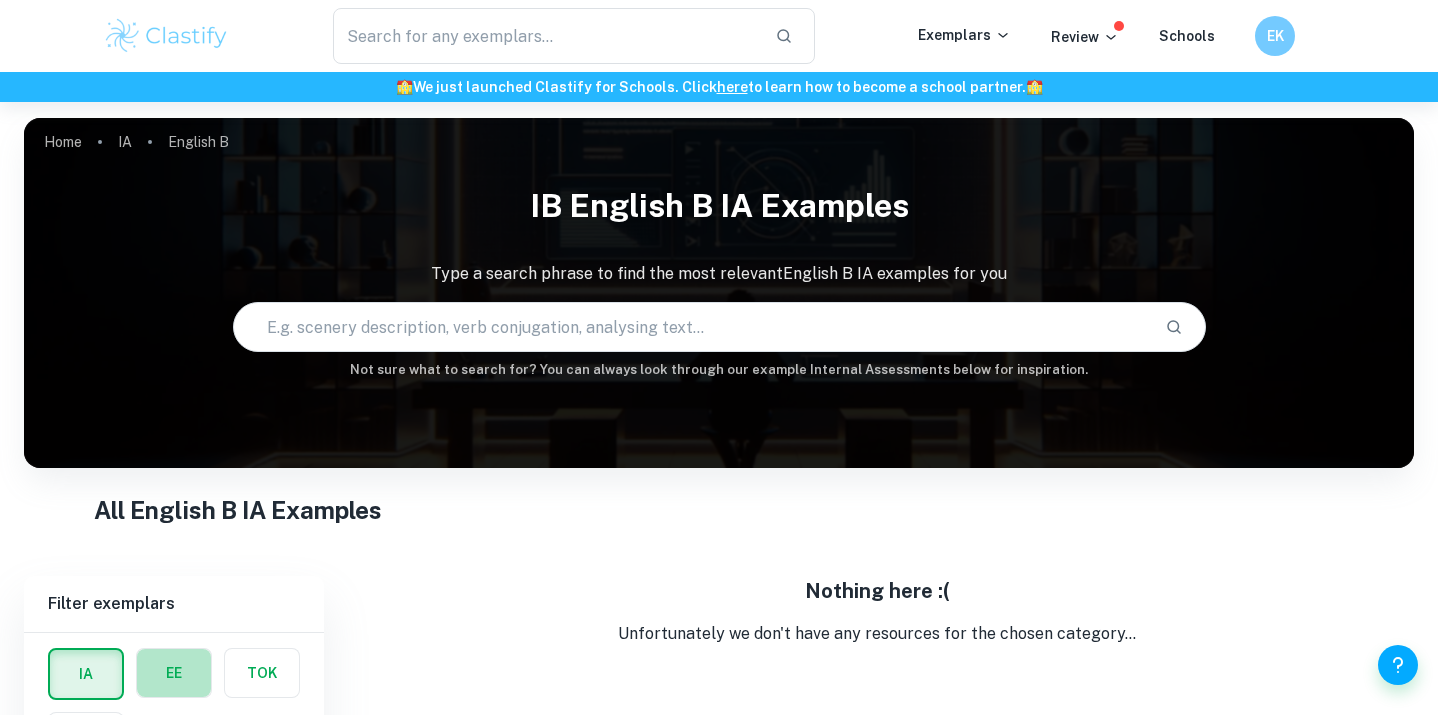 click at bounding box center (174, 673) 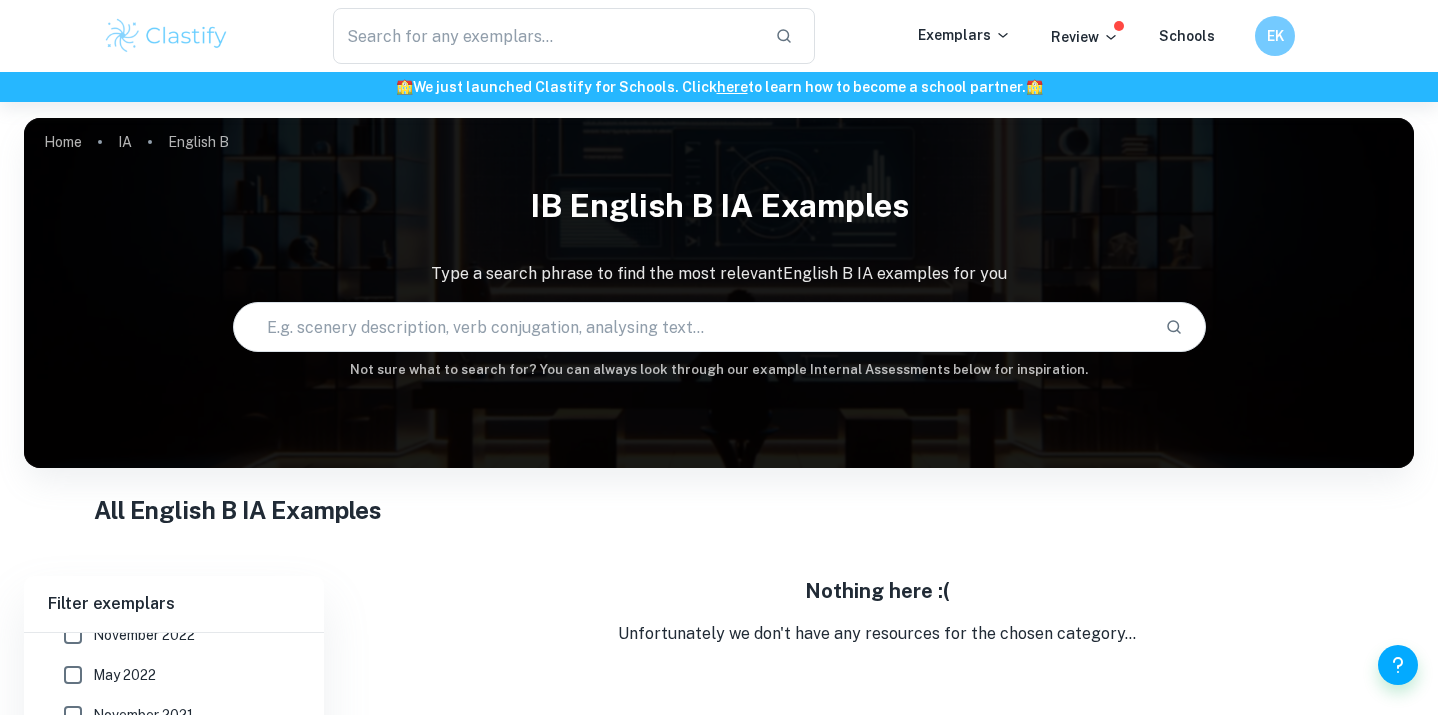 scroll, scrollTop: 878, scrollLeft: 0, axis: vertical 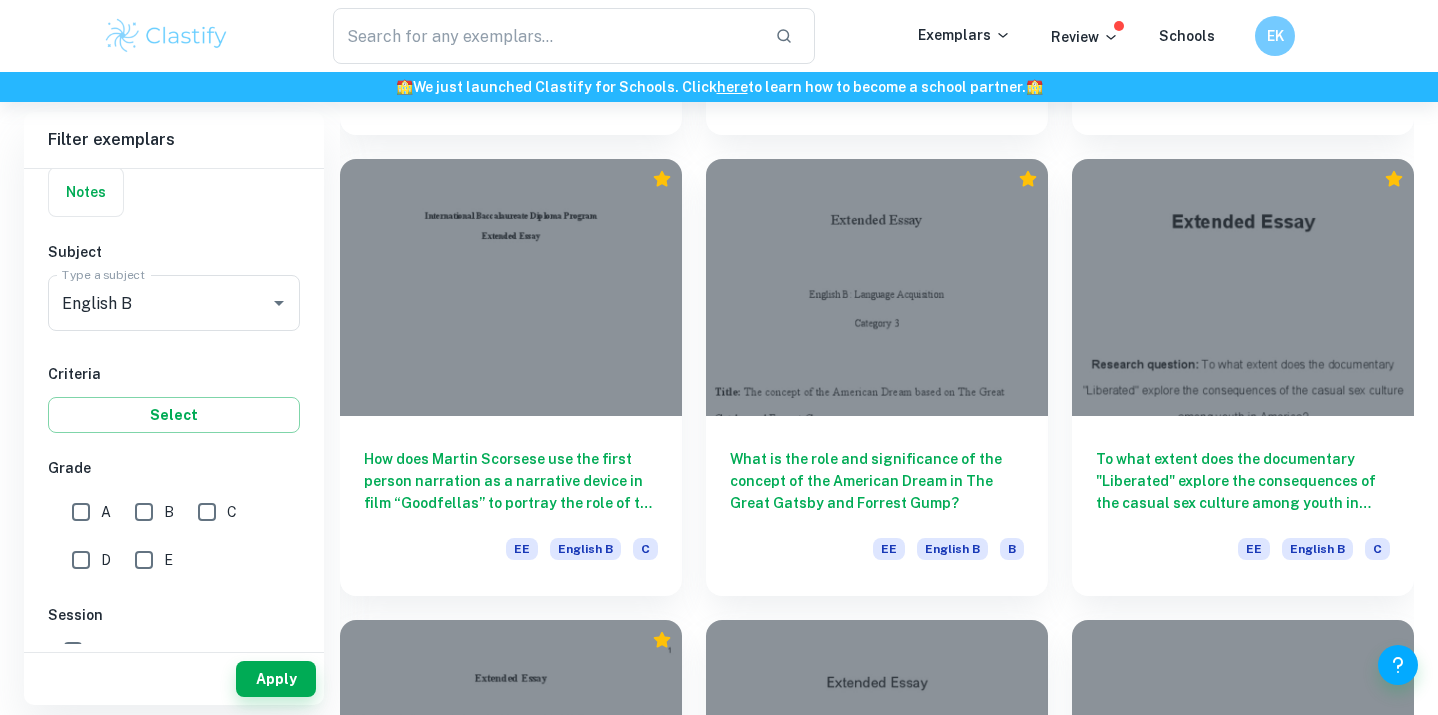 click on "A" at bounding box center (81, 512) 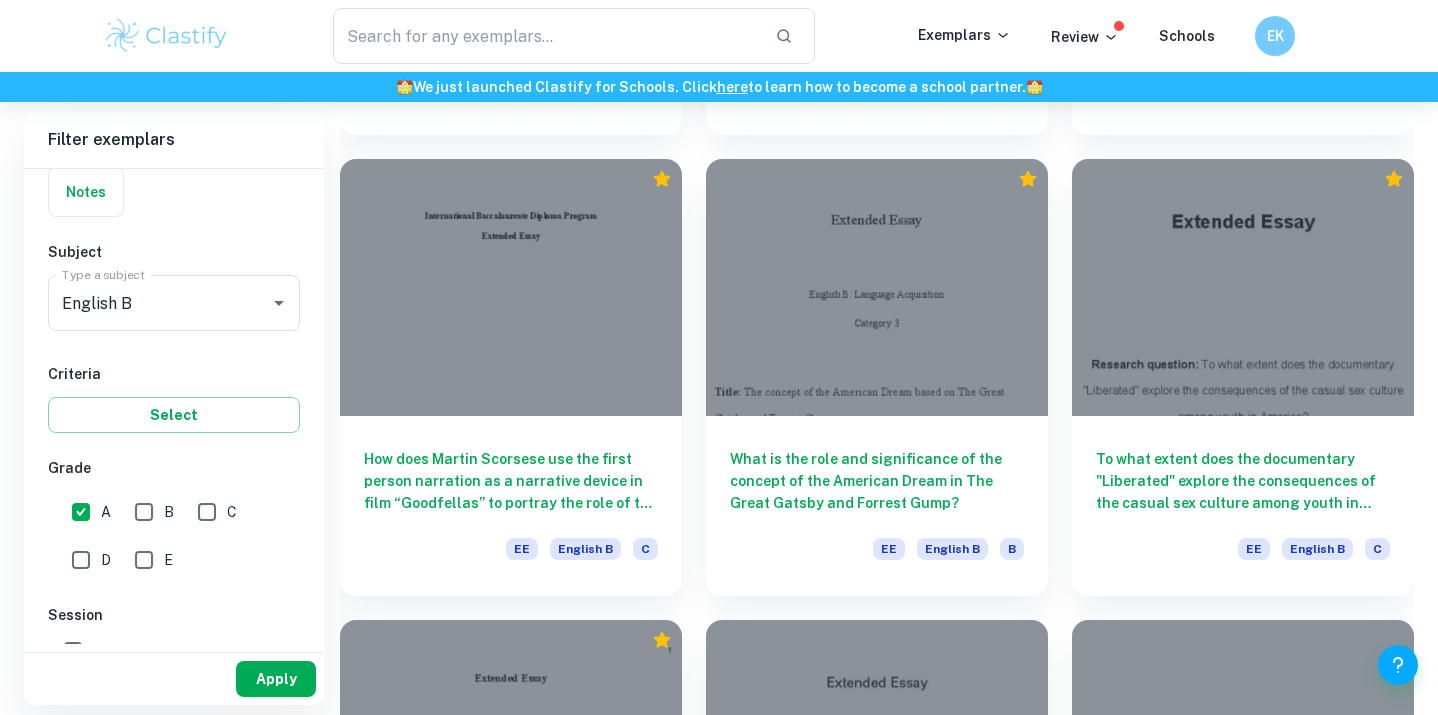 click on "Apply" at bounding box center (276, 679) 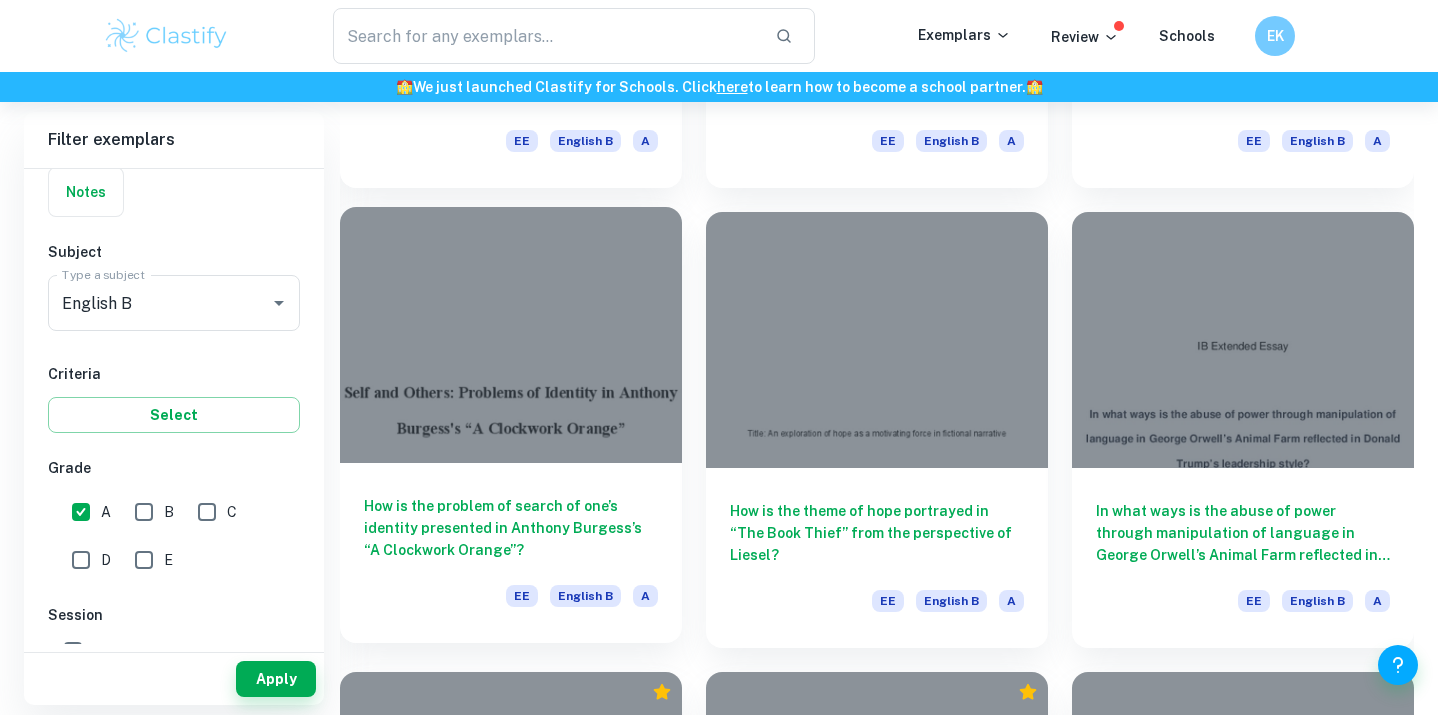 scroll, scrollTop: 1428, scrollLeft: 0, axis: vertical 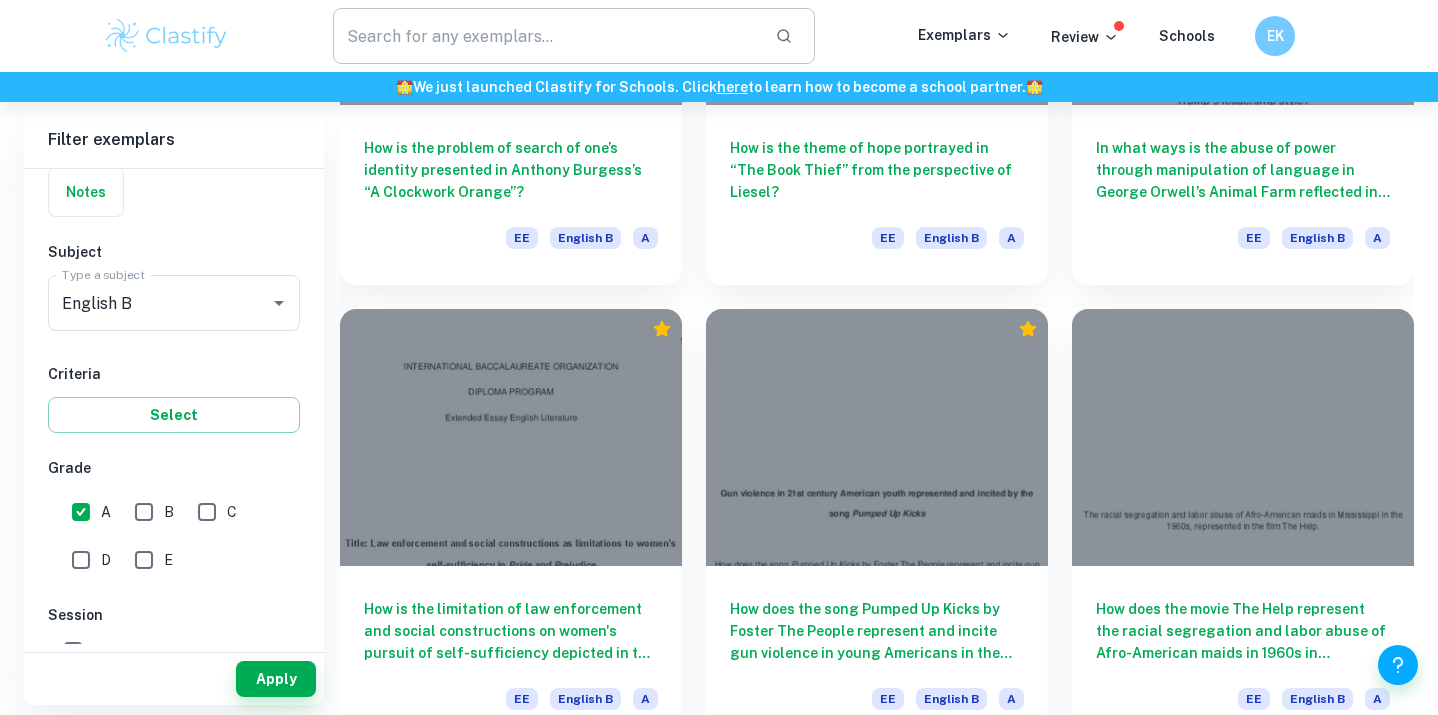 click at bounding box center (546, 36) 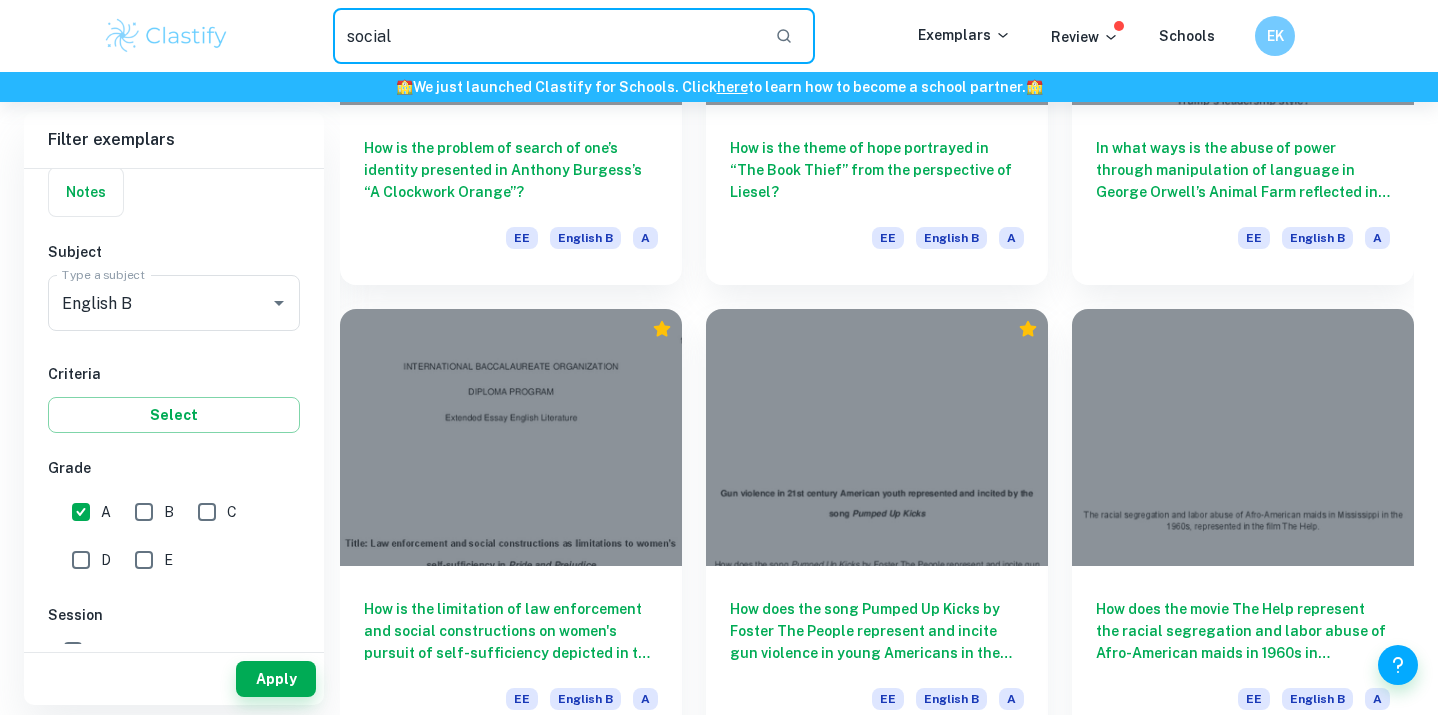 type on "social" 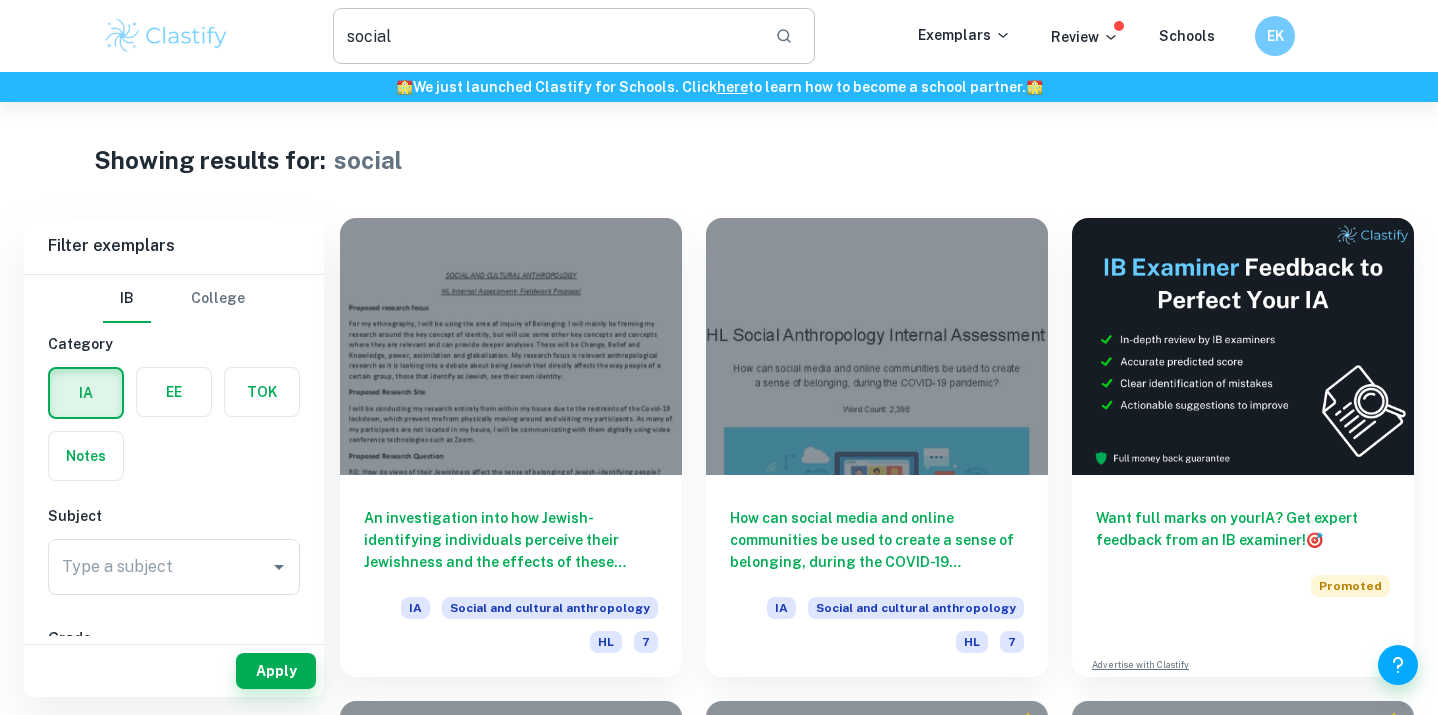 scroll, scrollTop: 0, scrollLeft: 0, axis: both 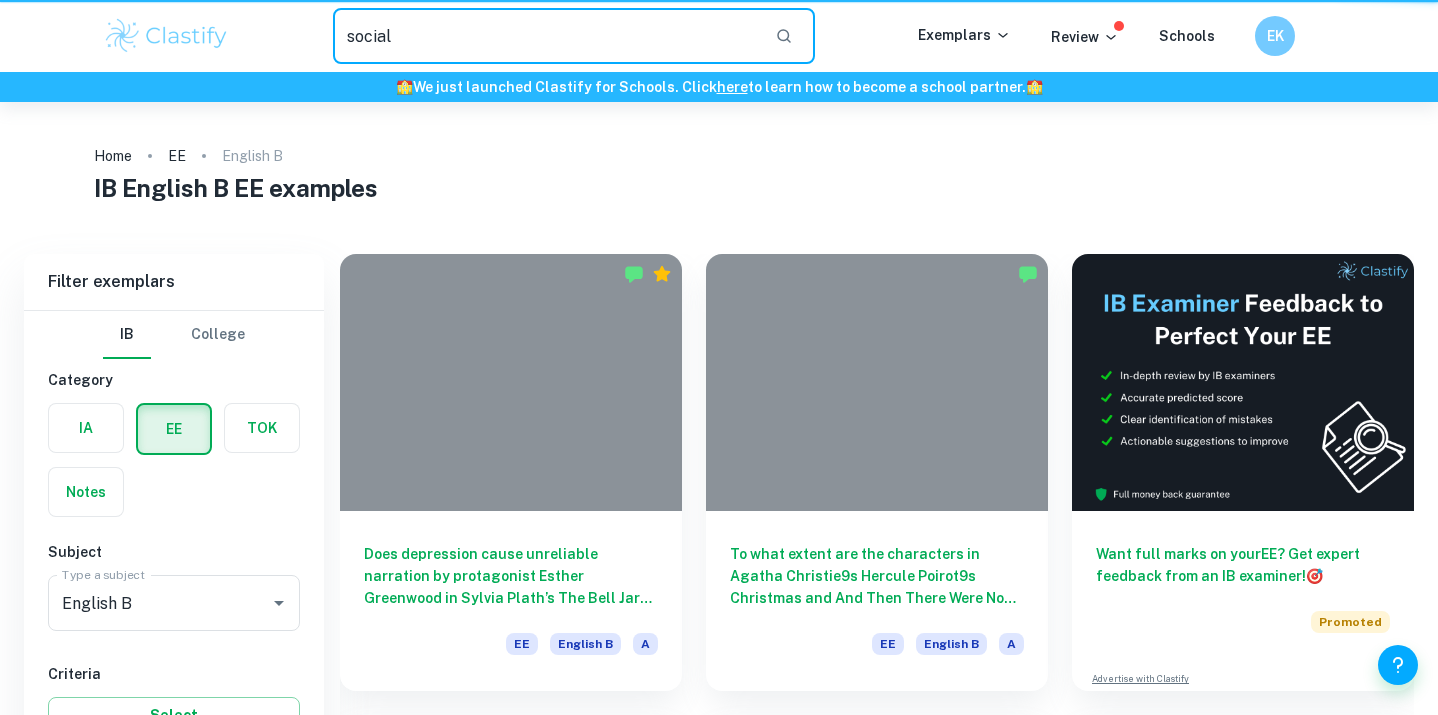 type 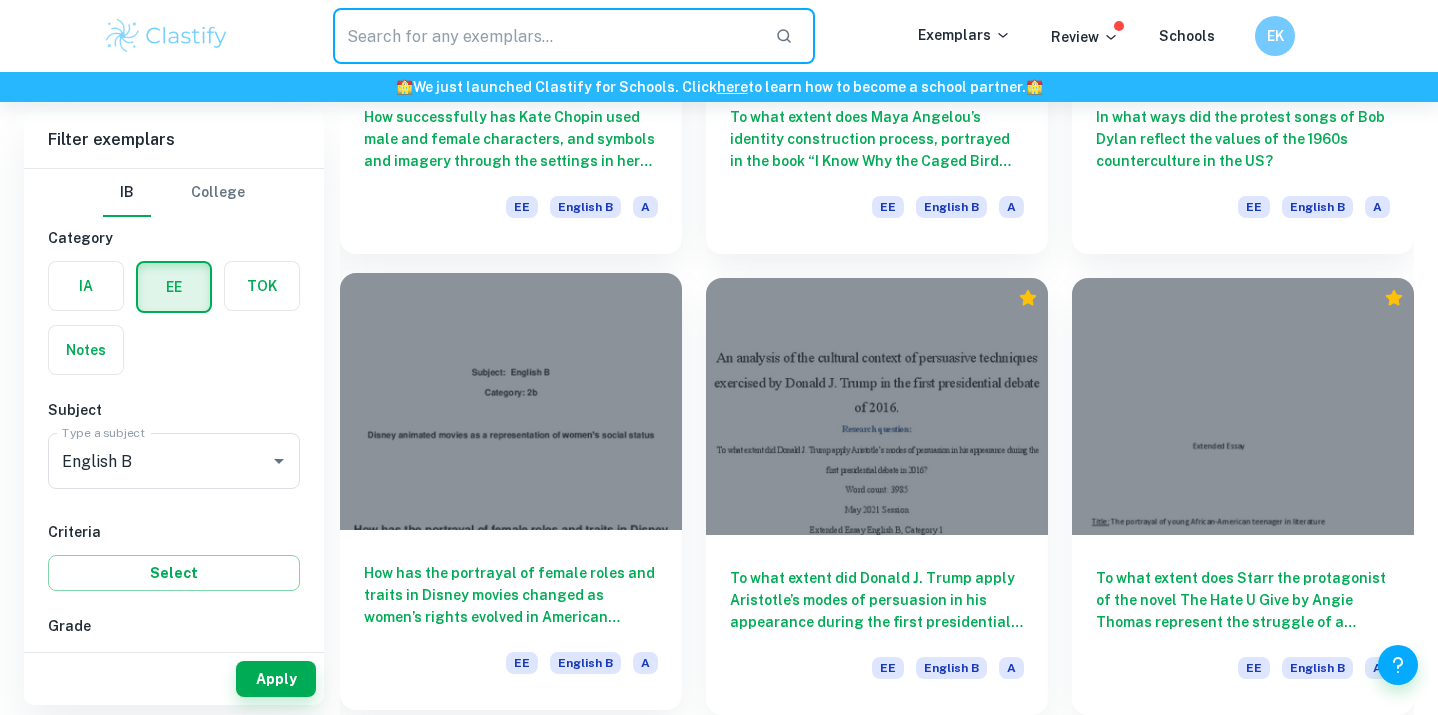 scroll, scrollTop: 2739, scrollLeft: 0, axis: vertical 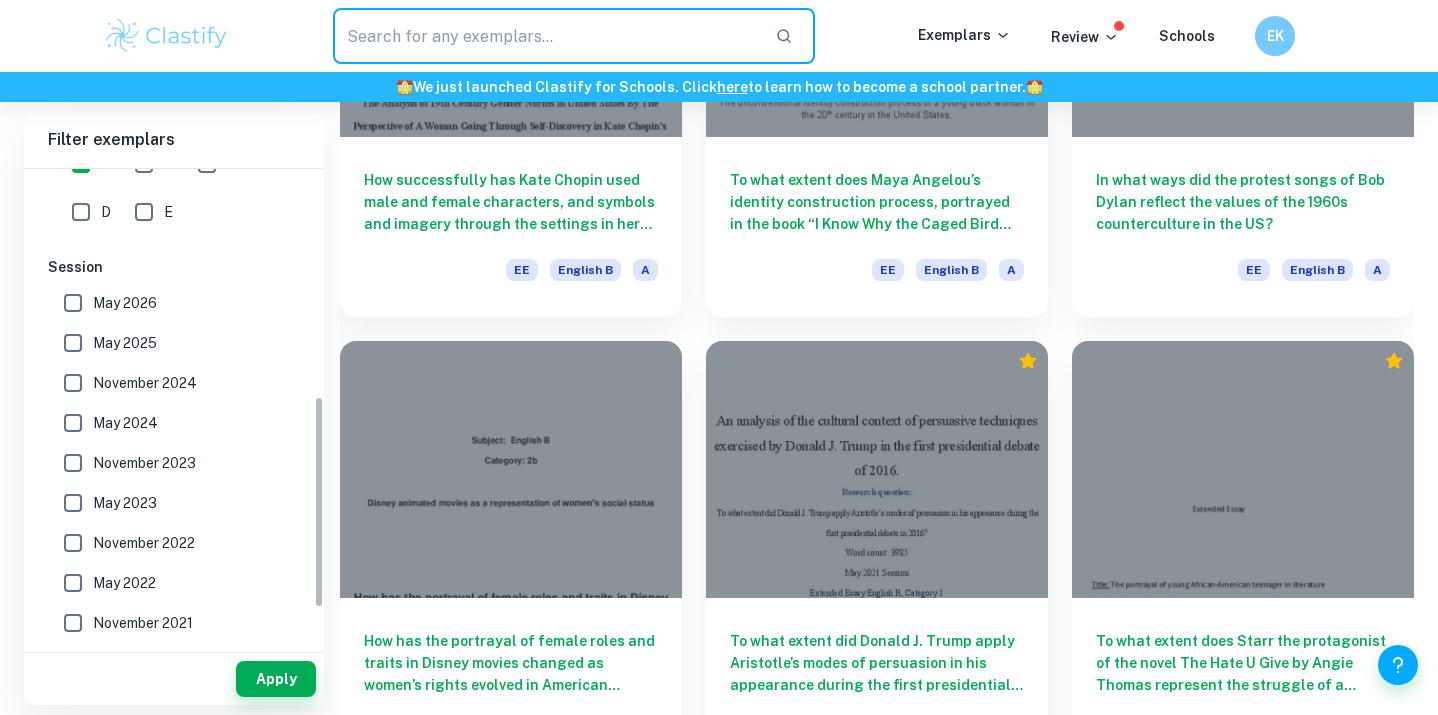 click on "May 2026" at bounding box center [168, 303] 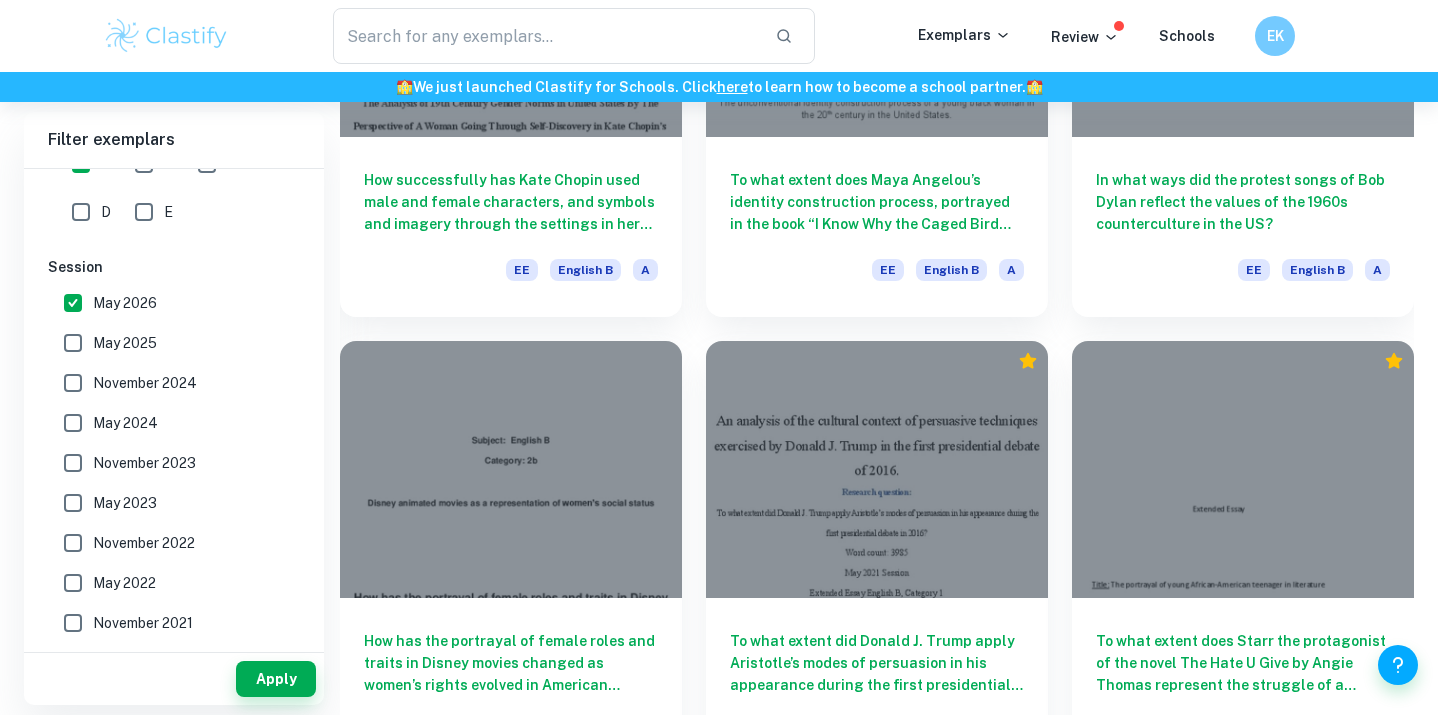 click on "May 2025" at bounding box center (125, 343) 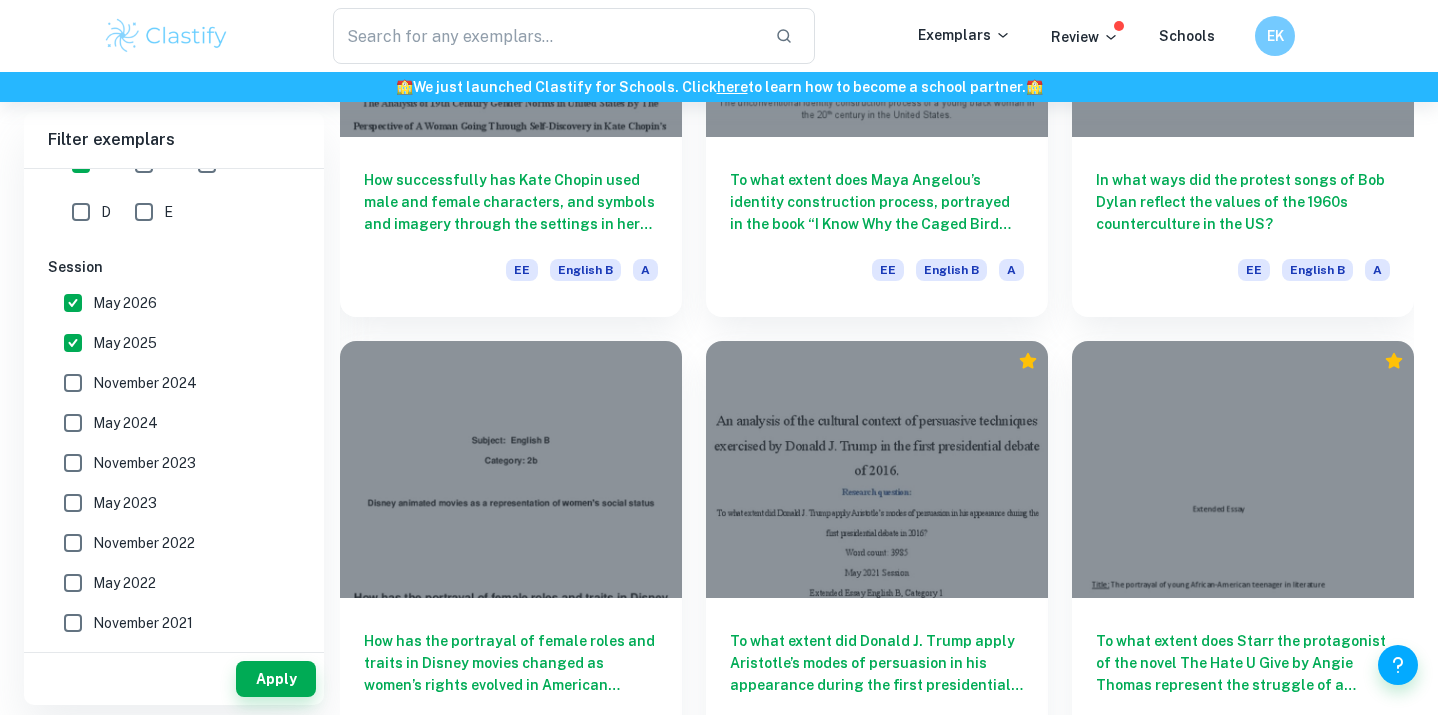 click on "November 2024" at bounding box center [145, 383] 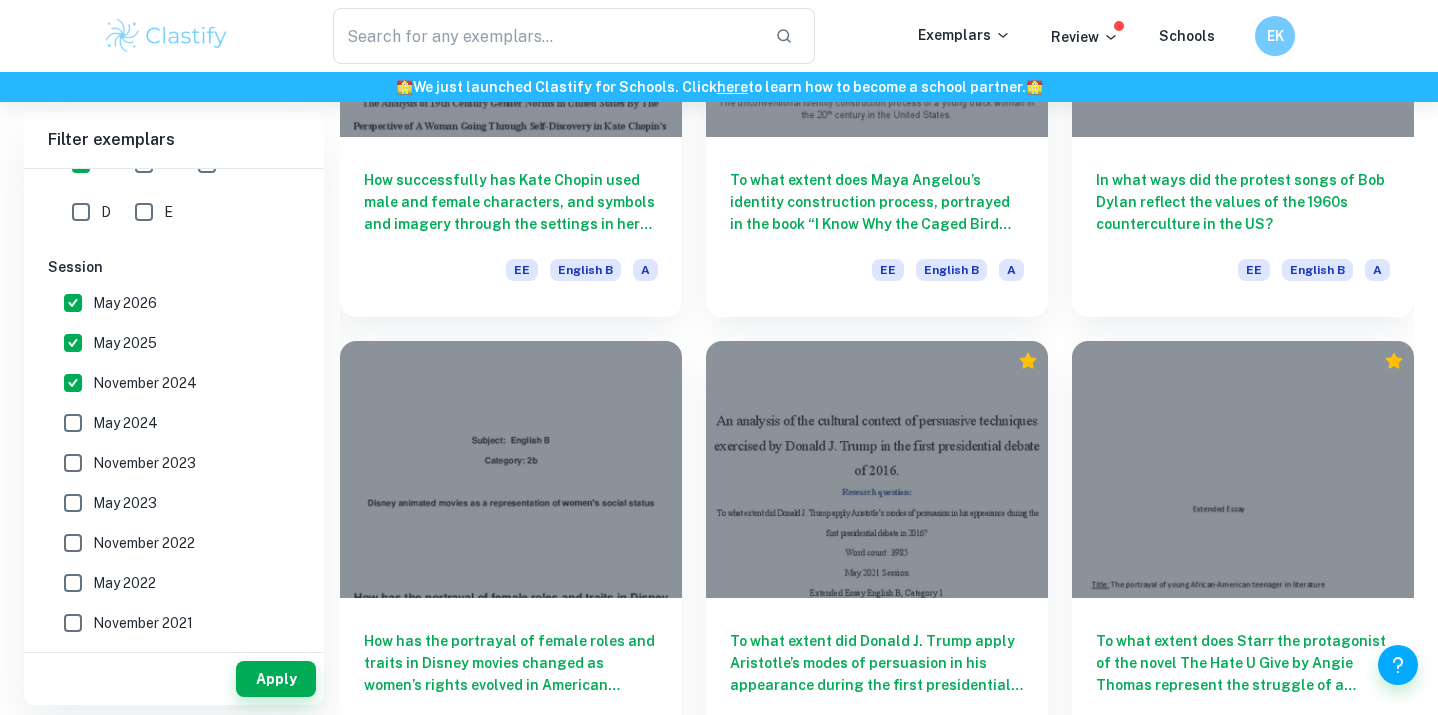 click on "November 2024" at bounding box center (168, 383) 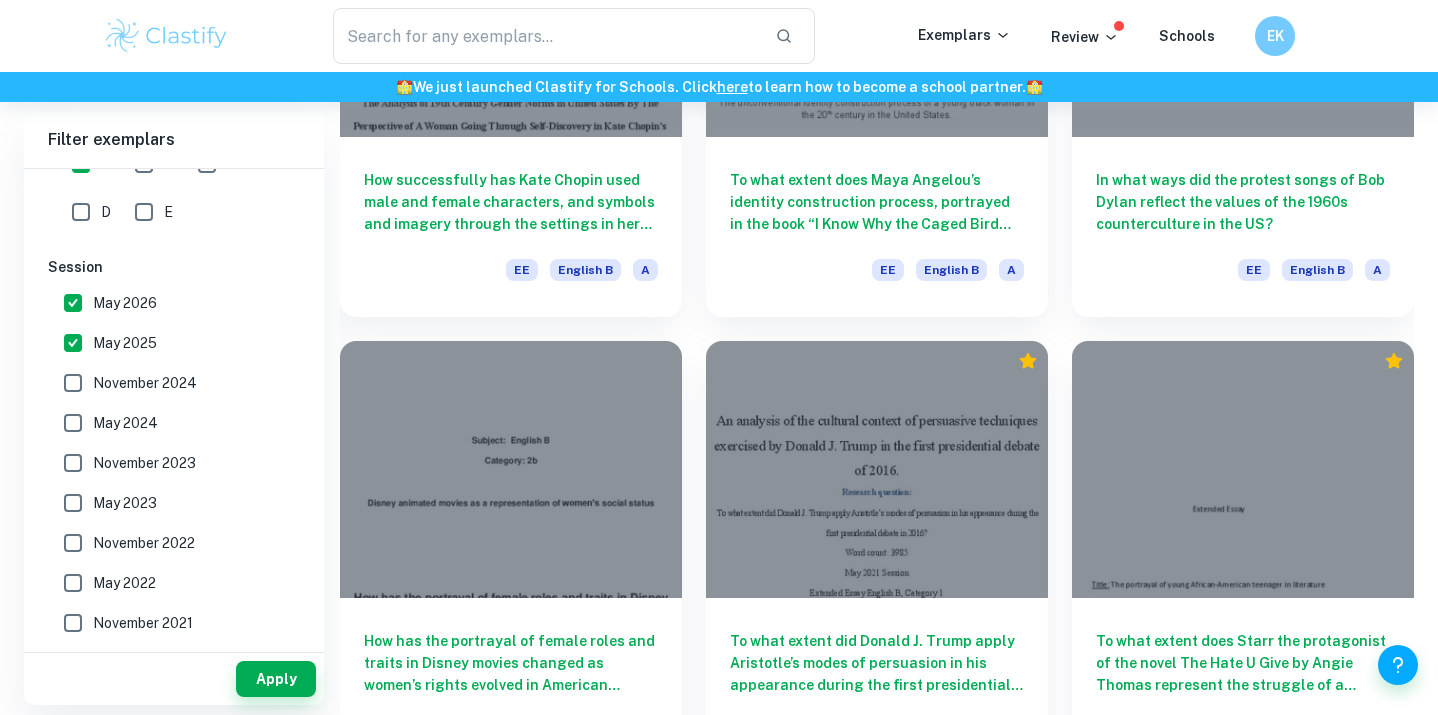 click on "November 2023" at bounding box center (144, 463) 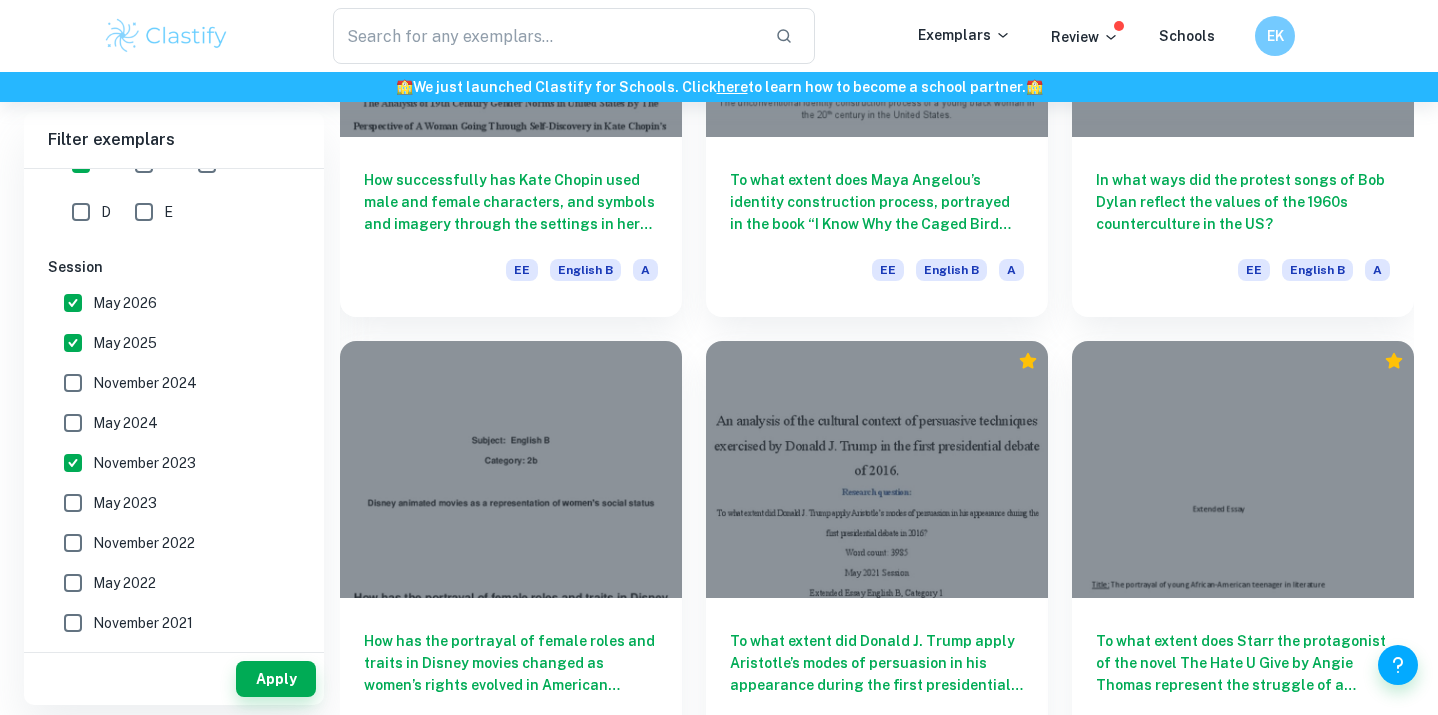click on "May 2024" at bounding box center [168, 423] 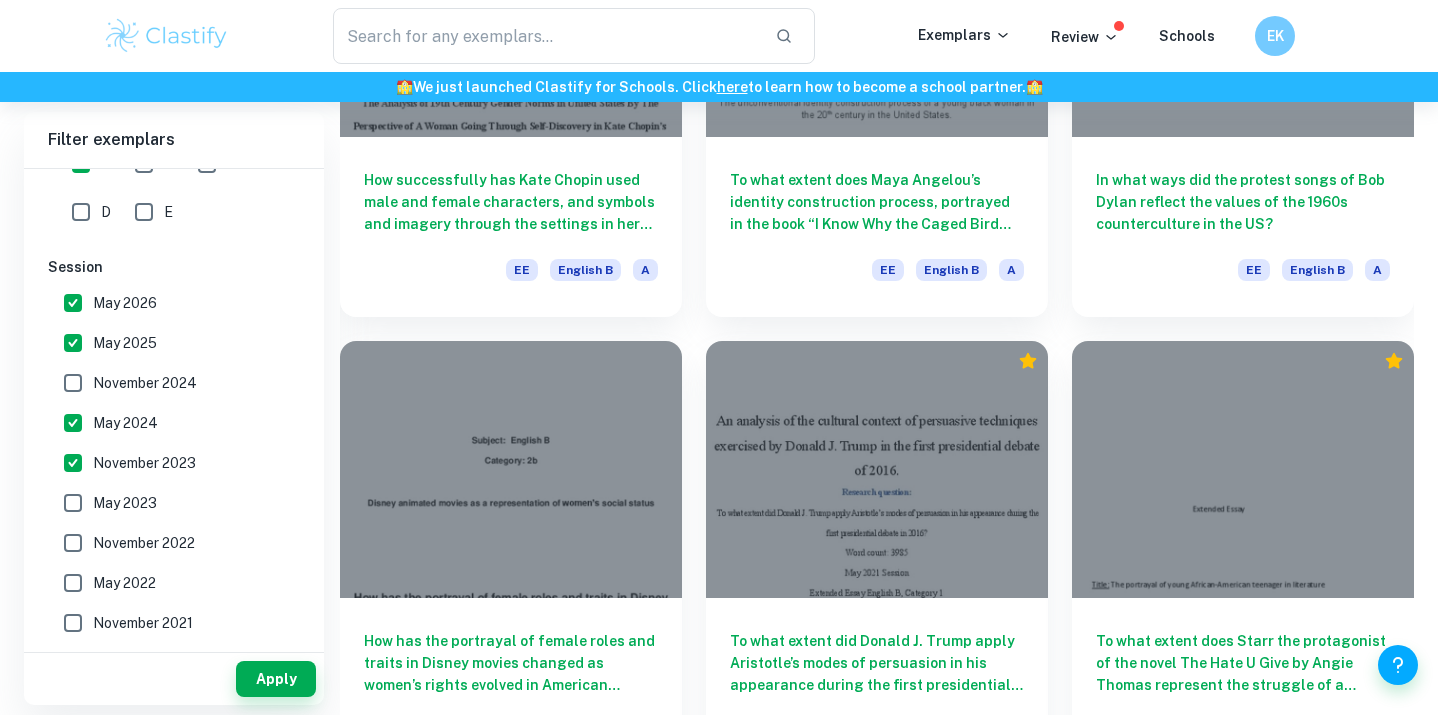 click on "November 2024" at bounding box center [168, 383] 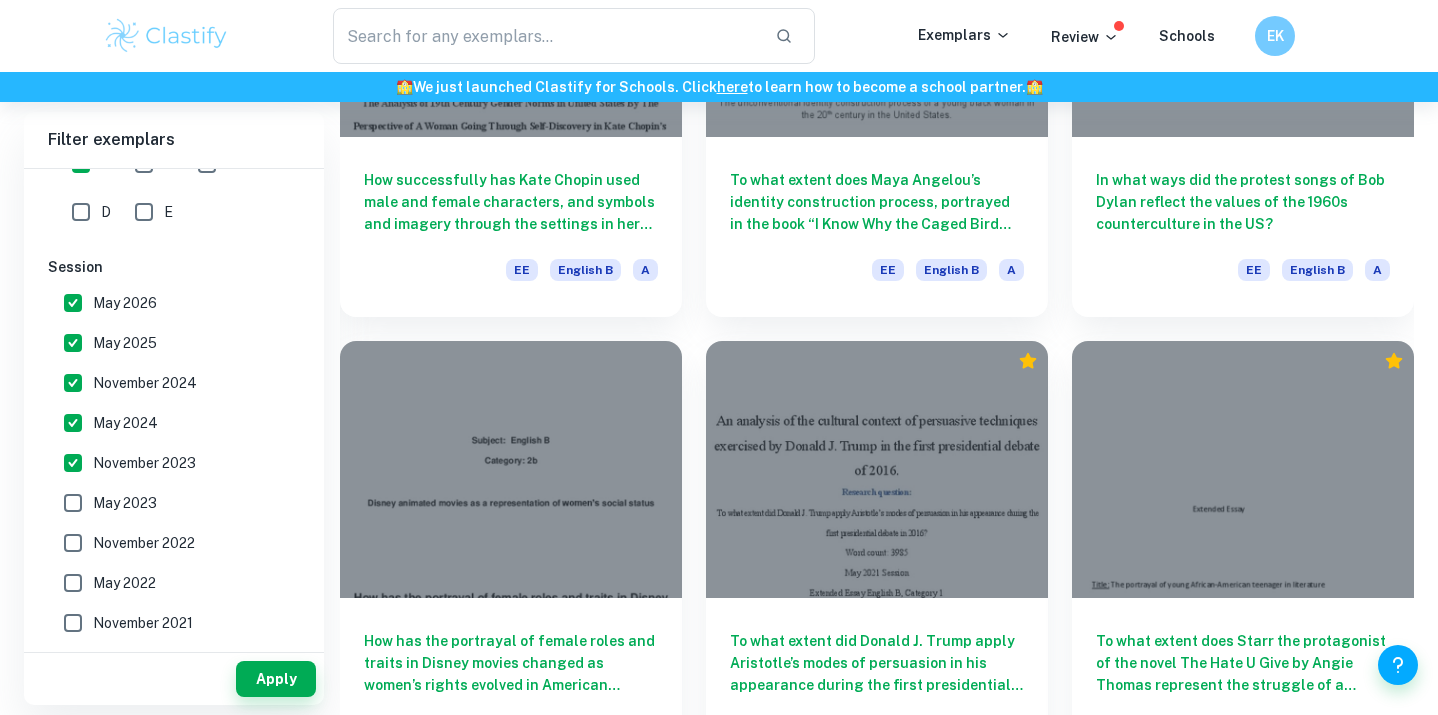 click on "May 2023" at bounding box center [168, 503] 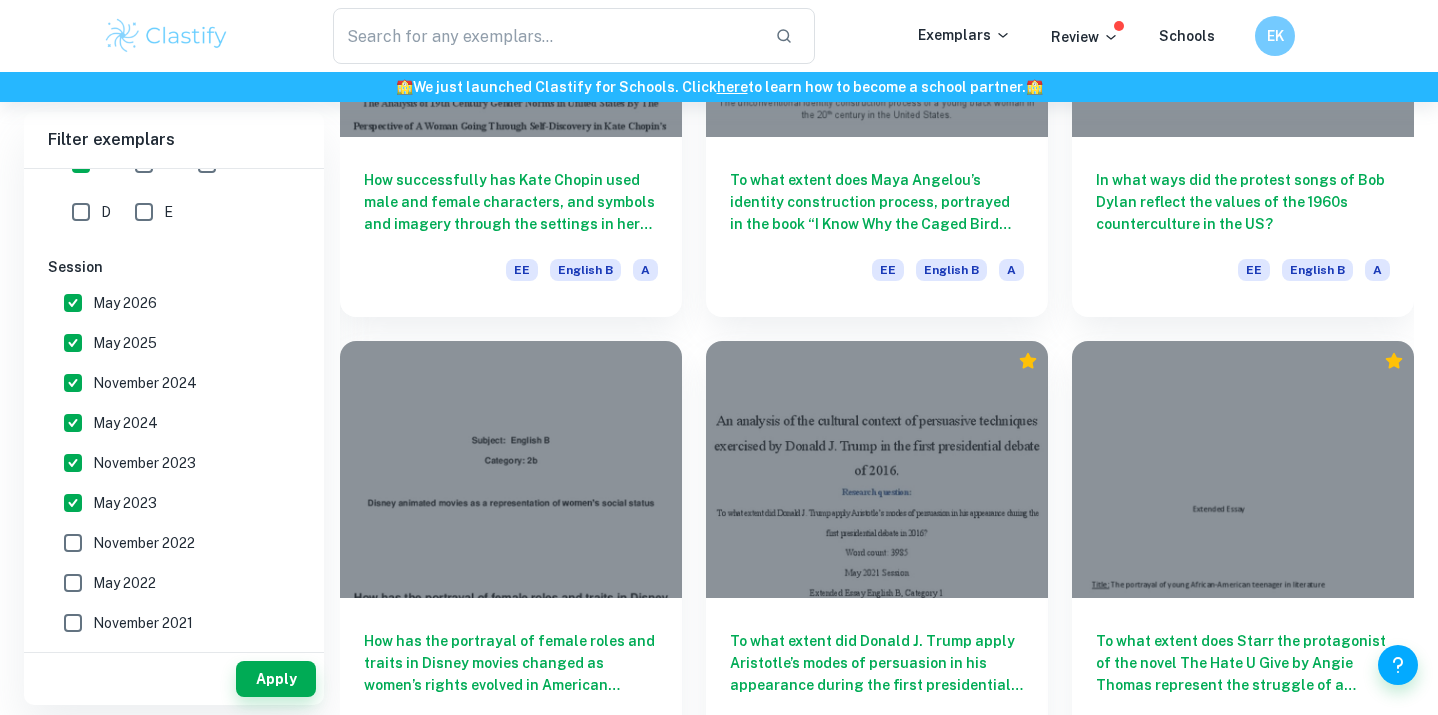 click on "May 2023" at bounding box center (125, 503) 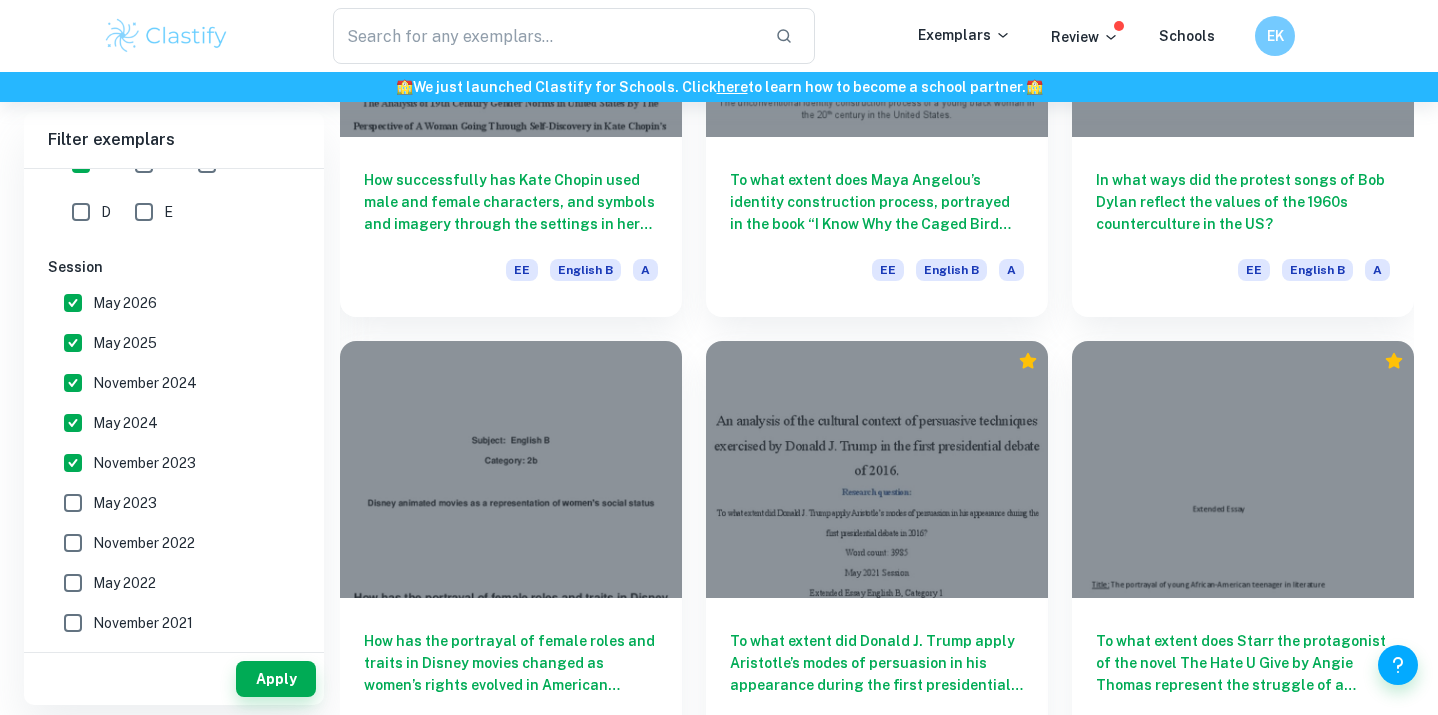 click on "November 2022" at bounding box center [144, 543] 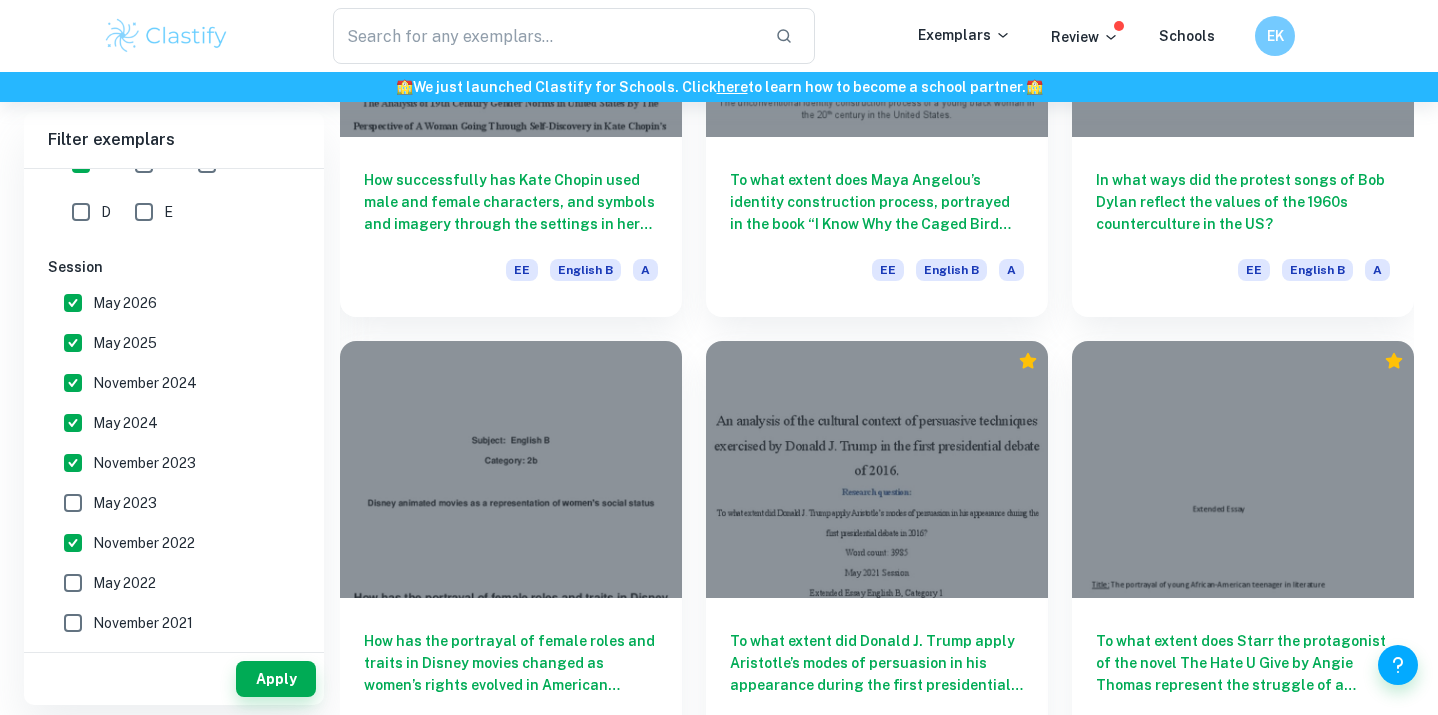 click on "May 2023" at bounding box center (168, 503) 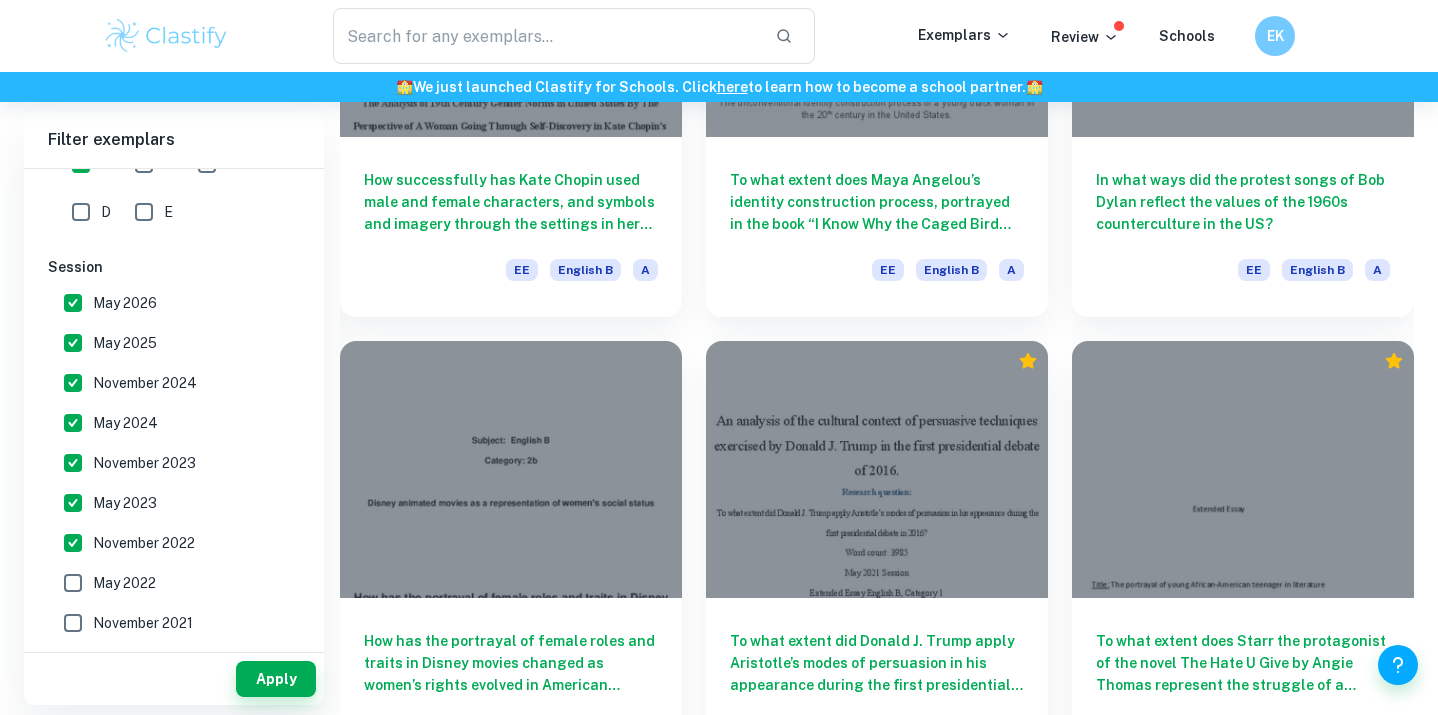 click on "May 2022" at bounding box center [124, 583] 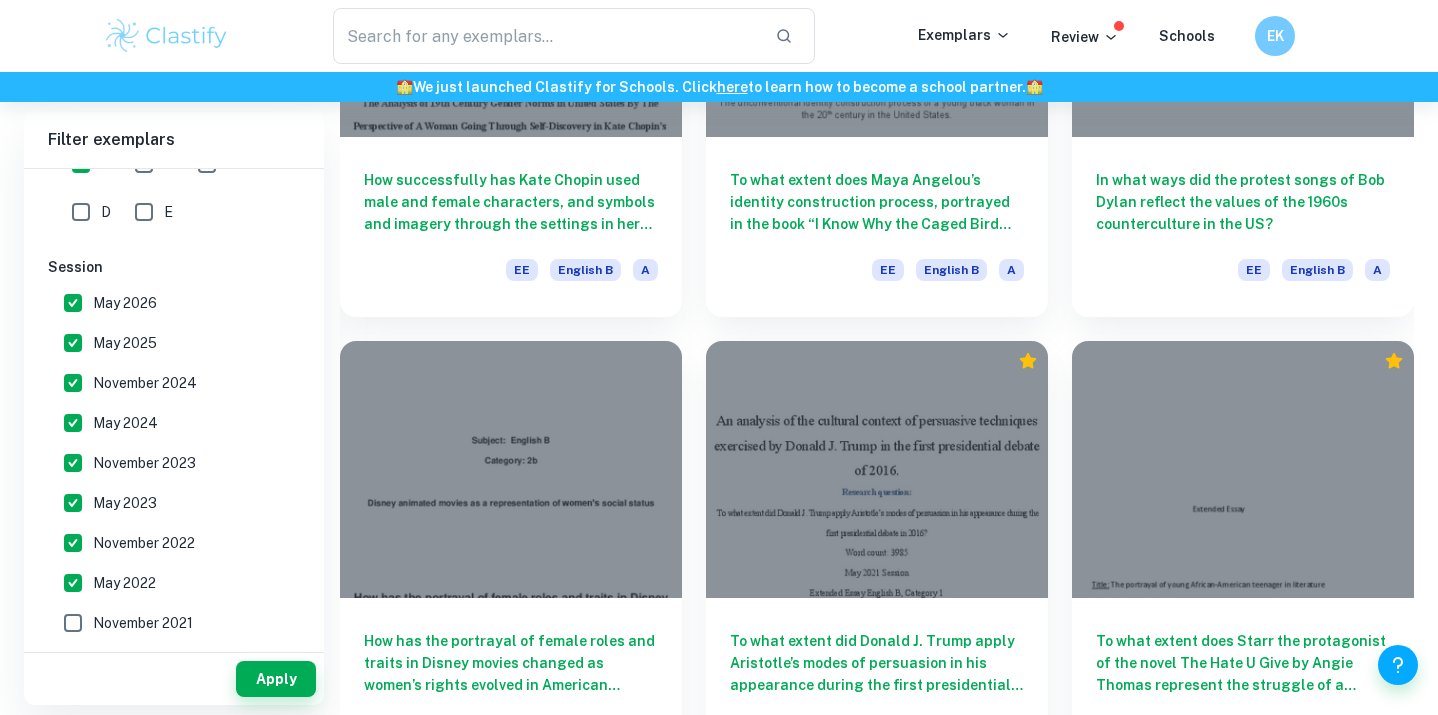 click on "November 2021" at bounding box center [168, 623] 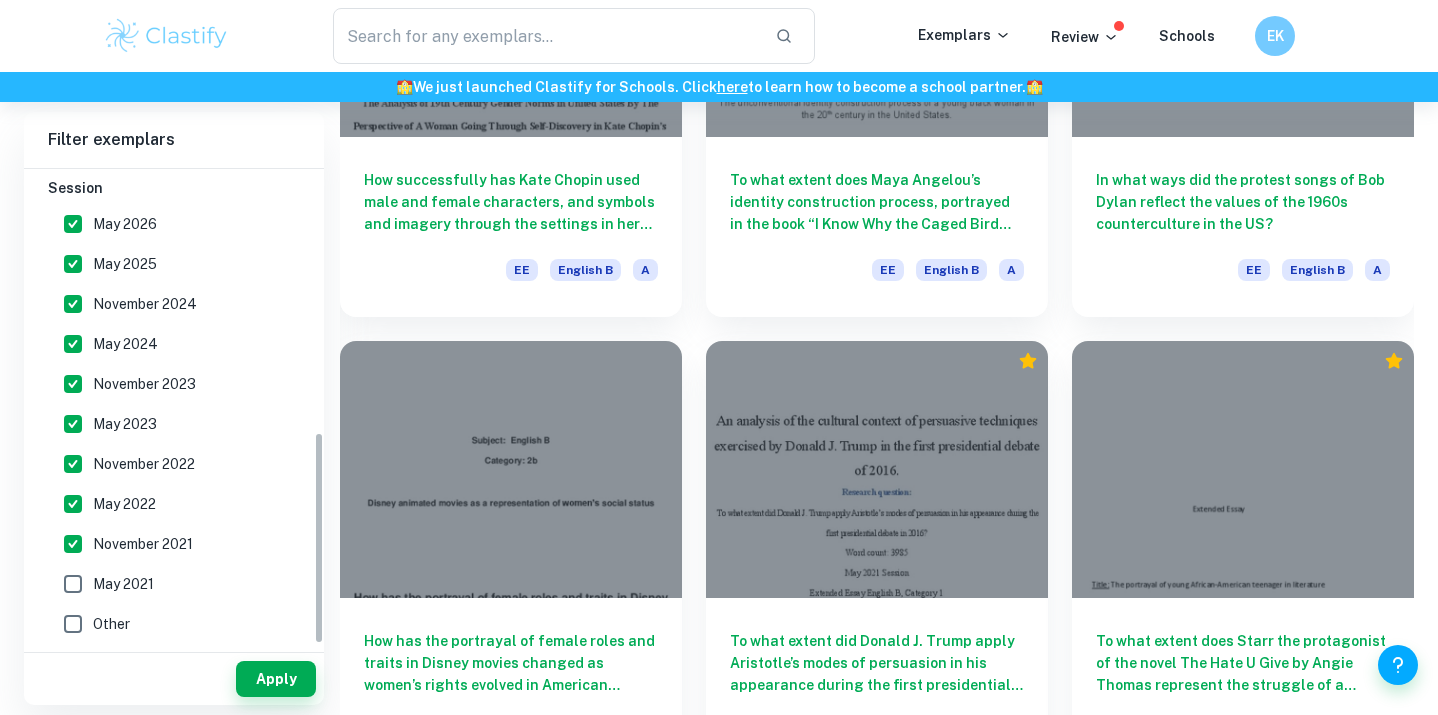 scroll, scrollTop: 585, scrollLeft: 0, axis: vertical 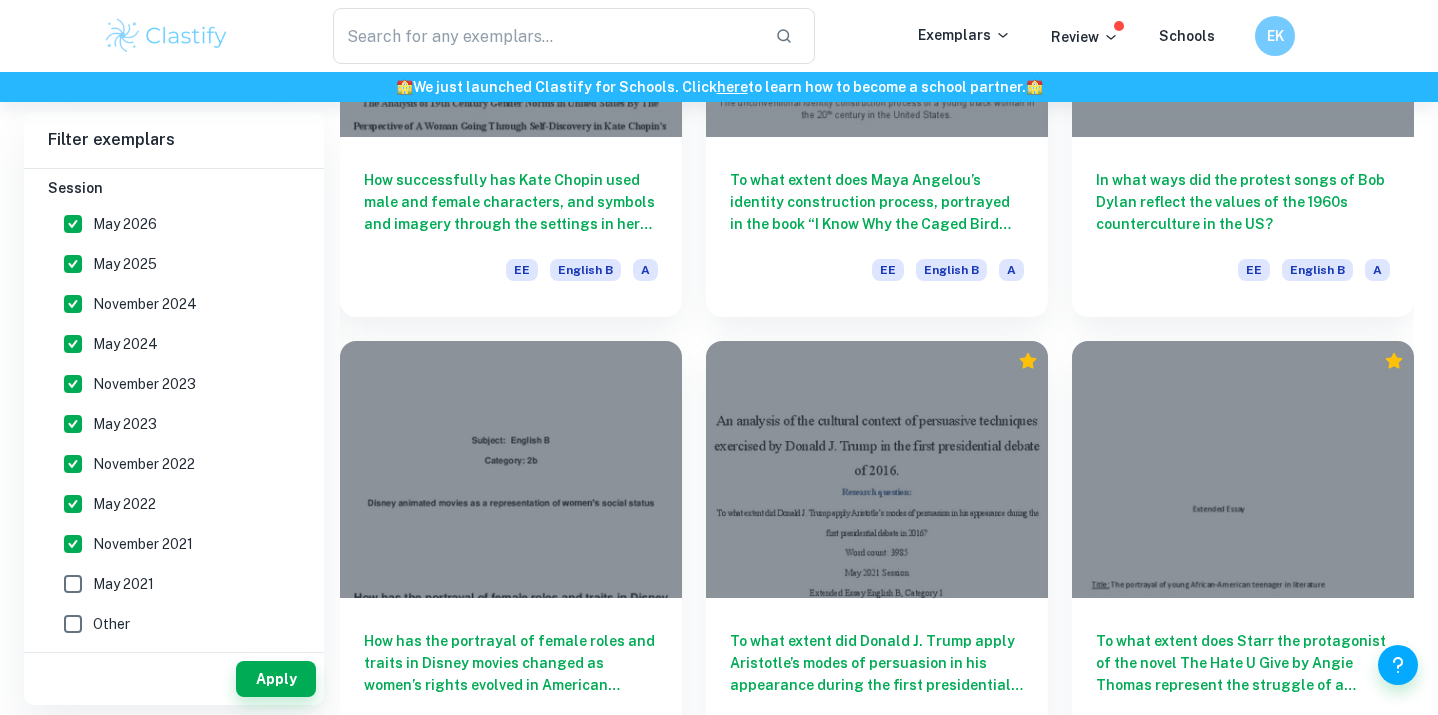 click on "May 2021" at bounding box center (168, 584) 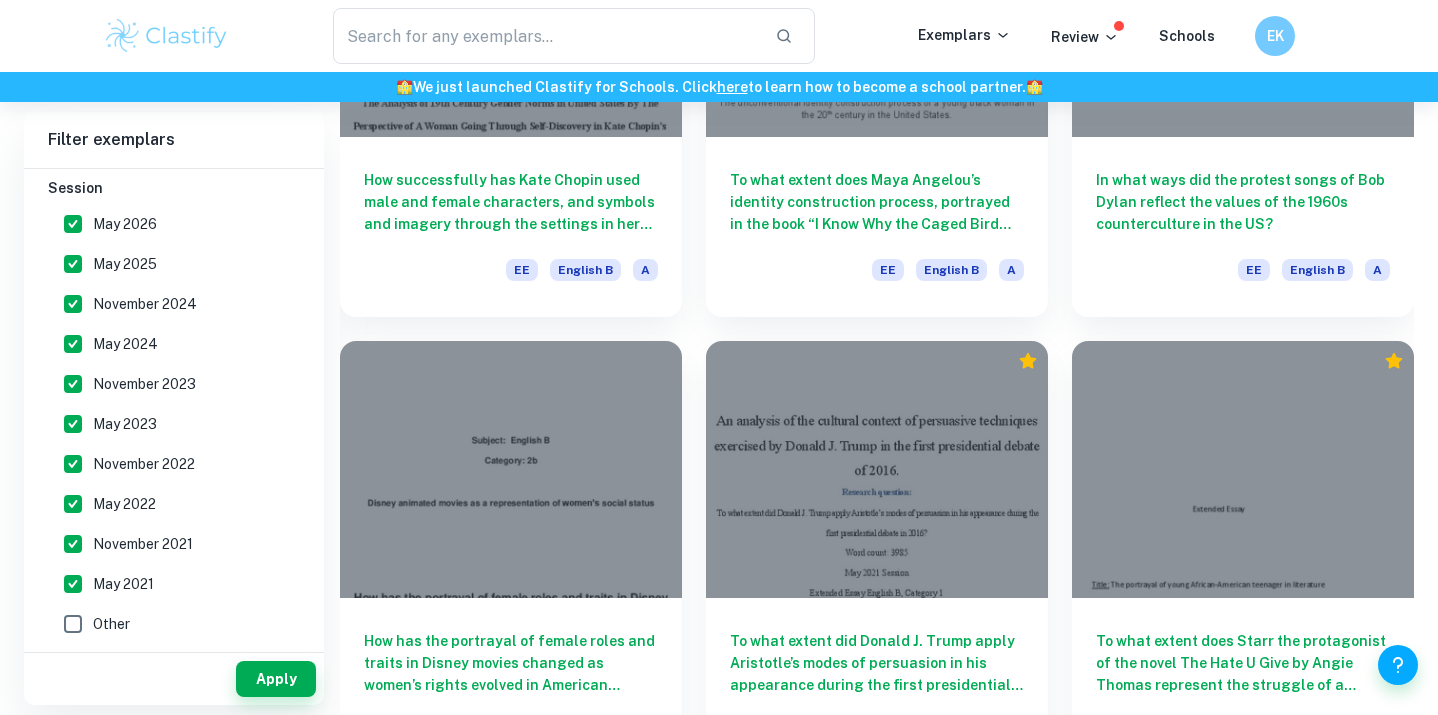 click on "May 2021" at bounding box center (168, 584) 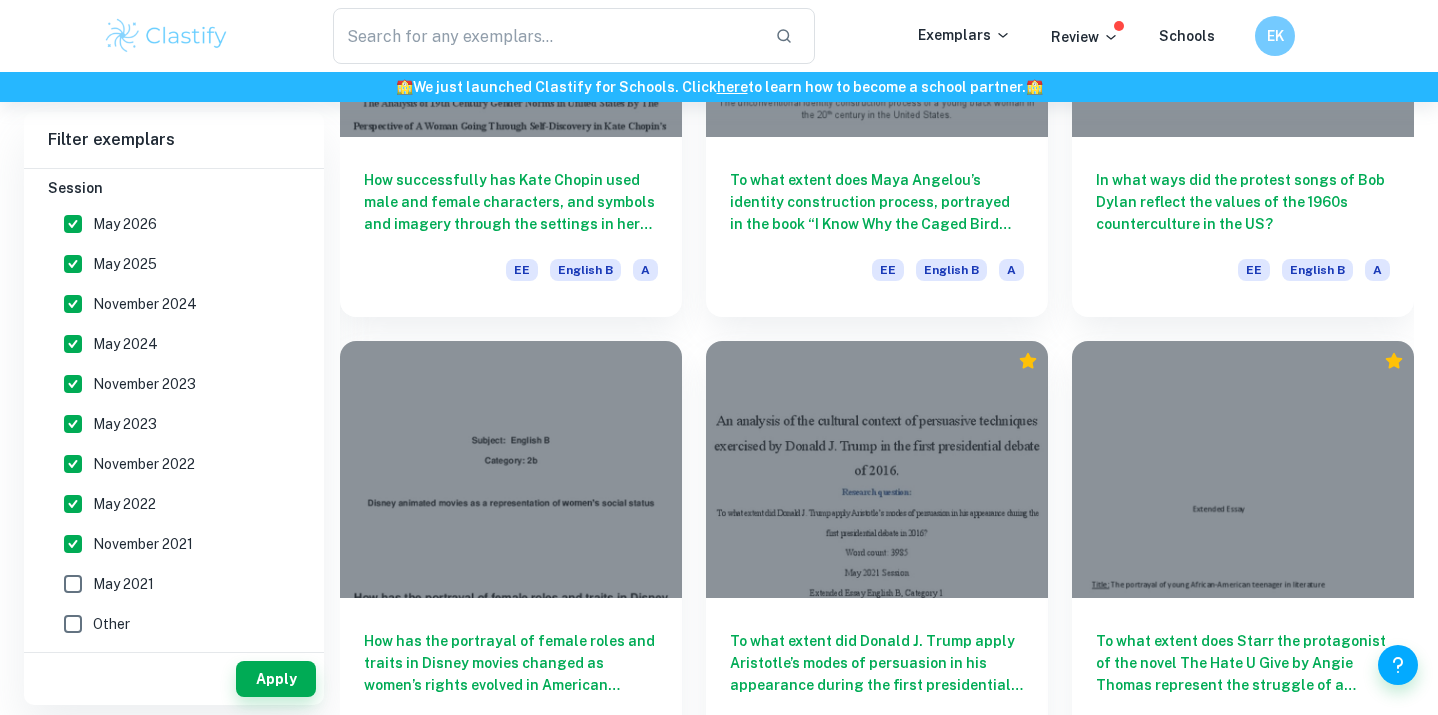 click on "November 2021" at bounding box center (143, 544) 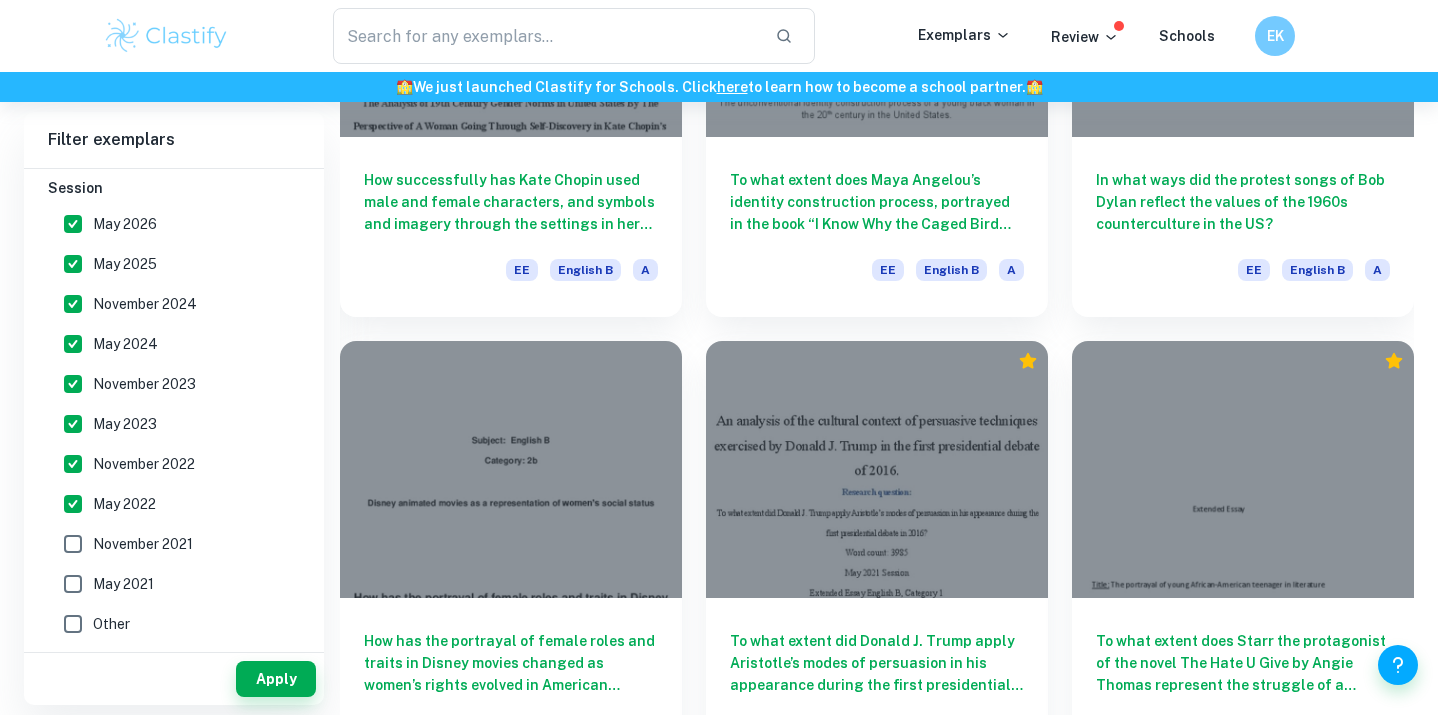 click on "November 2022" at bounding box center (144, 464) 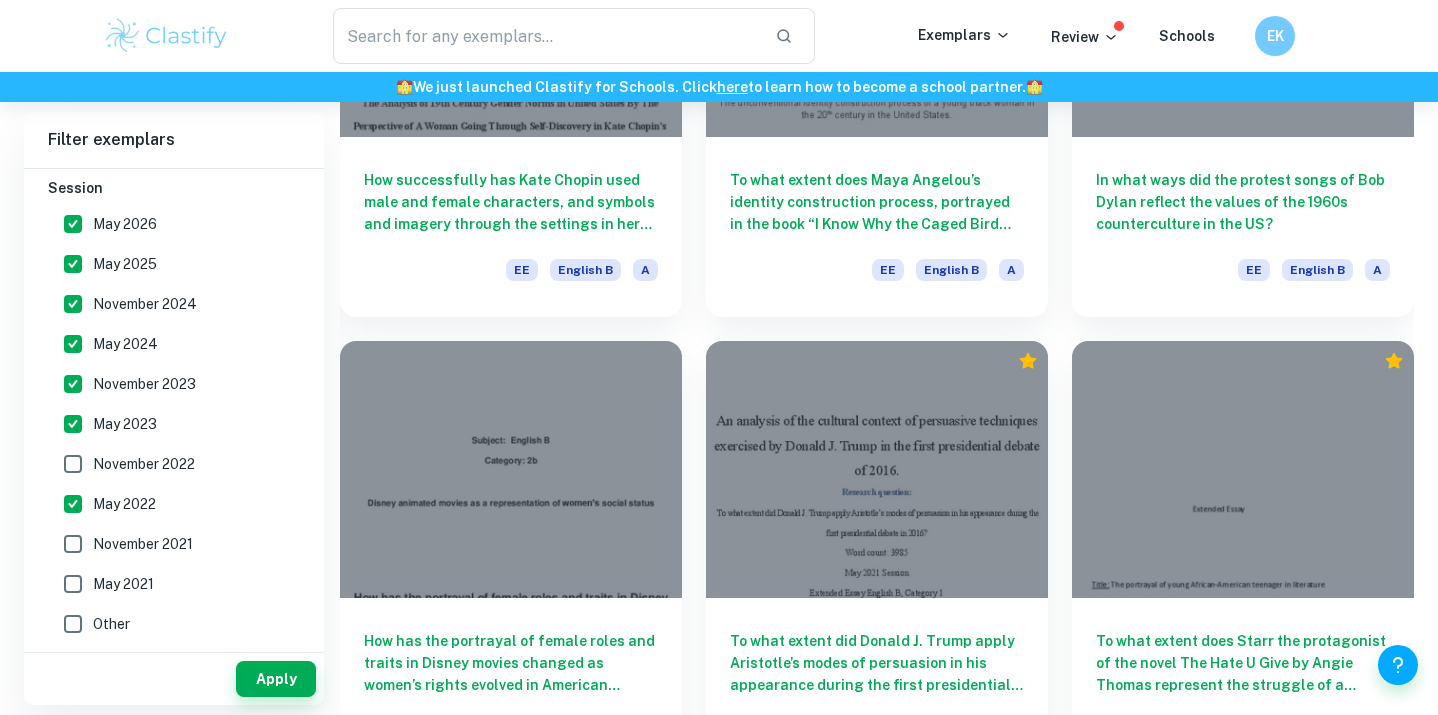 click on "May 2022" at bounding box center (168, 504) 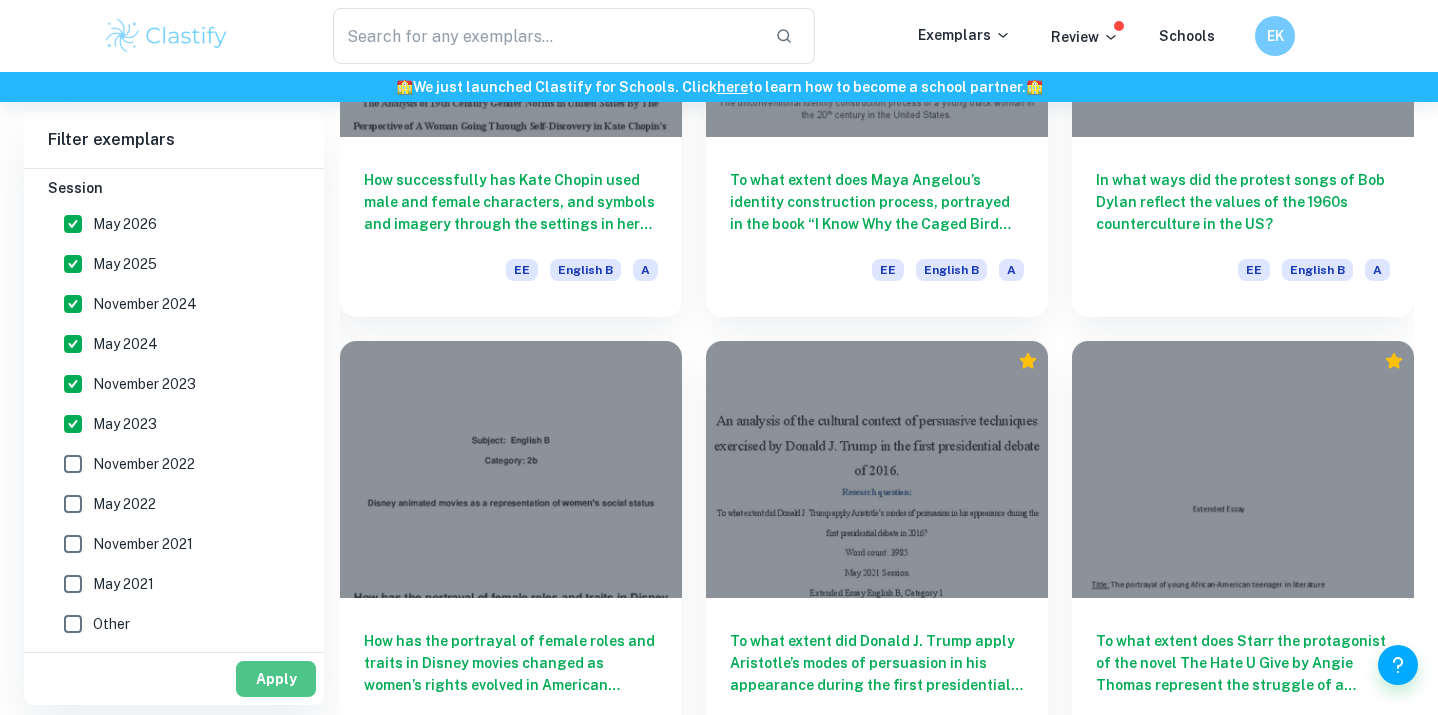 click on "Apply" at bounding box center [276, 679] 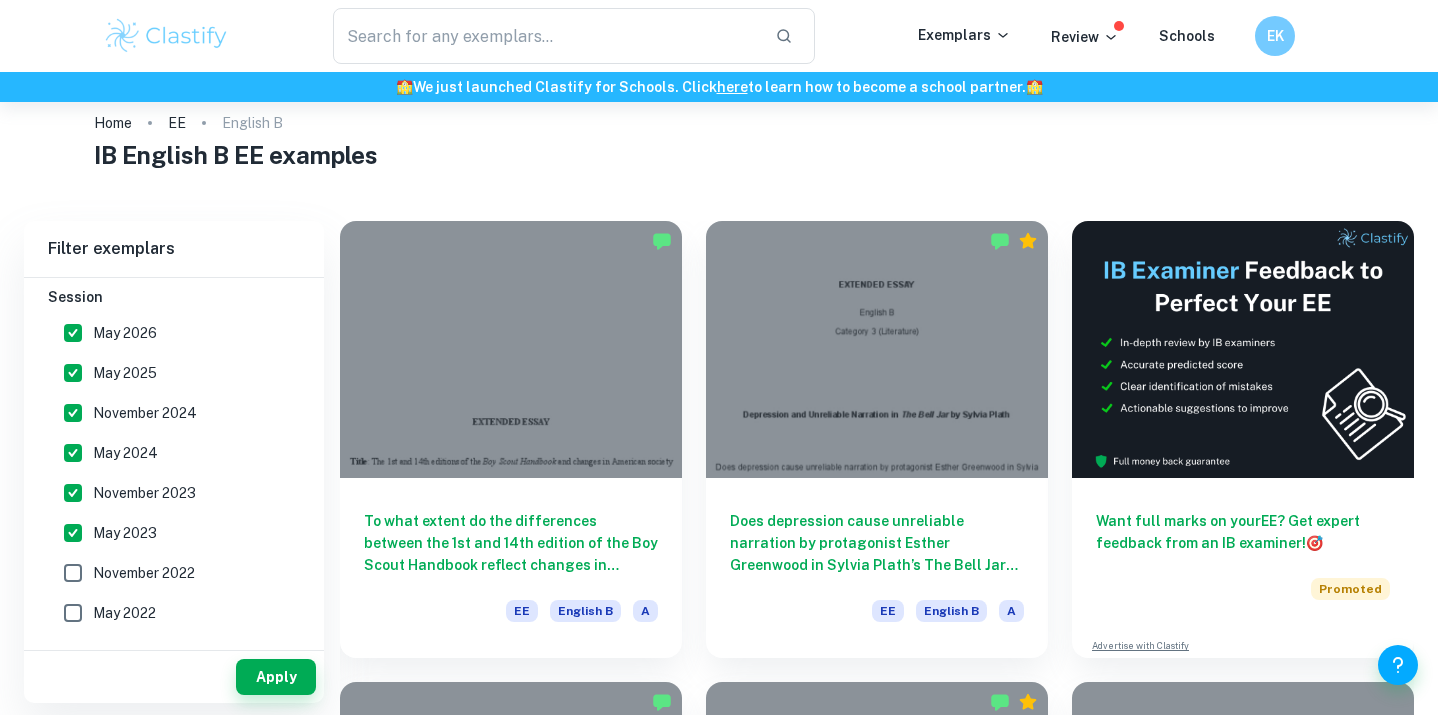 scroll, scrollTop: 30, scrollLeft: 0, axis: vertical 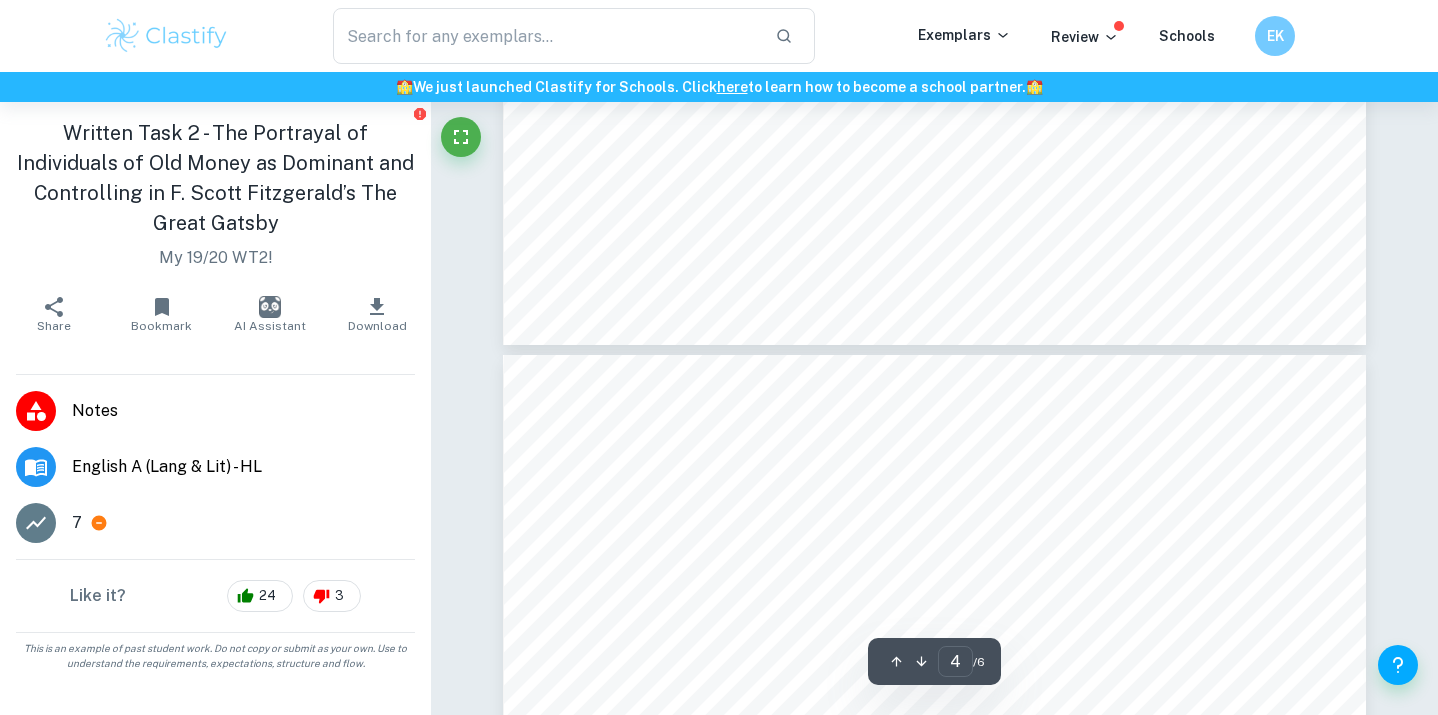 type on "5" 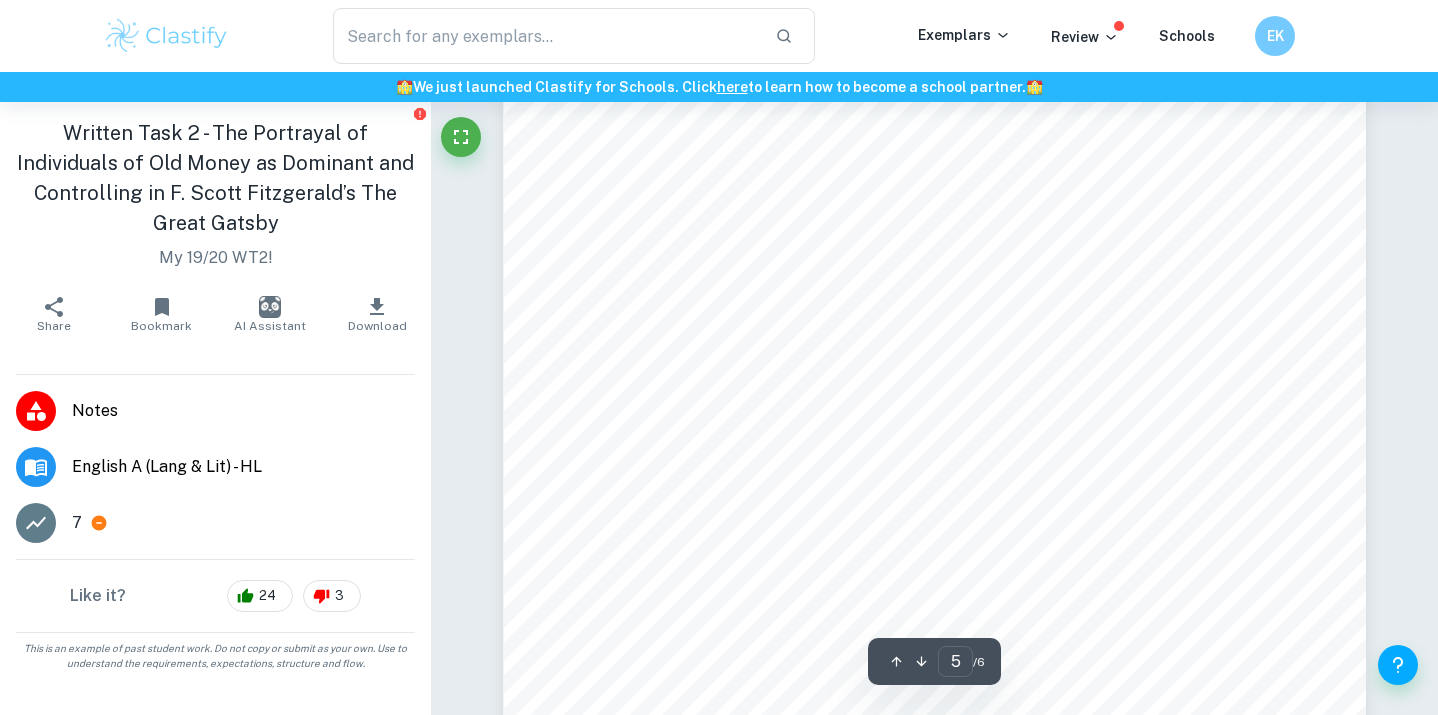 scroll, scrollTop: 4750, scrollLeft: 0, axis: vertical 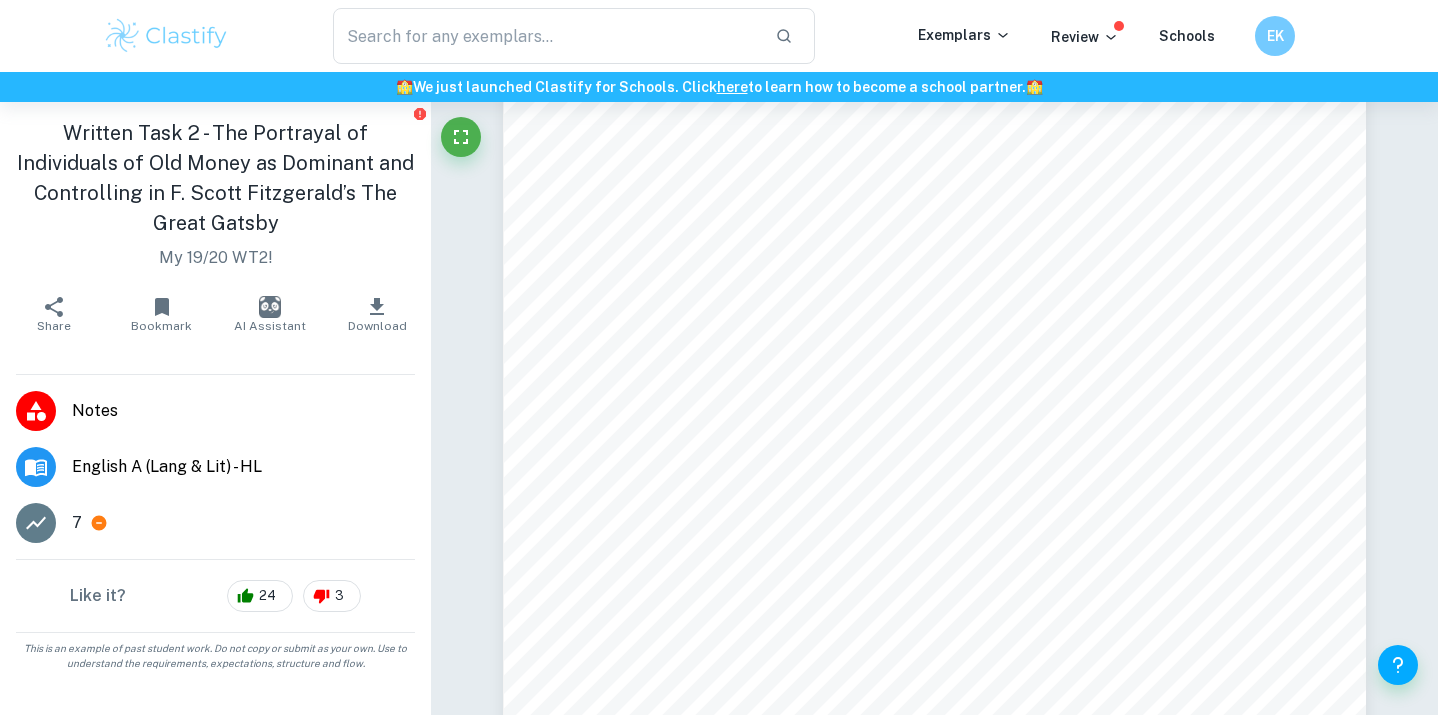 click 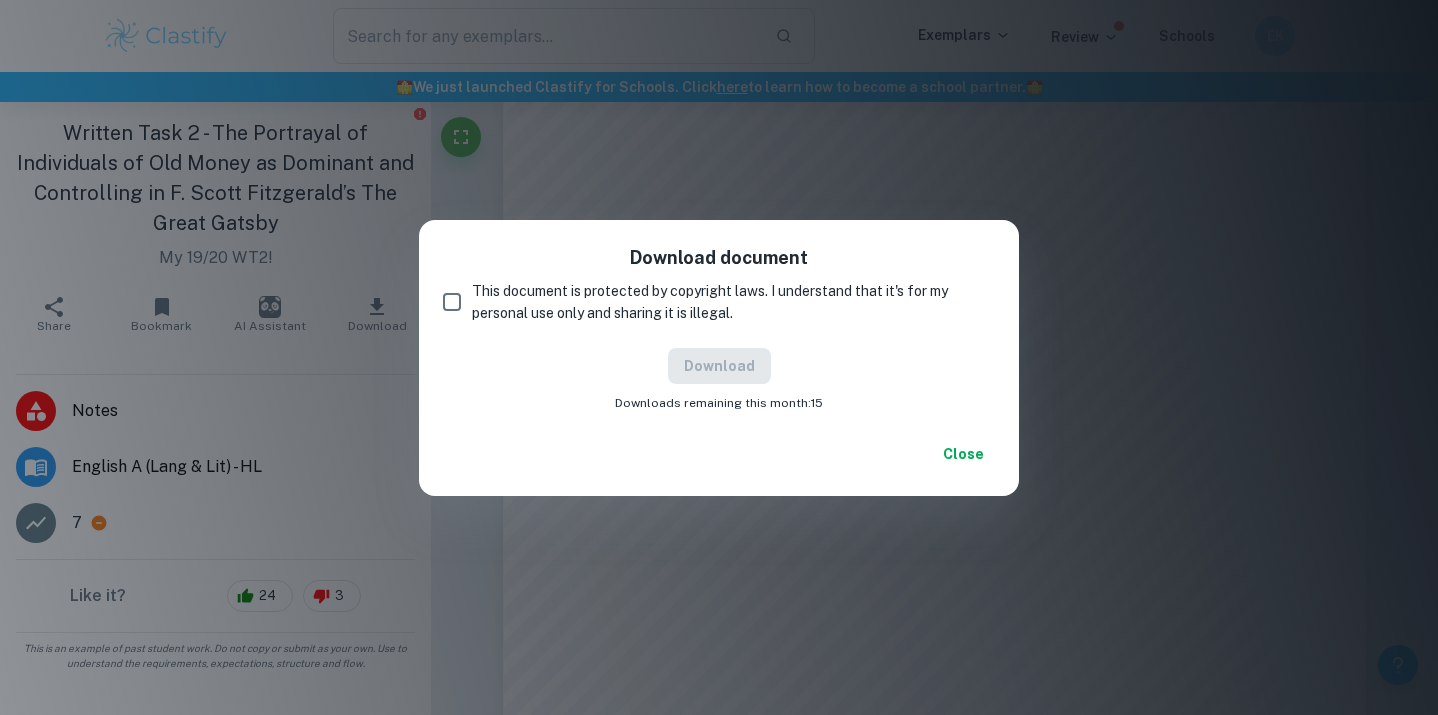 click on "This document is protected by copyright laws. I understand that it's for my personal use only and sharing it is illegal." at bounding box center [452, 302] 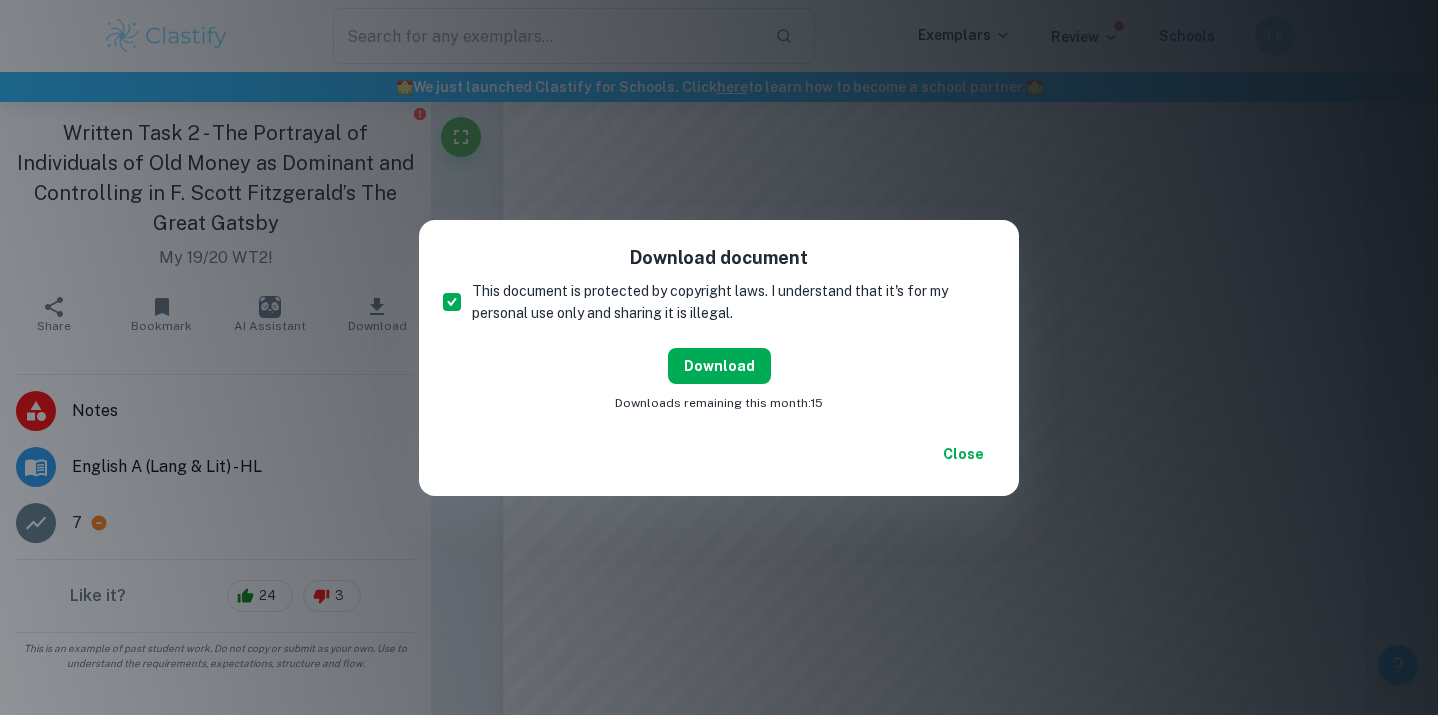click on "Download" at bounding box center (719, 366) 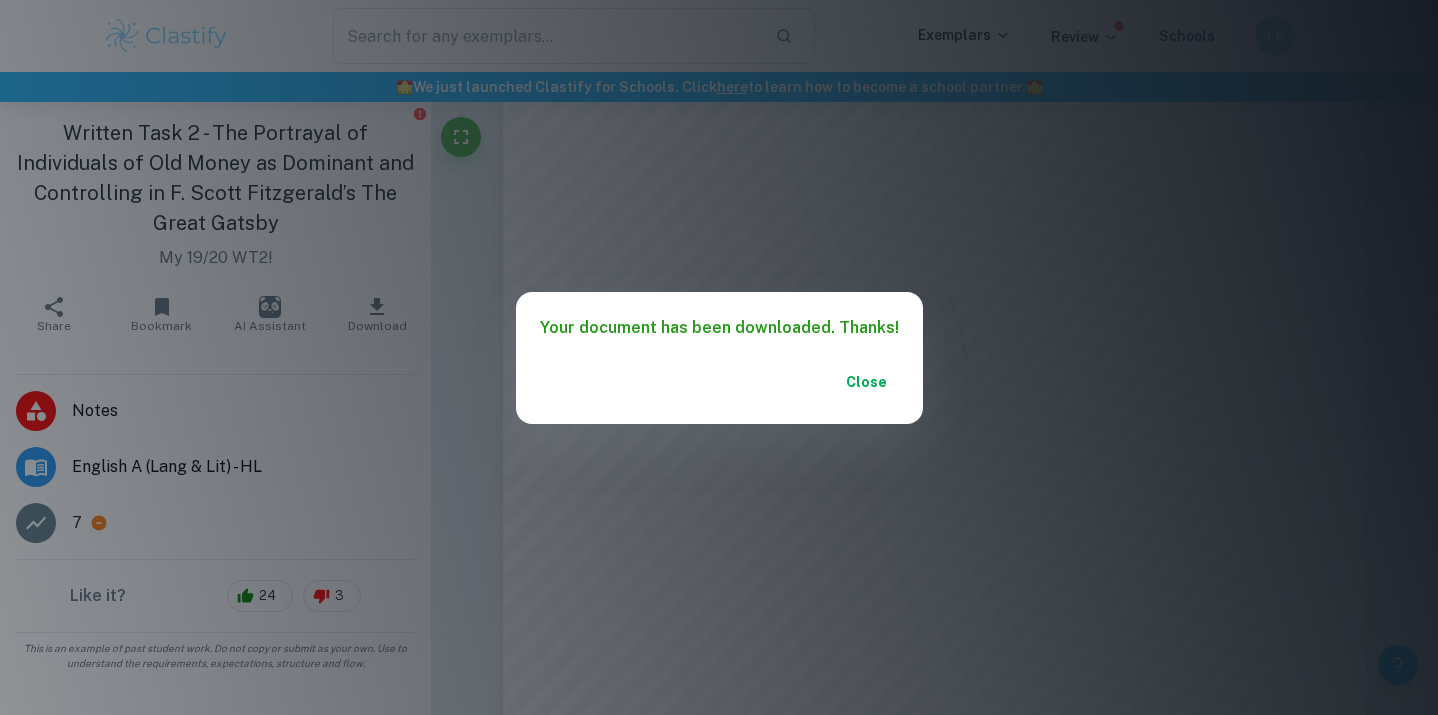click on "Close" at bounding box center [867, 382] 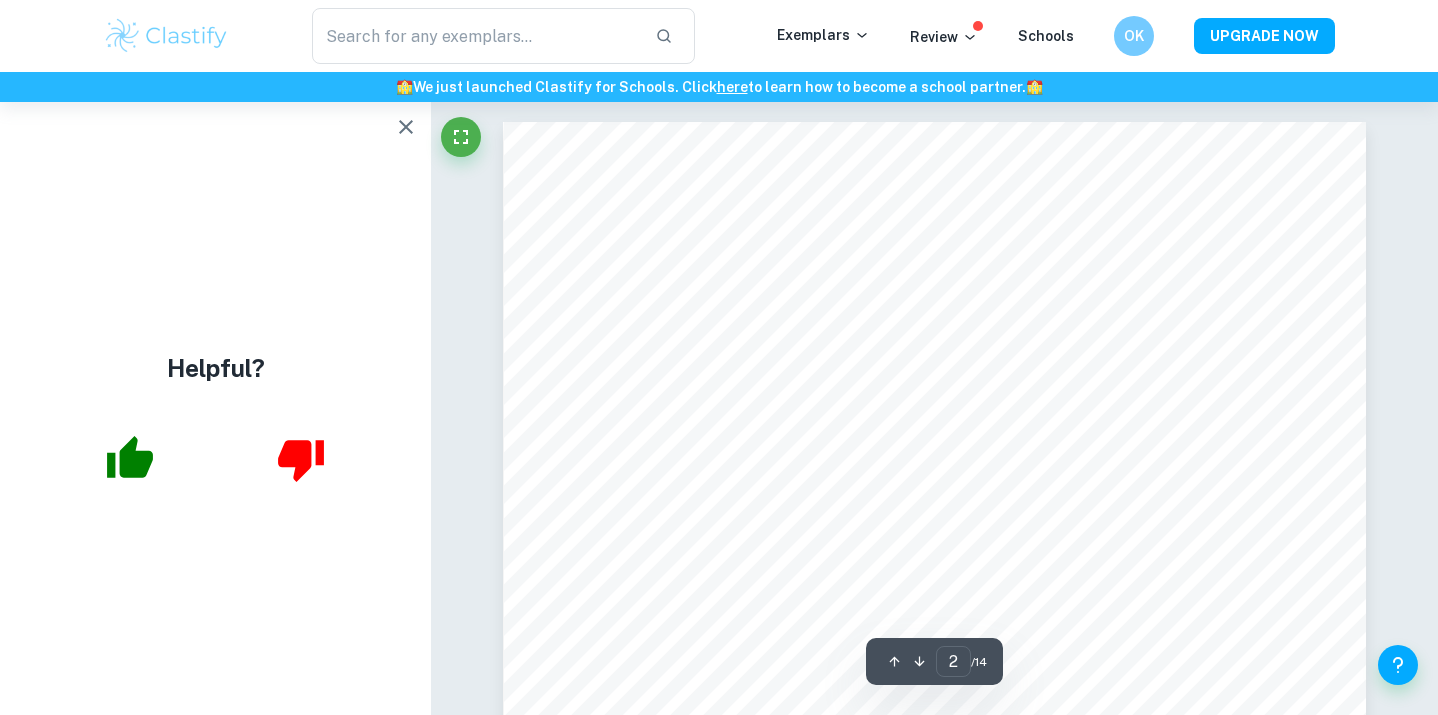scroll, scrollTop: 1369, scrollLeft: 0, axis: vertical 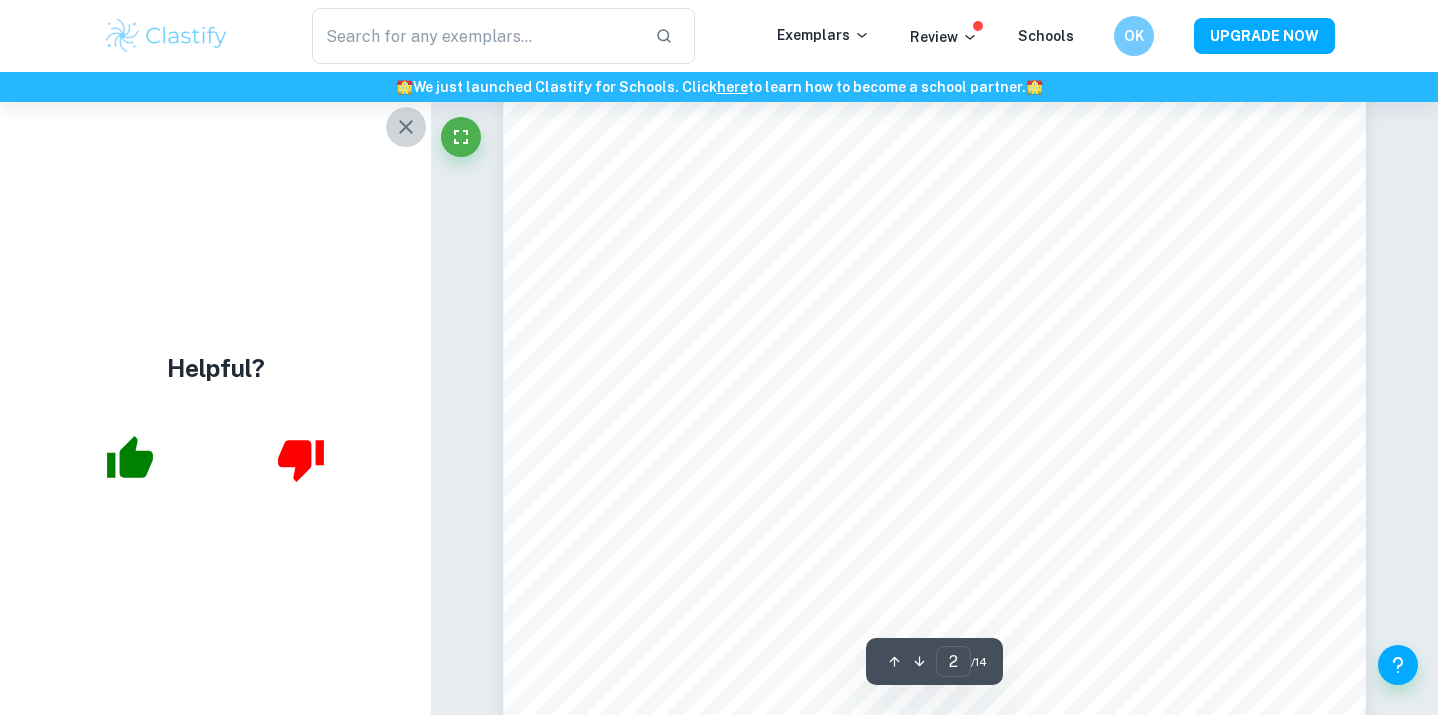 click 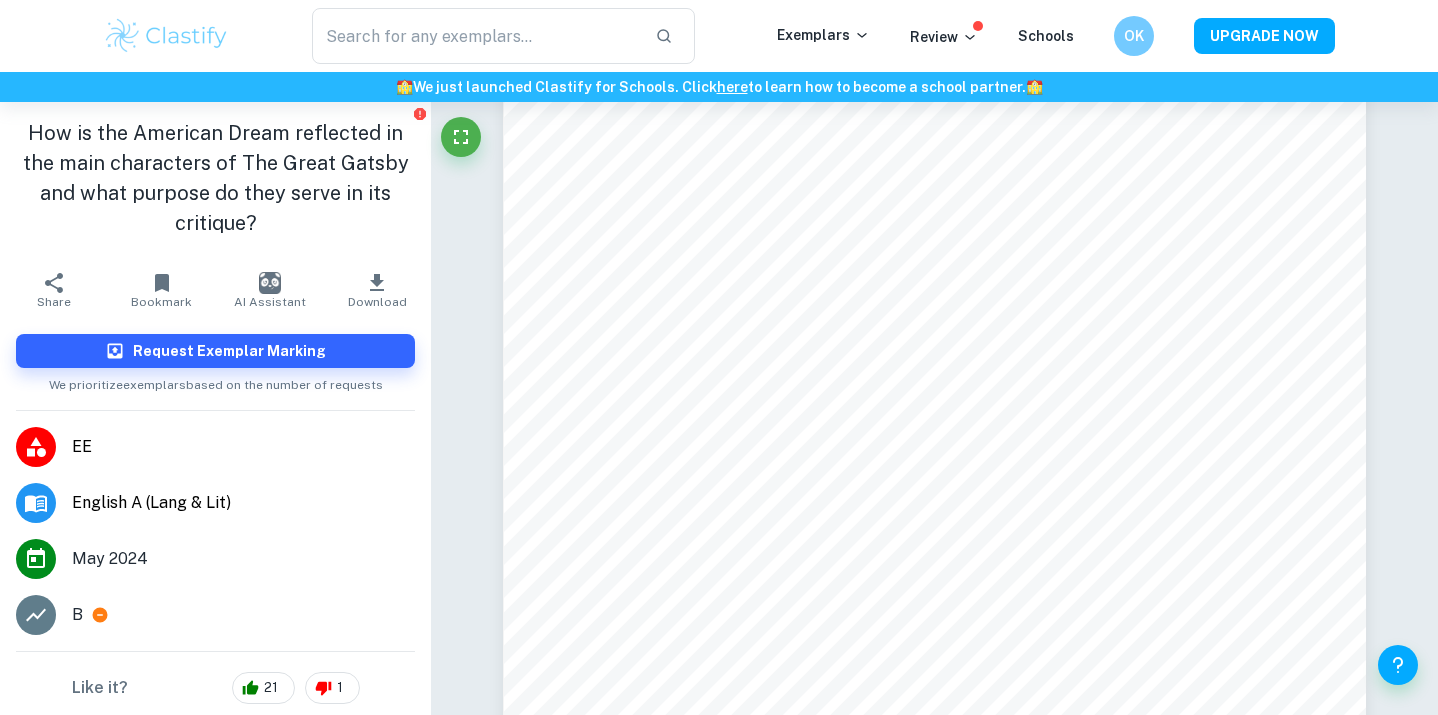 click 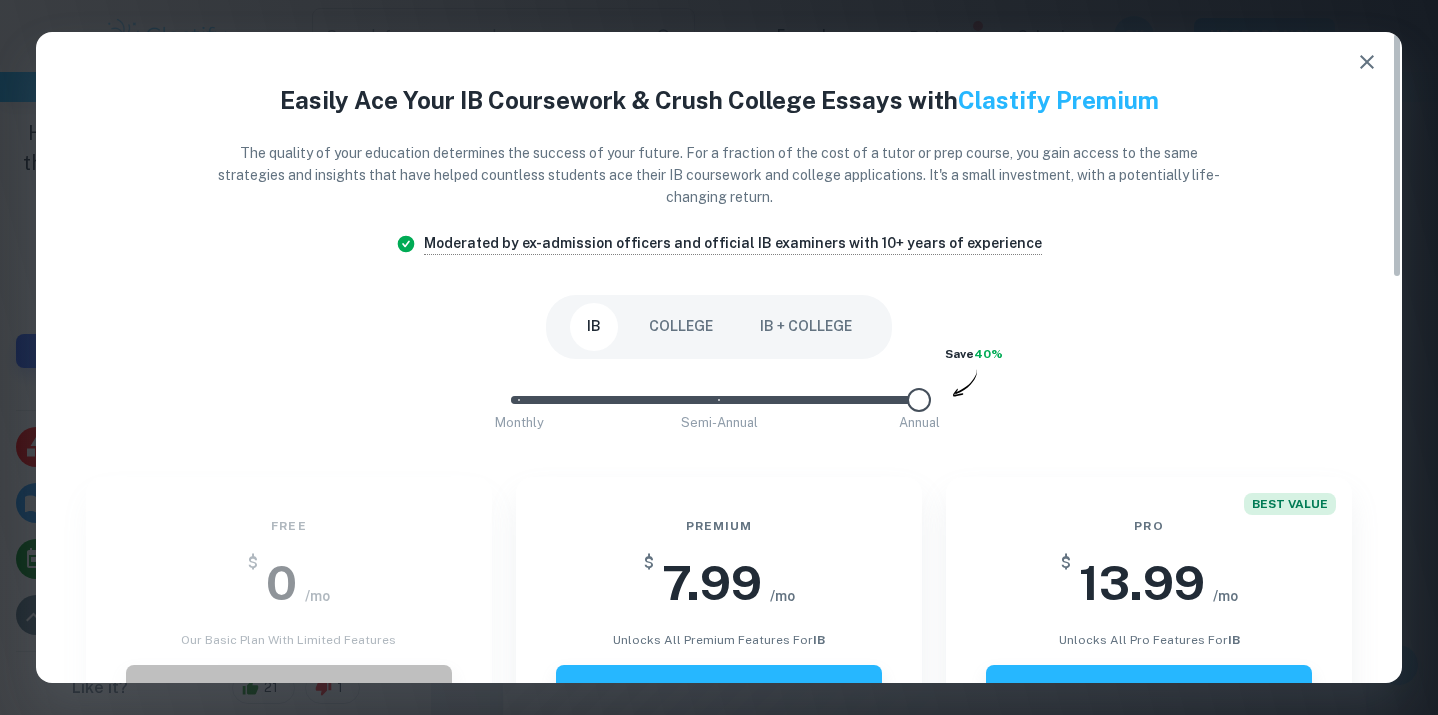 scroll, scrollTop: 0, scrollLeft: 0, axis: both 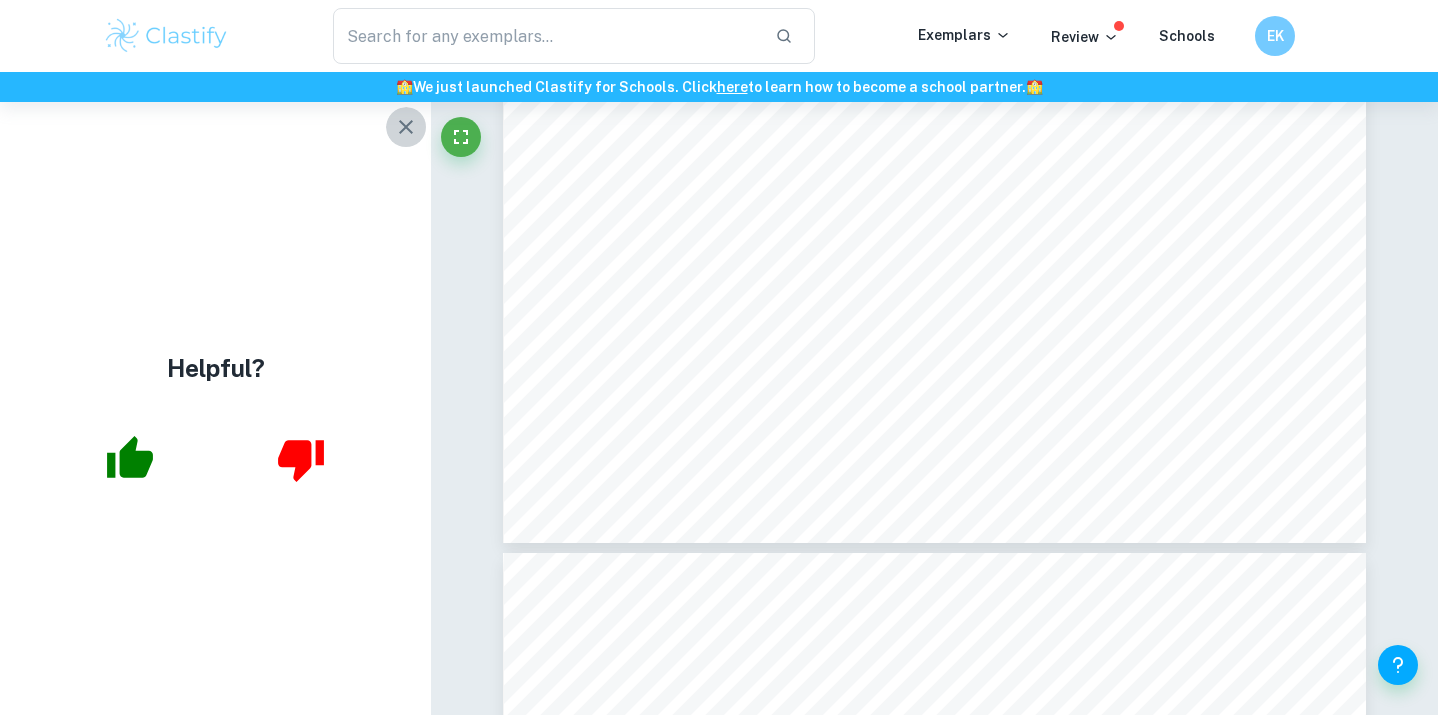 click 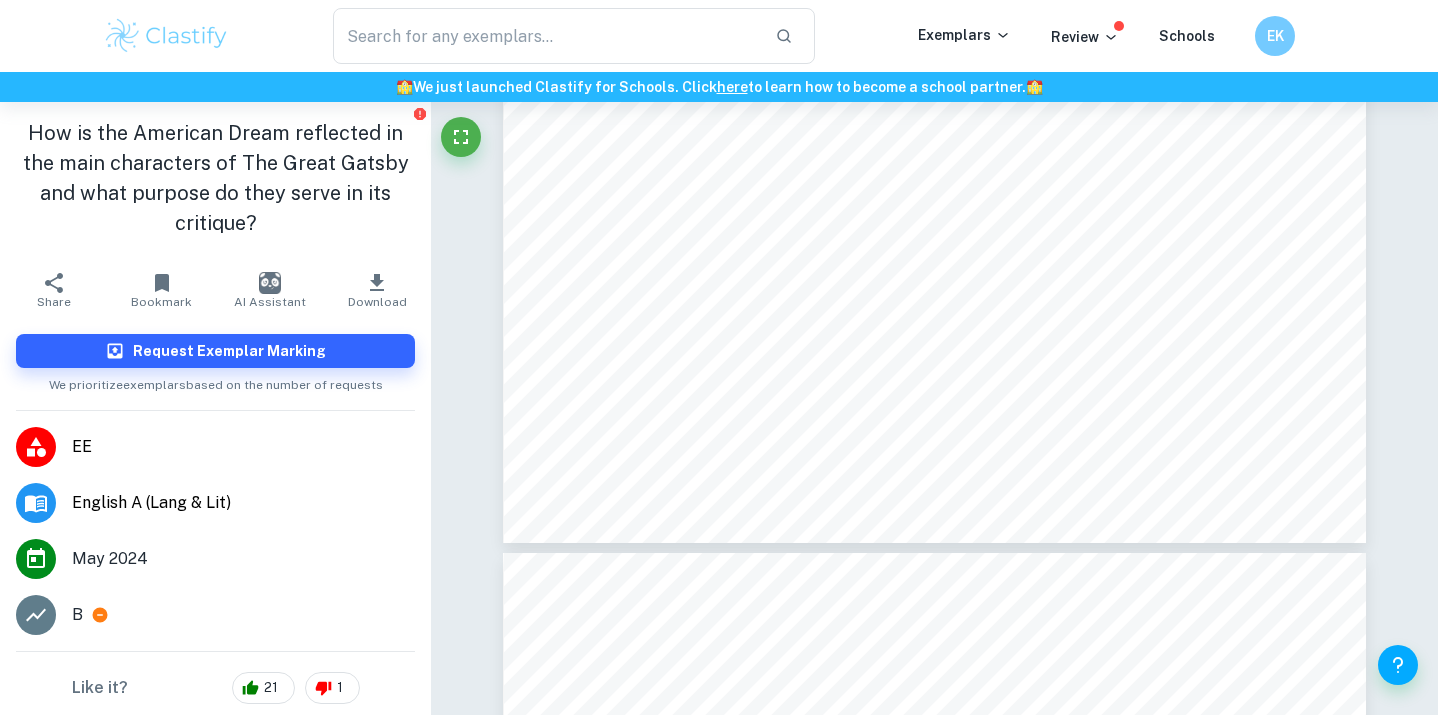 scroll, scrollTop: 27, scrollLeft: 0, axis: vertical 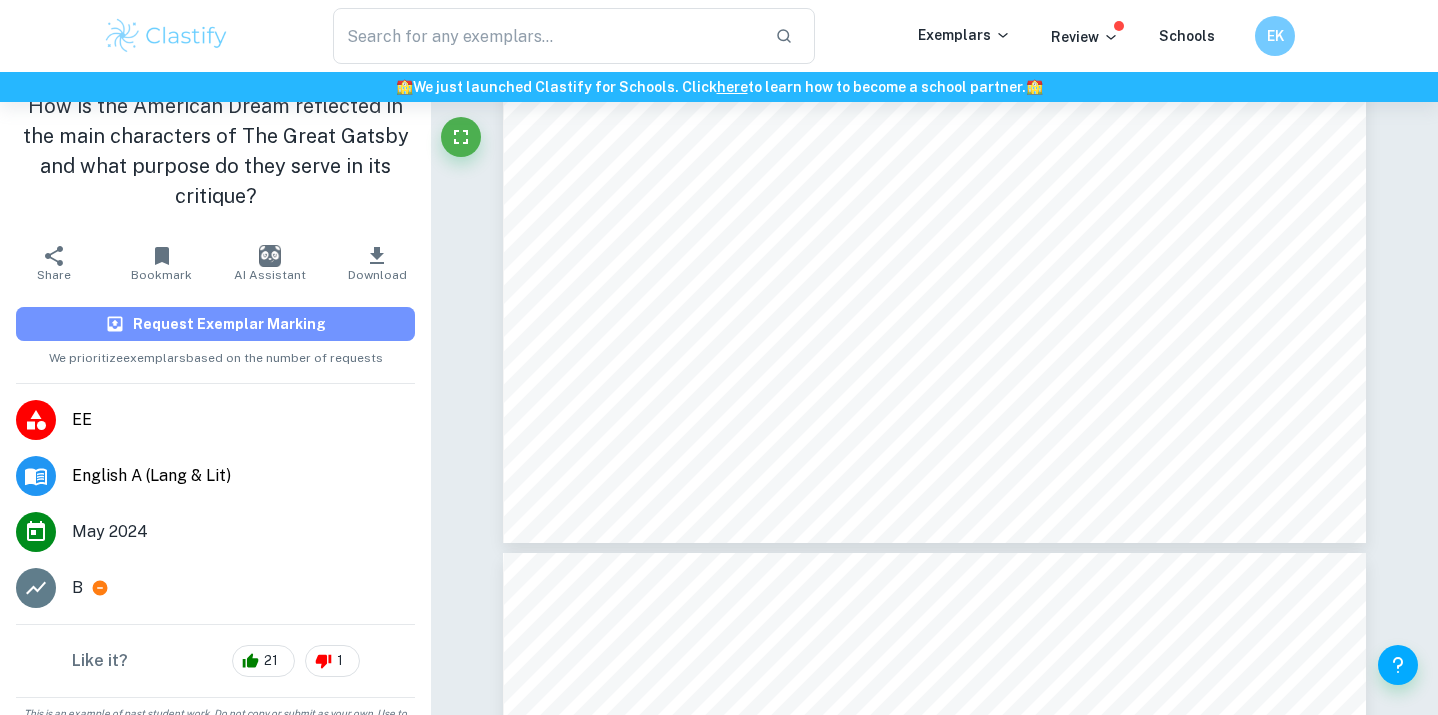 click on "Request Exemplar Marking" at bounding box center [215, 324] 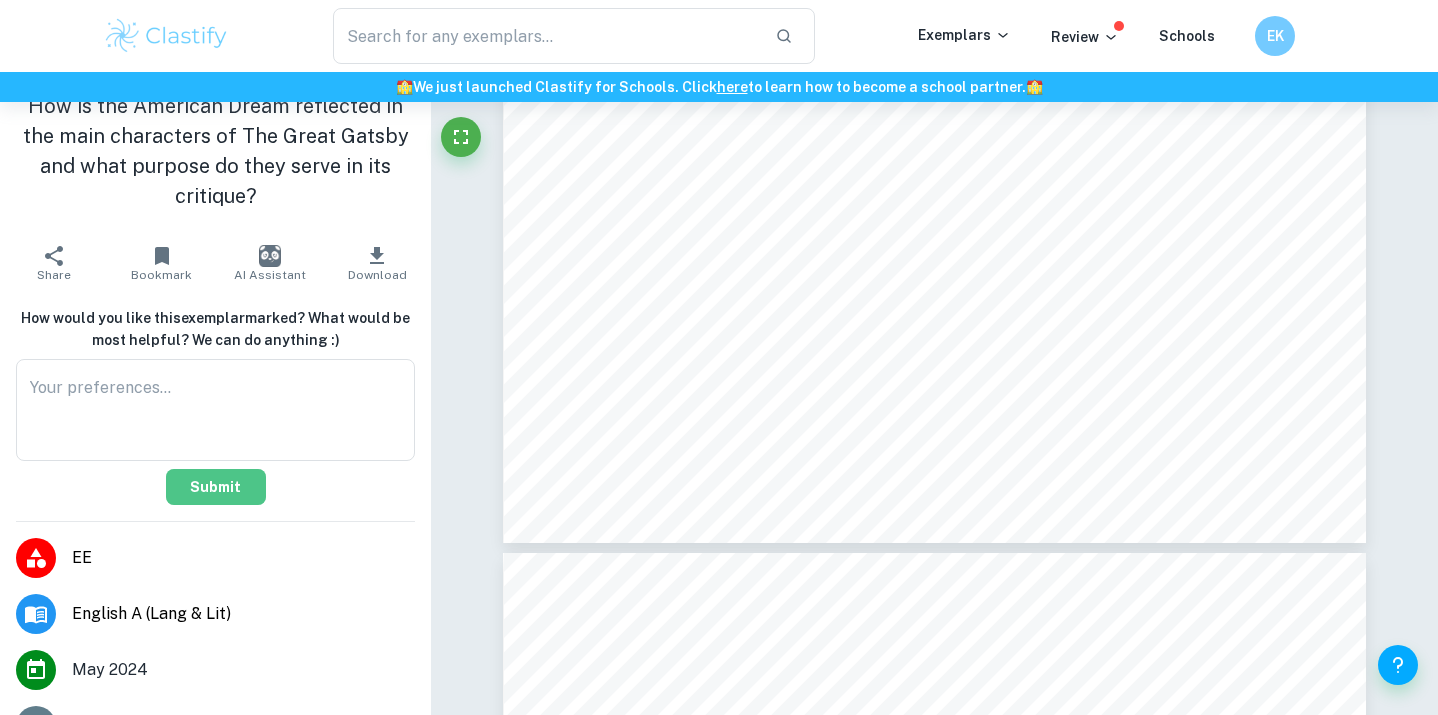 click on "Submit" at bounding box center [216, 487] 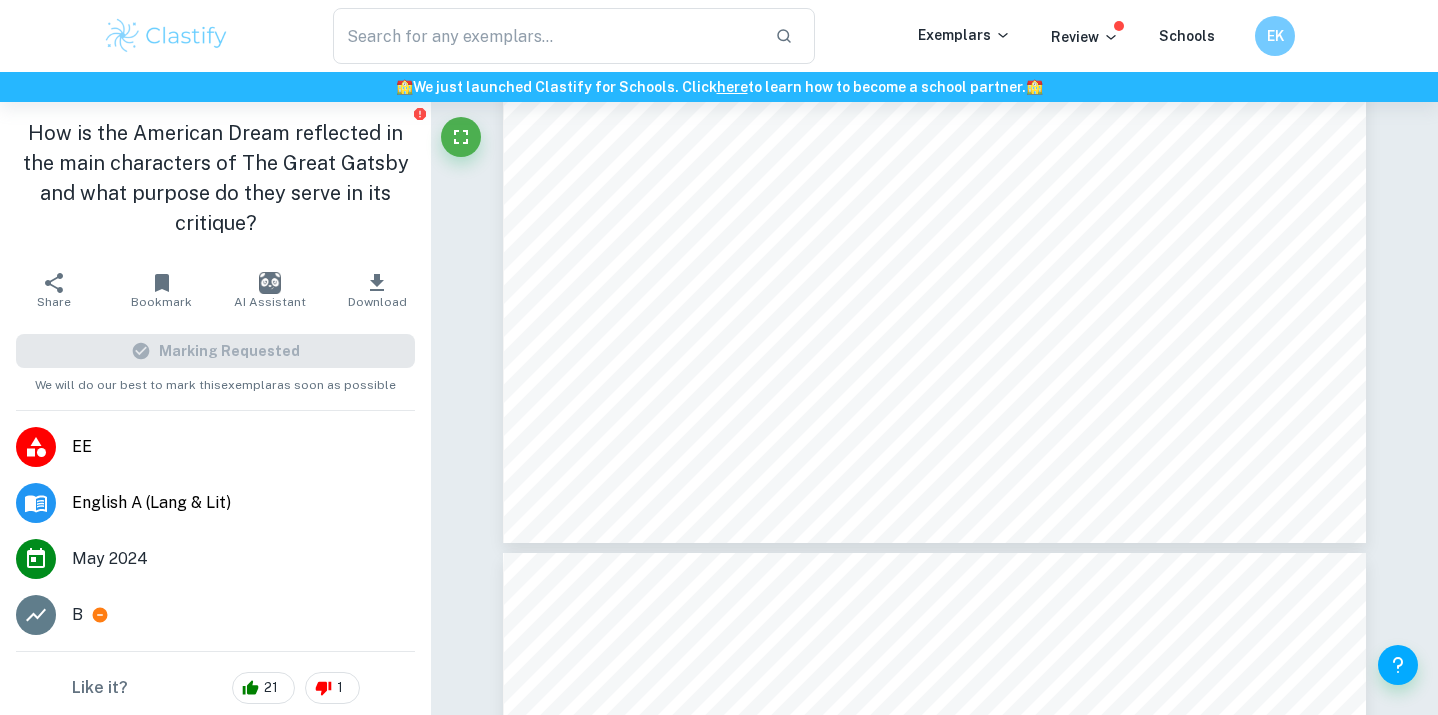 scroll, scrollTop: 0, scrollLeft: 0, axis: both 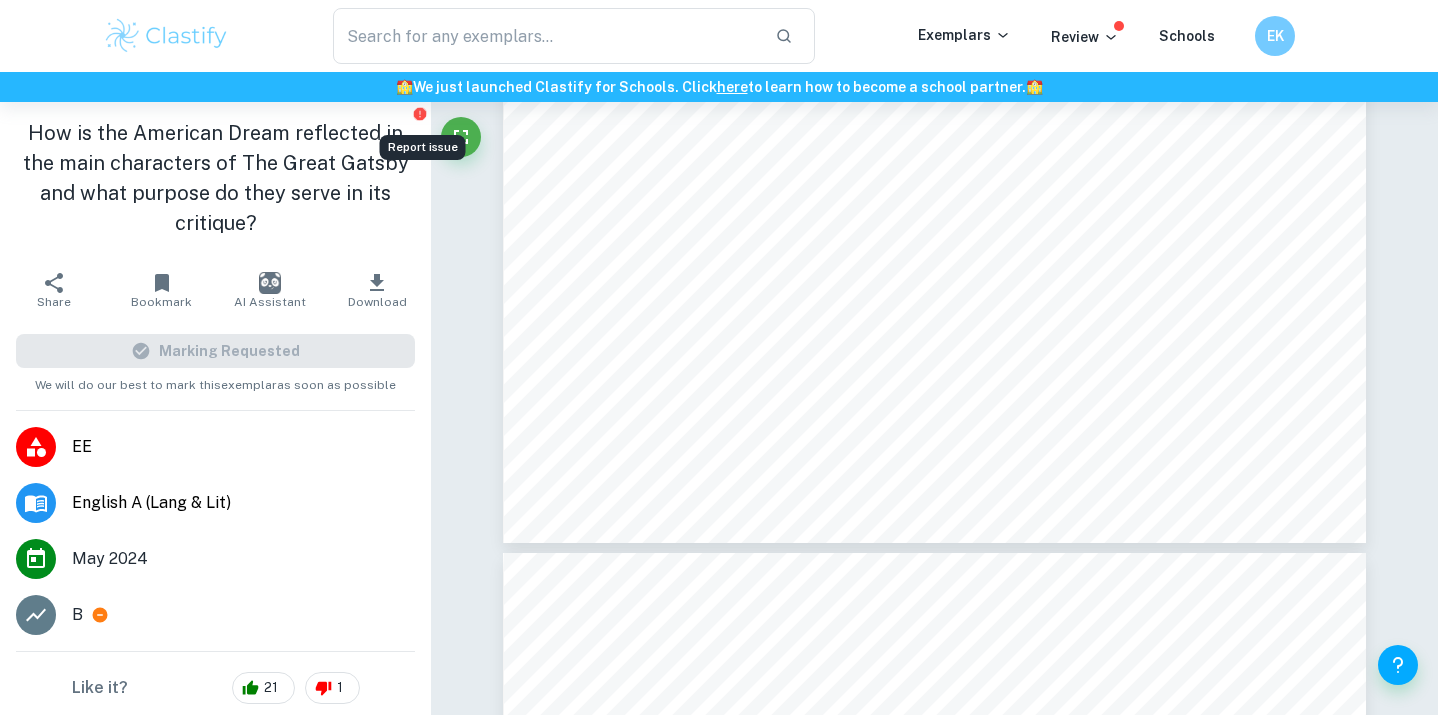 click 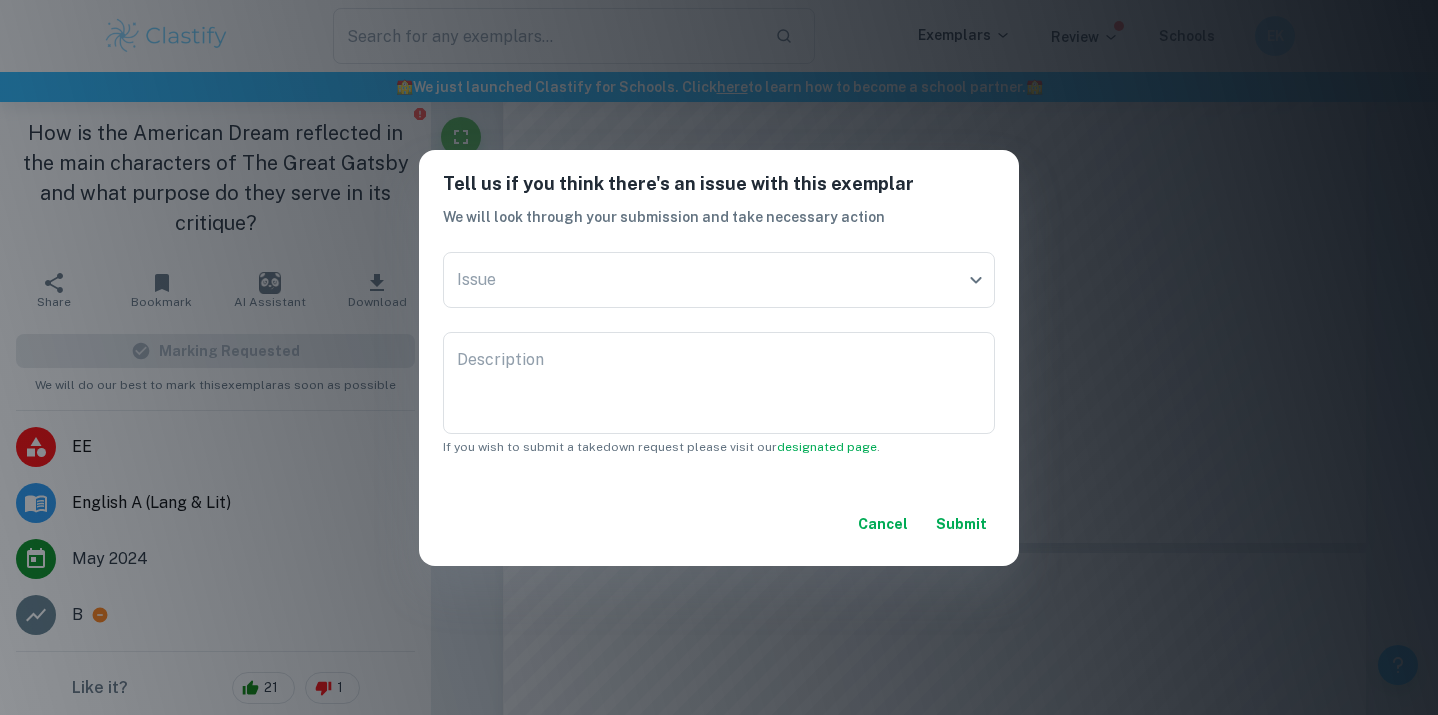 click on "Cancel" at bounding box center (883, 524) 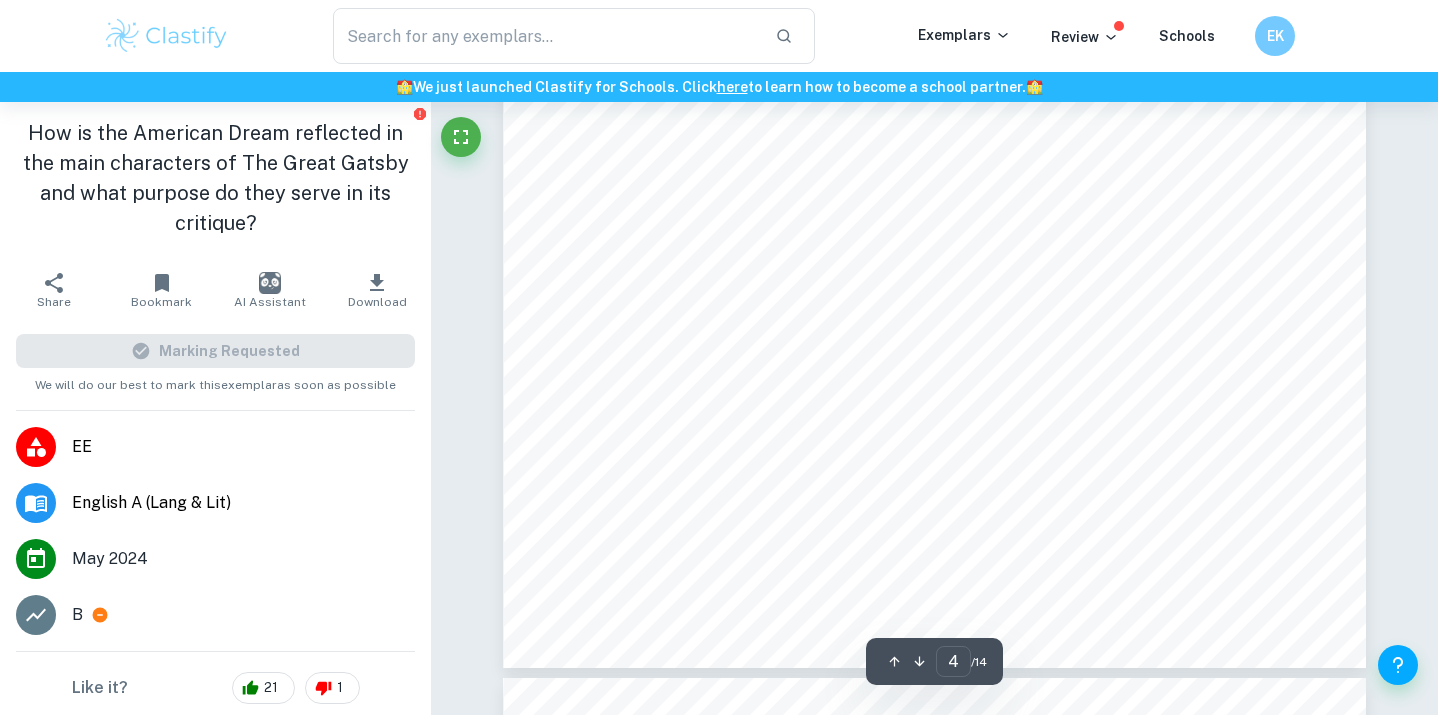 type on "3" 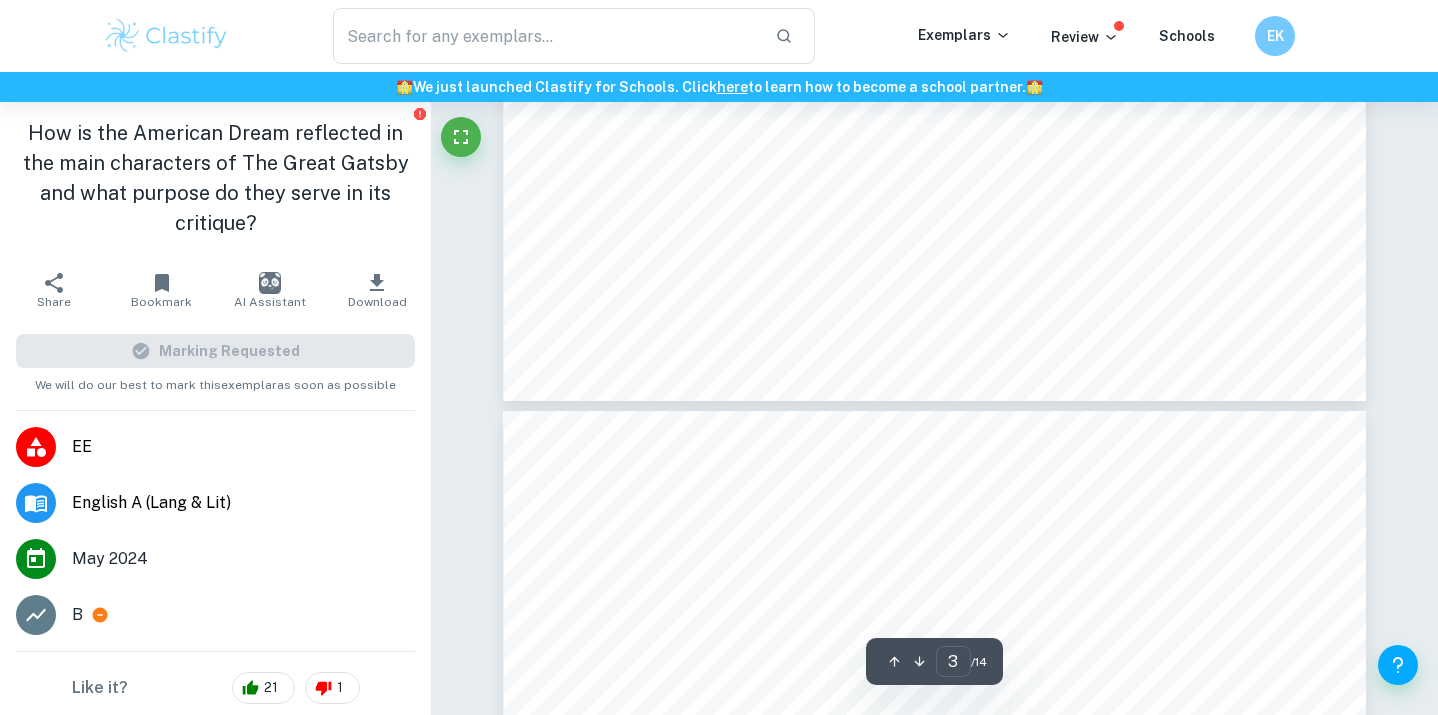 scroll, scrollTop: 2553, scrollLeft: 0, axis: vertical 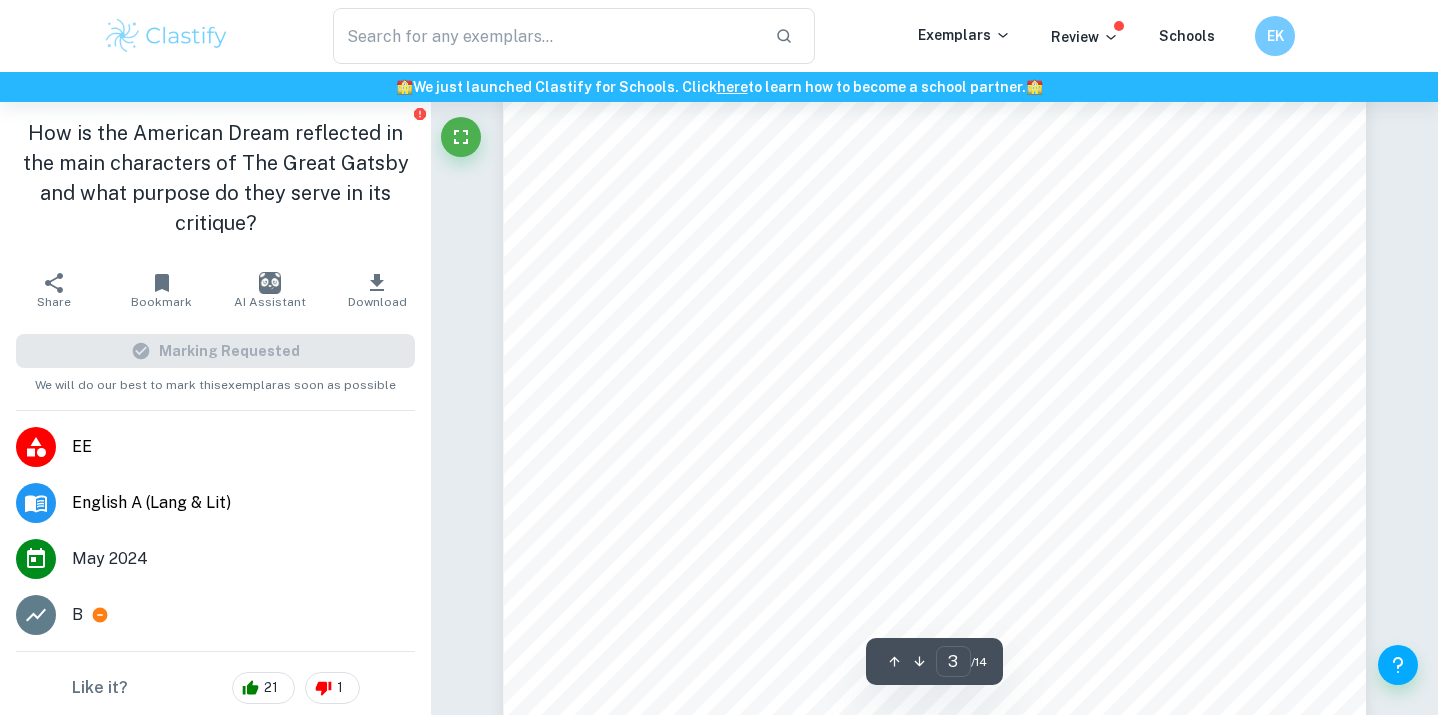 click on "Download" at bounding box center [377, 302] 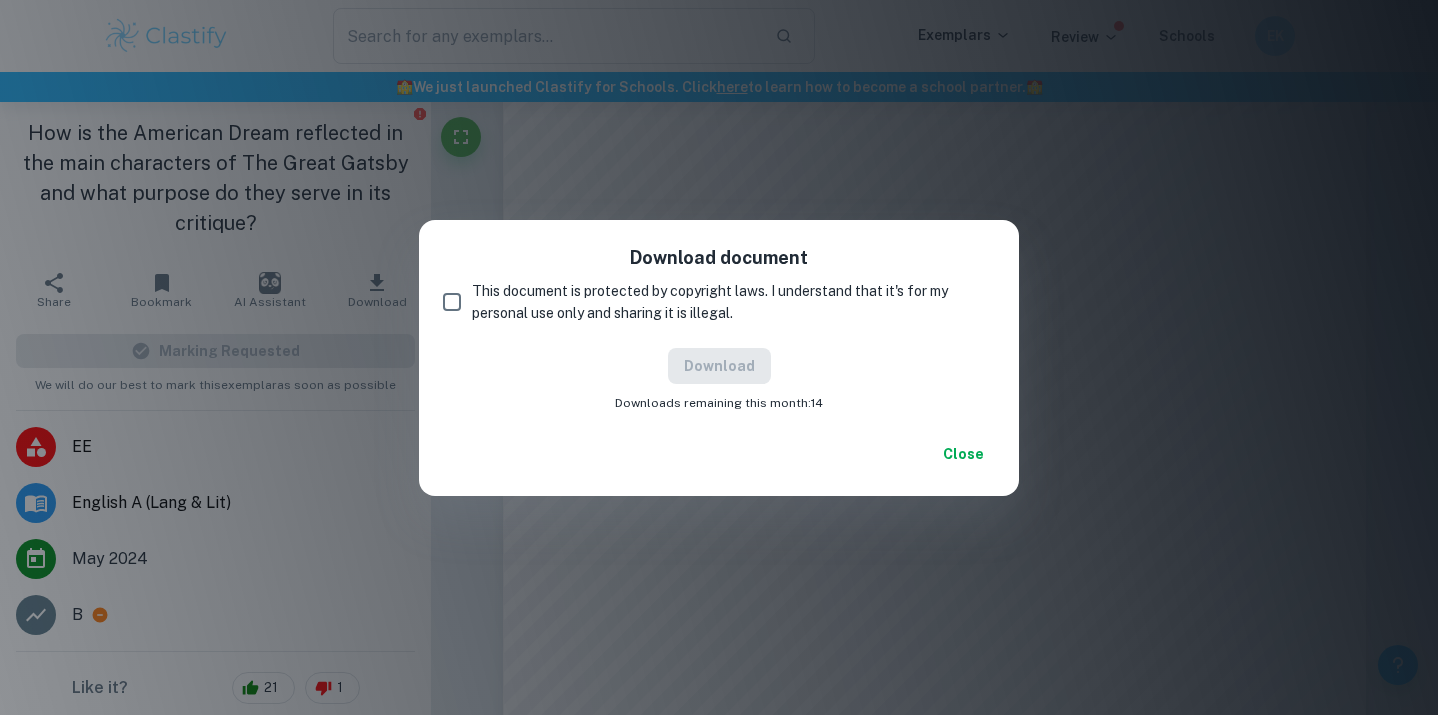 click on "This document is protected by copyright laws. I understand that it's for my personal use only and sharing it is illegal." at bounding box center (452, 302) 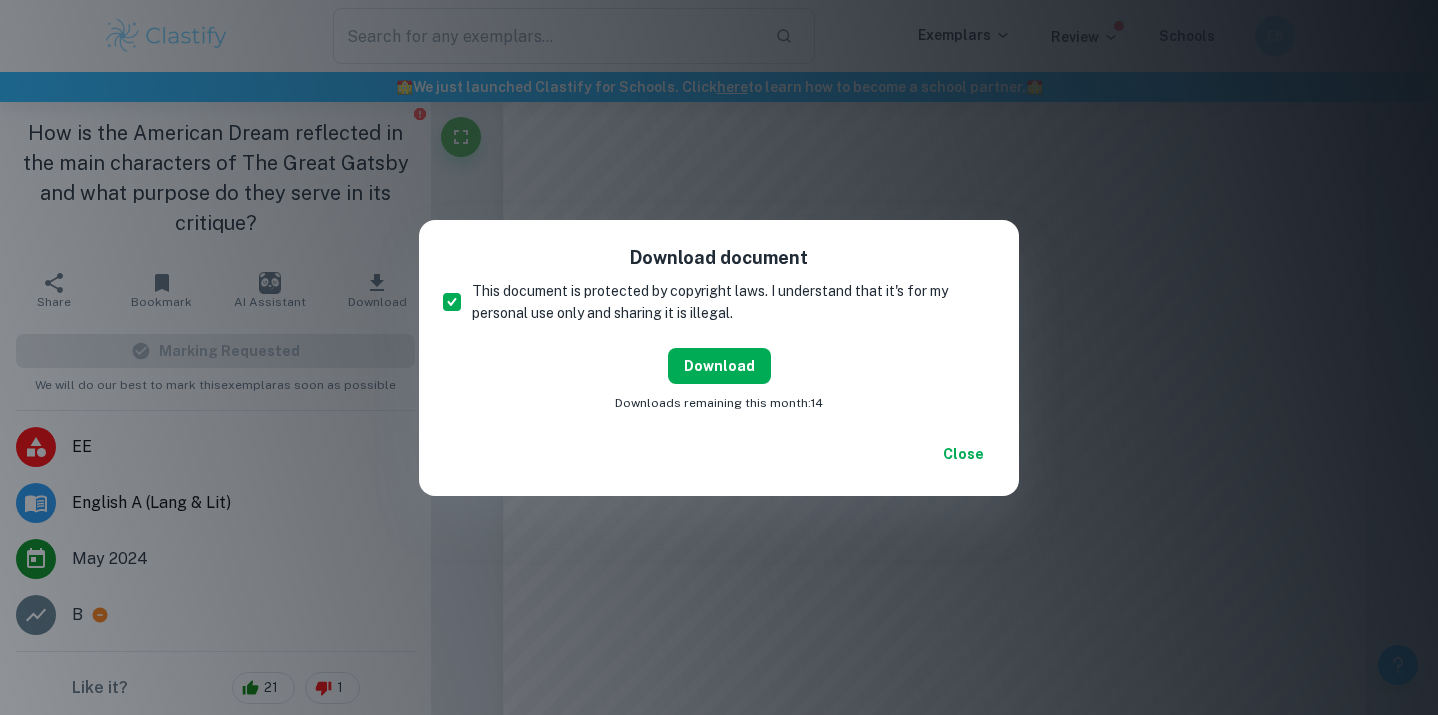 click on "Download" at bounding box center (719, 366) 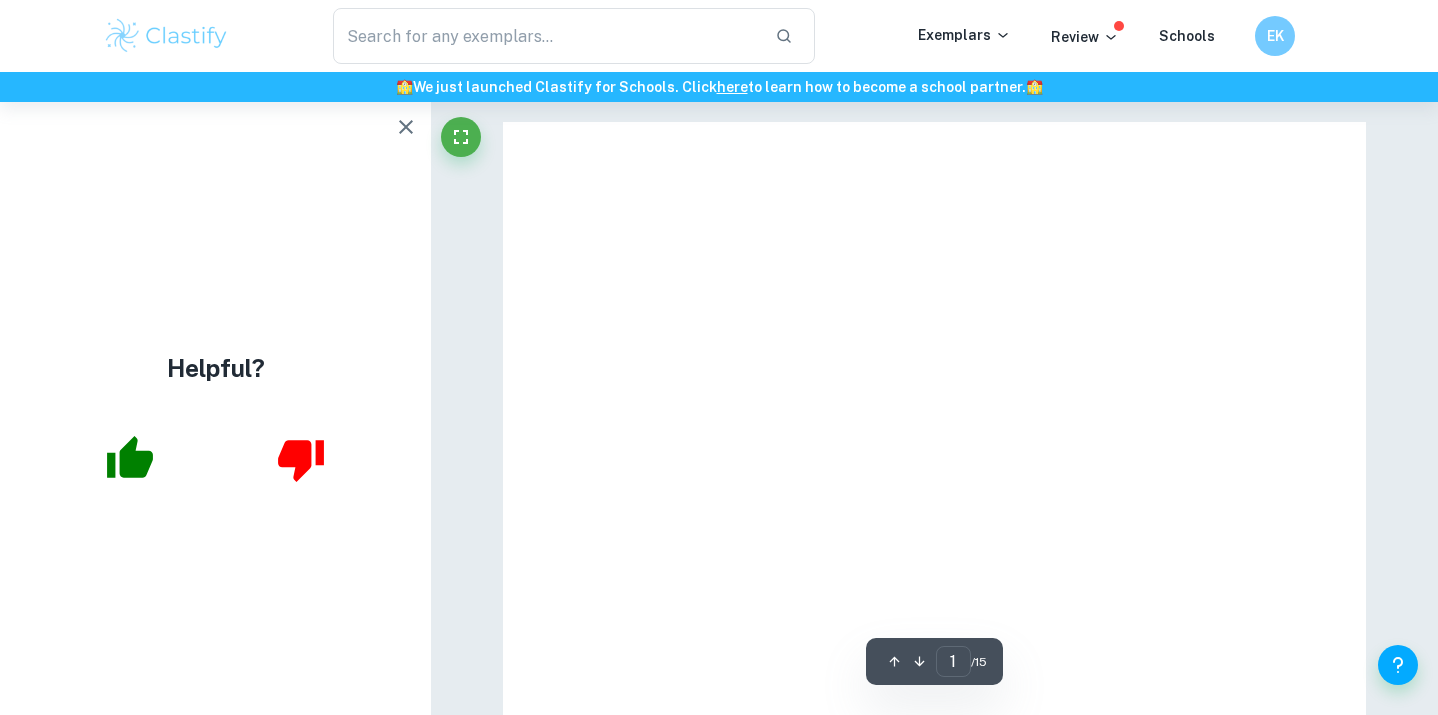 scroll, scrollTop: 0, scrollLeft: 0, axis: both 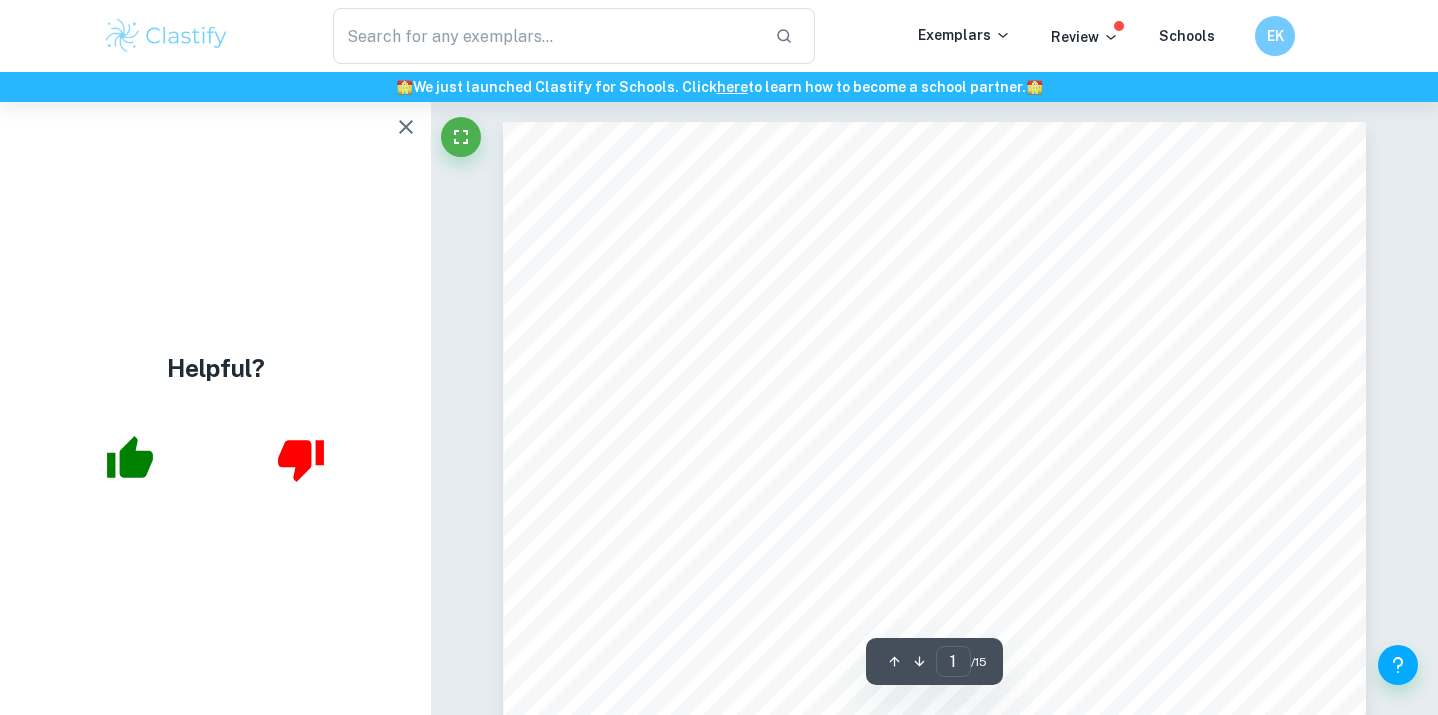 click 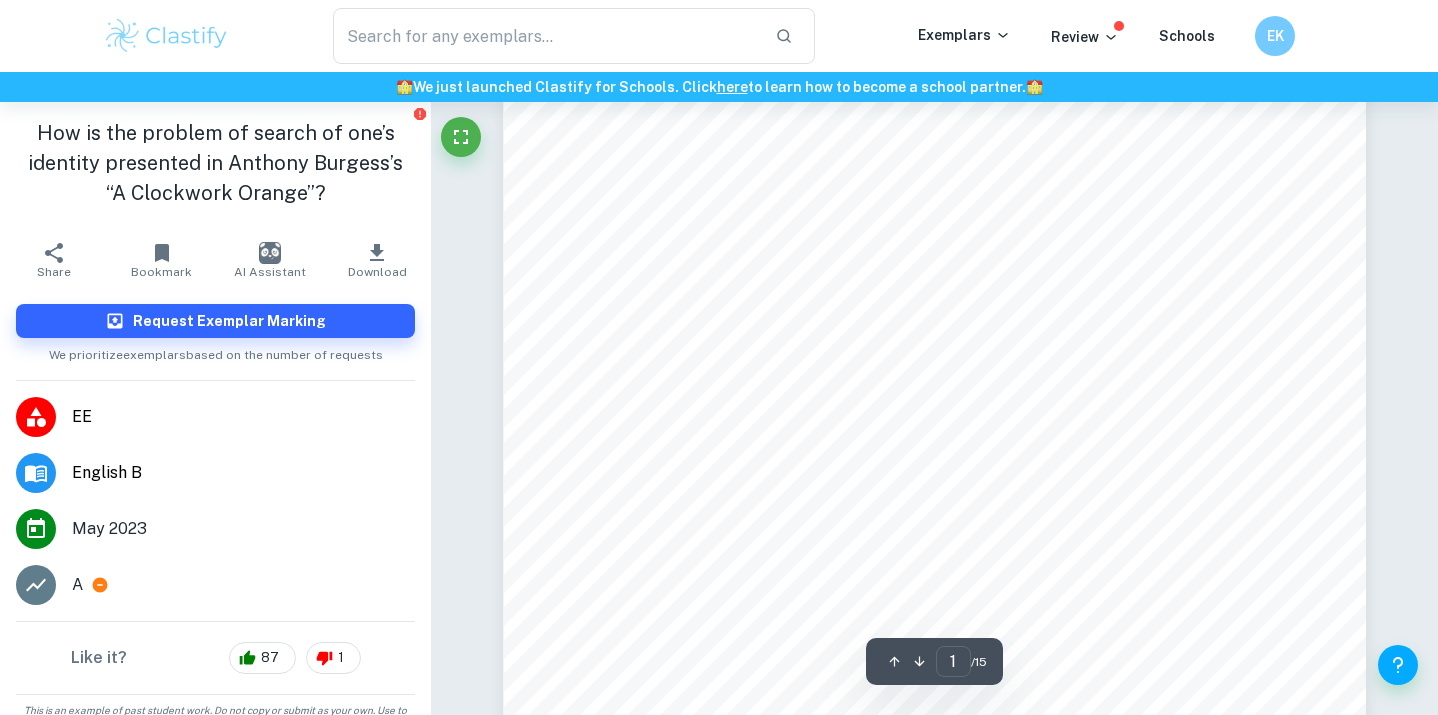 scroll, scrollTop: 309, scrollLeft: 0, axis: vertical 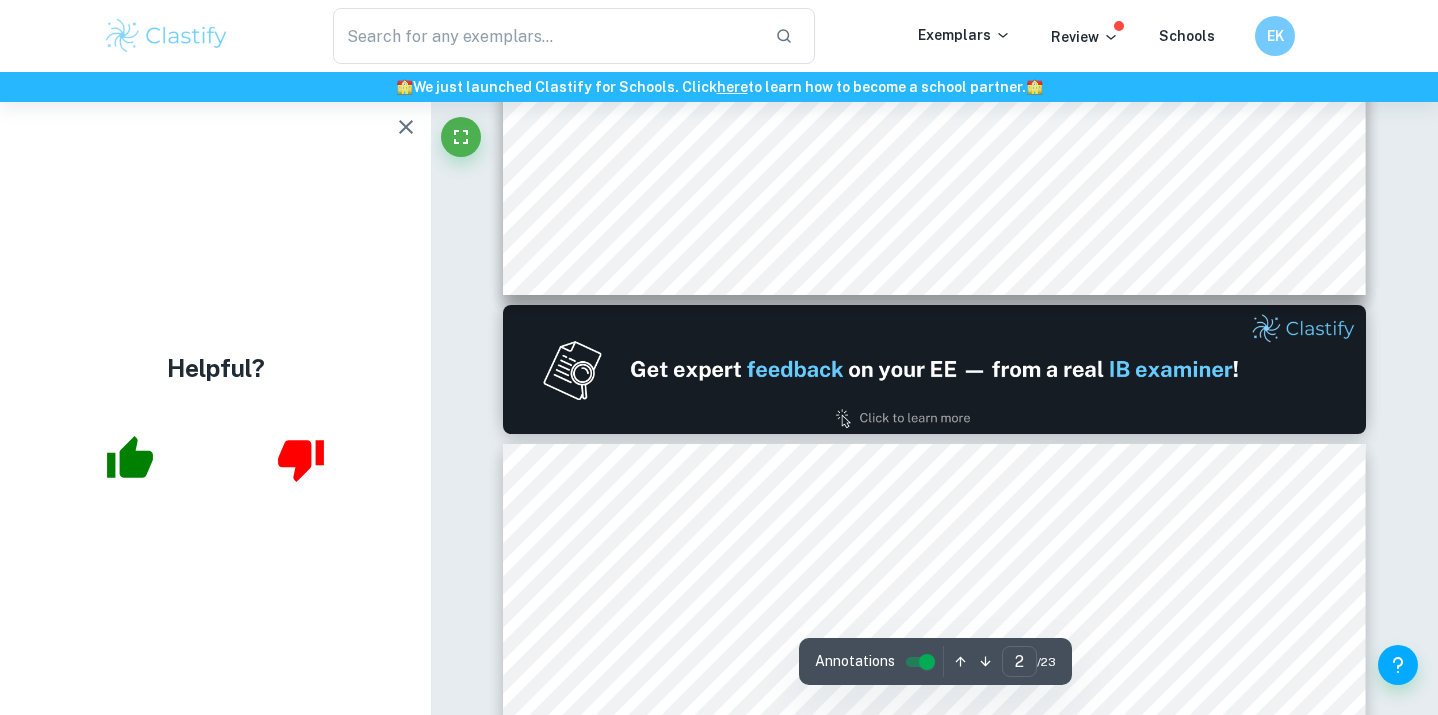 type on "1" 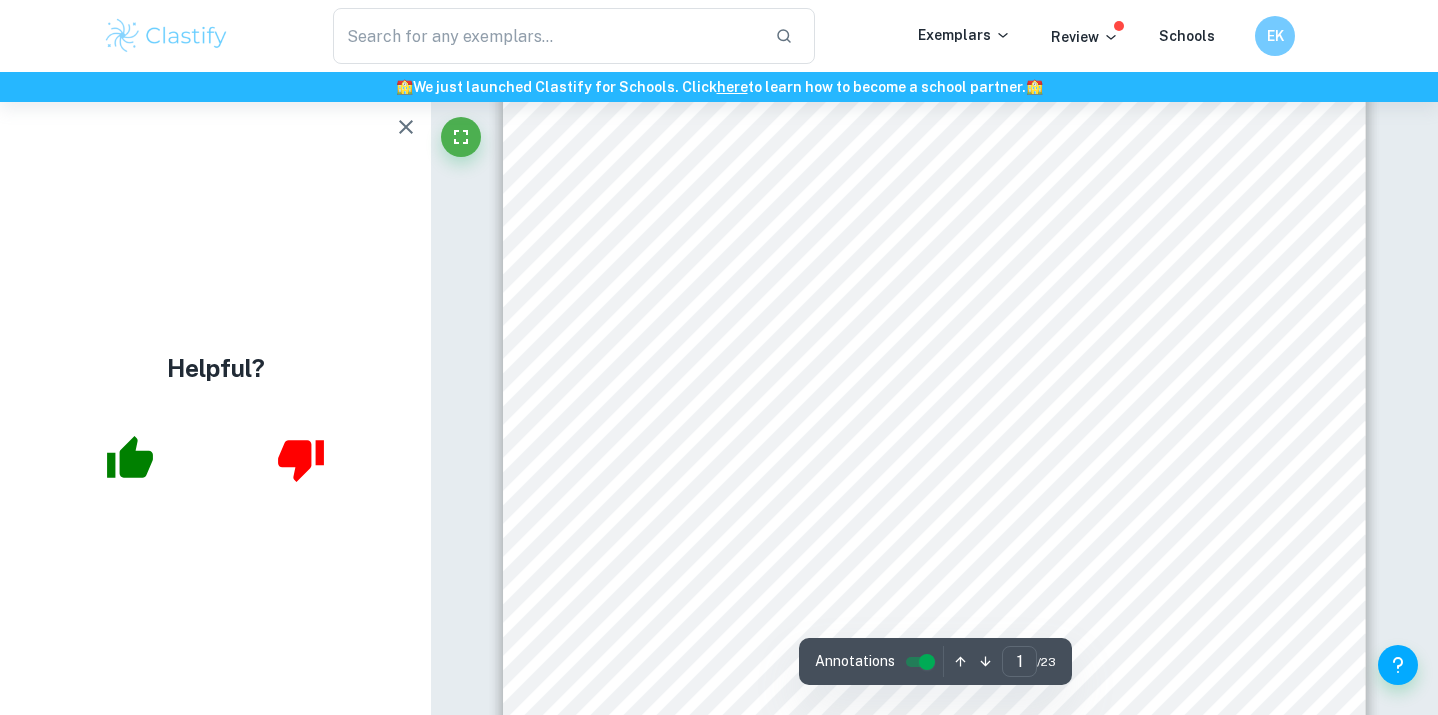 scroll, scrollTop: 128, scrollLeft: 0, axis: vertical 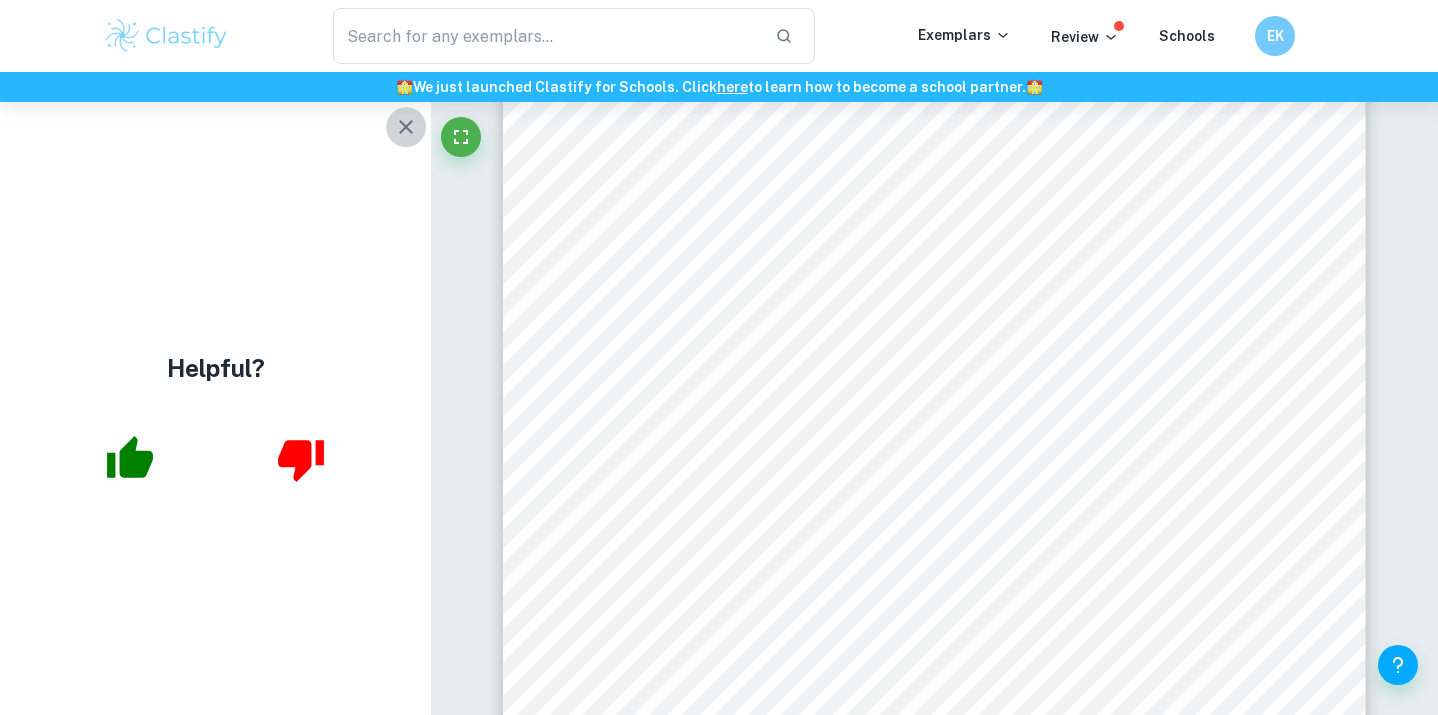 click 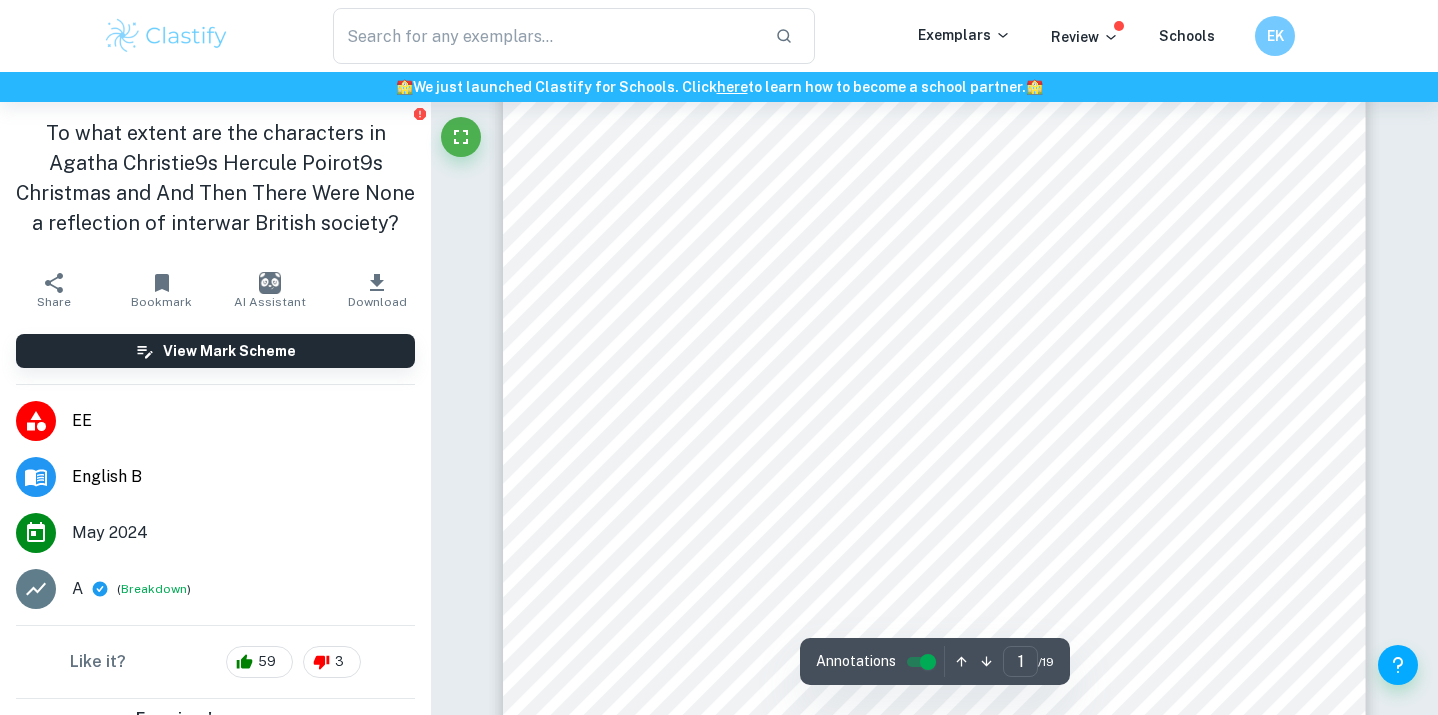 scroll, scrollTop: 99, scrollLeft: 0, axis: vertical 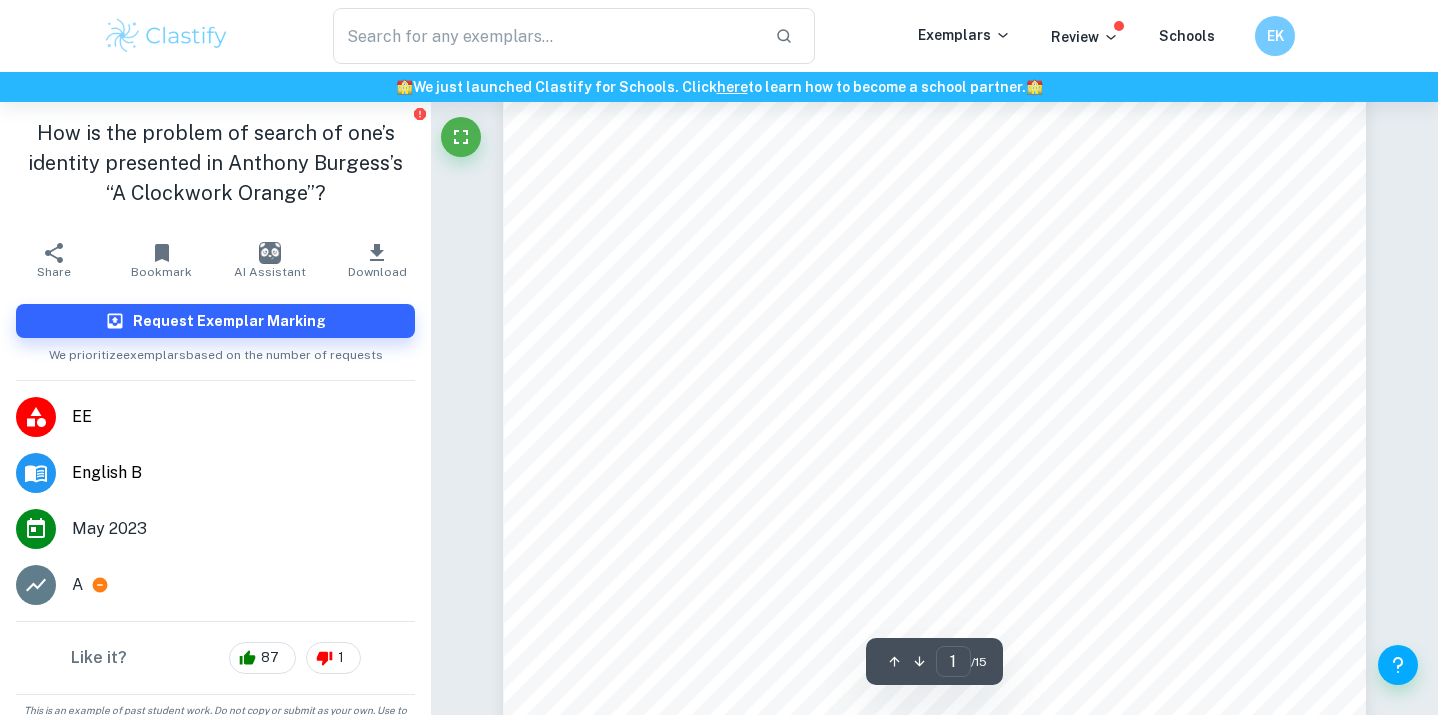 click on "How is the problem of search of one’s identity presented in Anthony Burgess’s
“A Clockwork Orange”?" at bounding box center (215, 167) 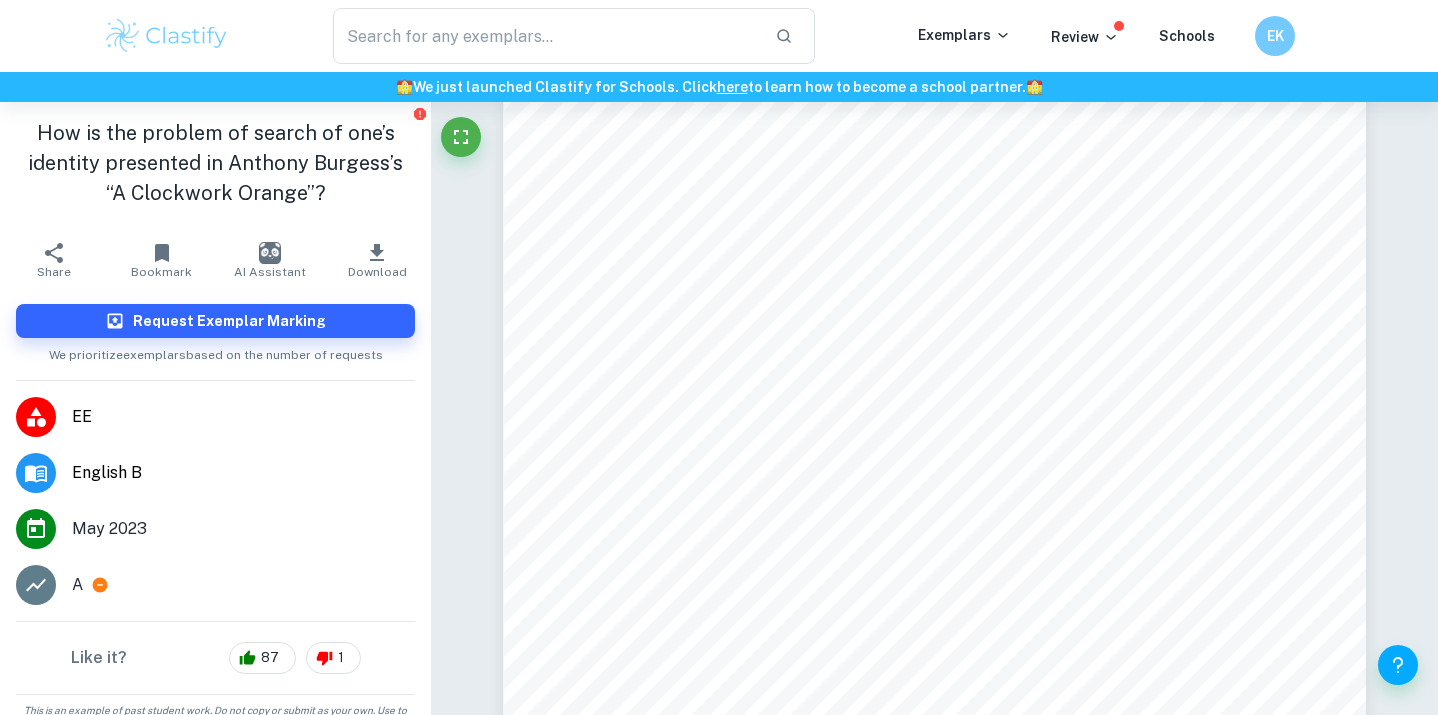 click 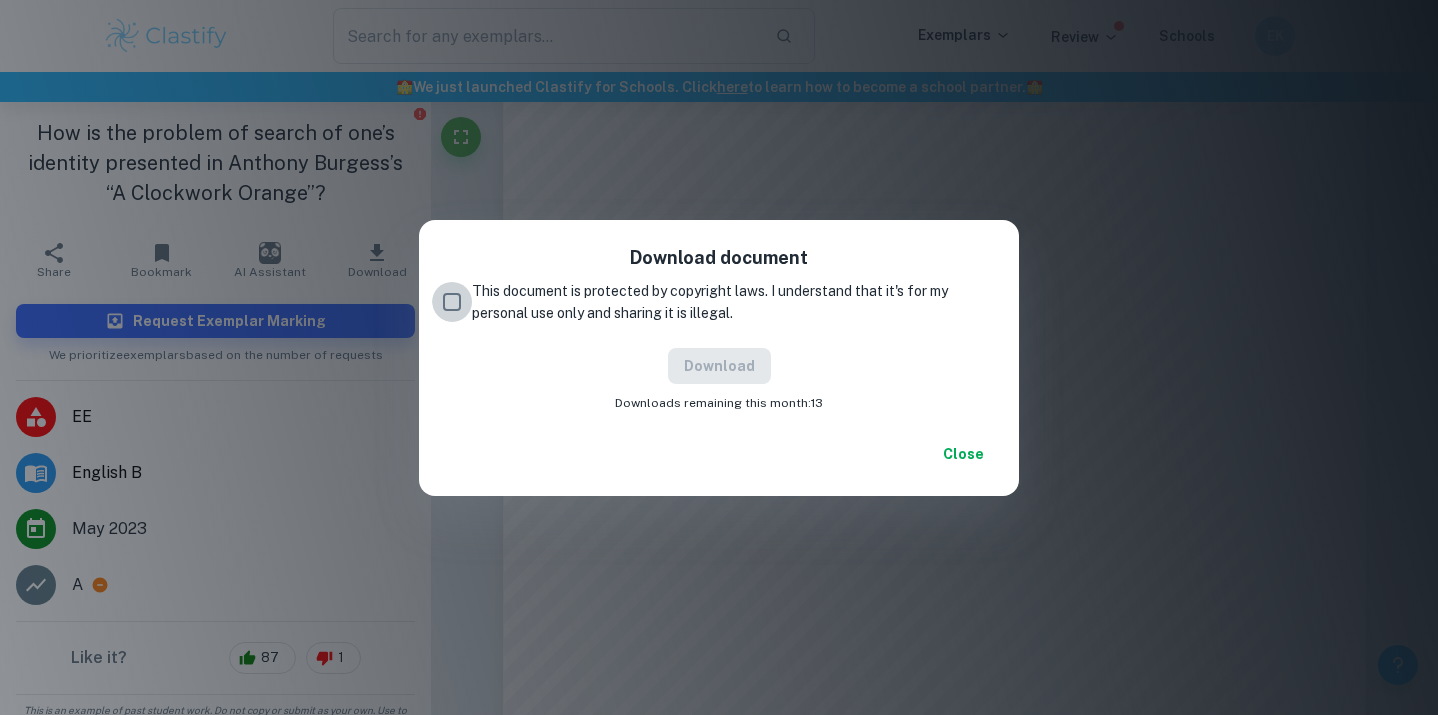 click on "This document is protected by copyright laws. I understand that it's for my personal use only and sharing it is illegal." at bounding box center [452, 302] 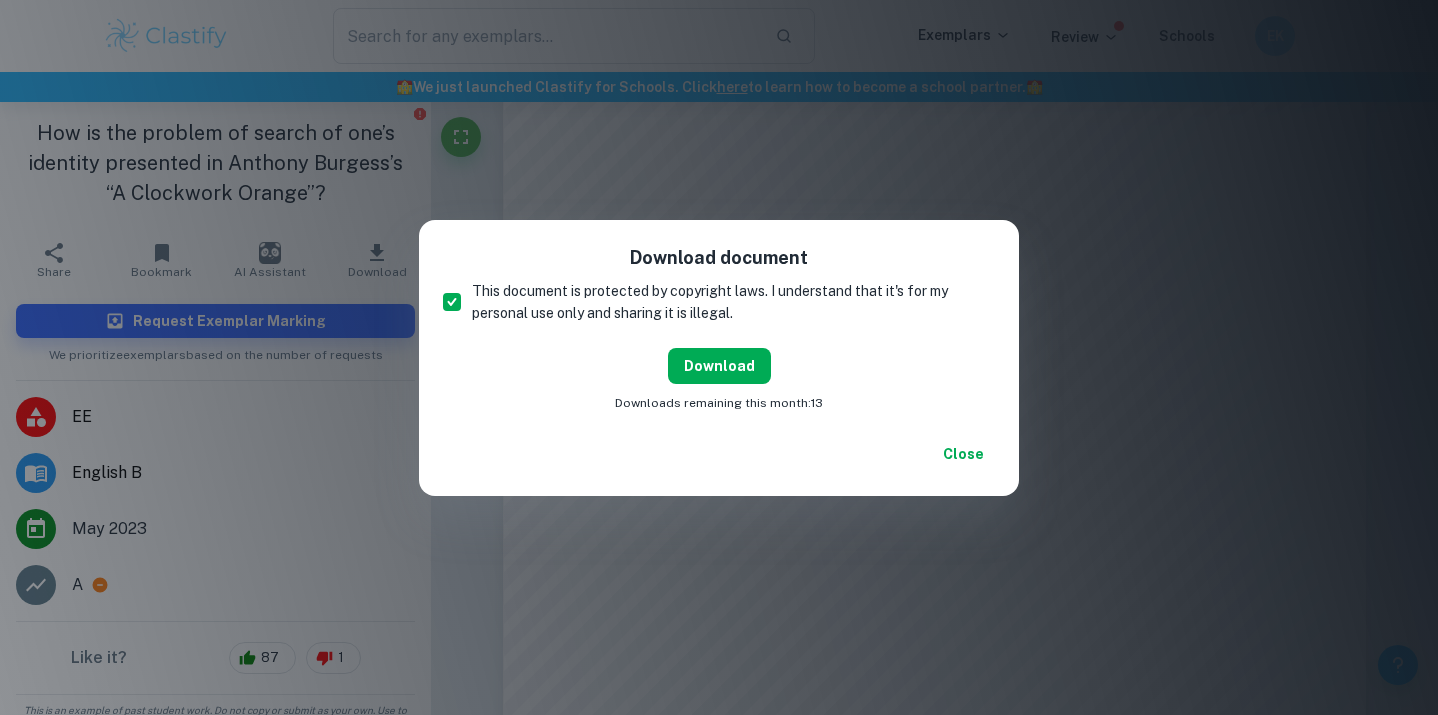 click on "Download" at bounding box center [719, 366] 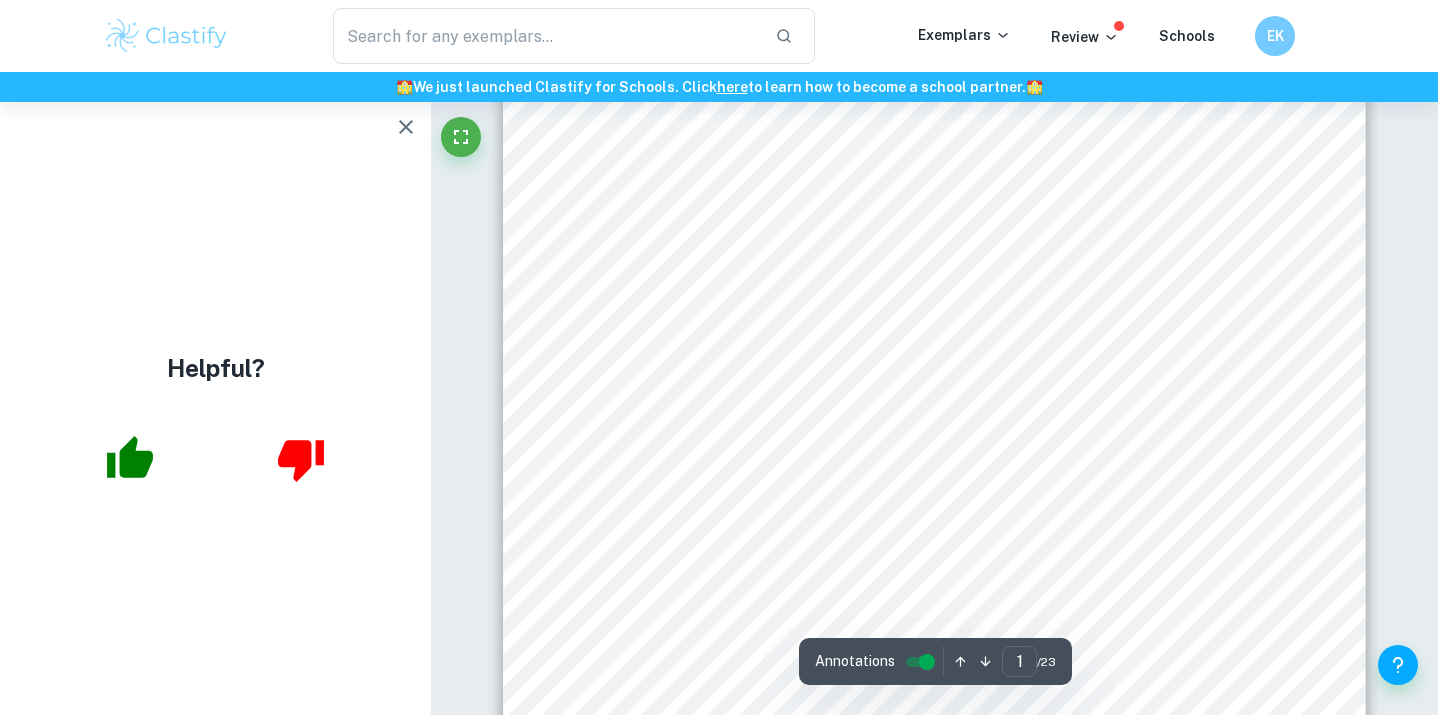 scroll, scrollTop: 128, scrollLeft: 0, axis: vertical 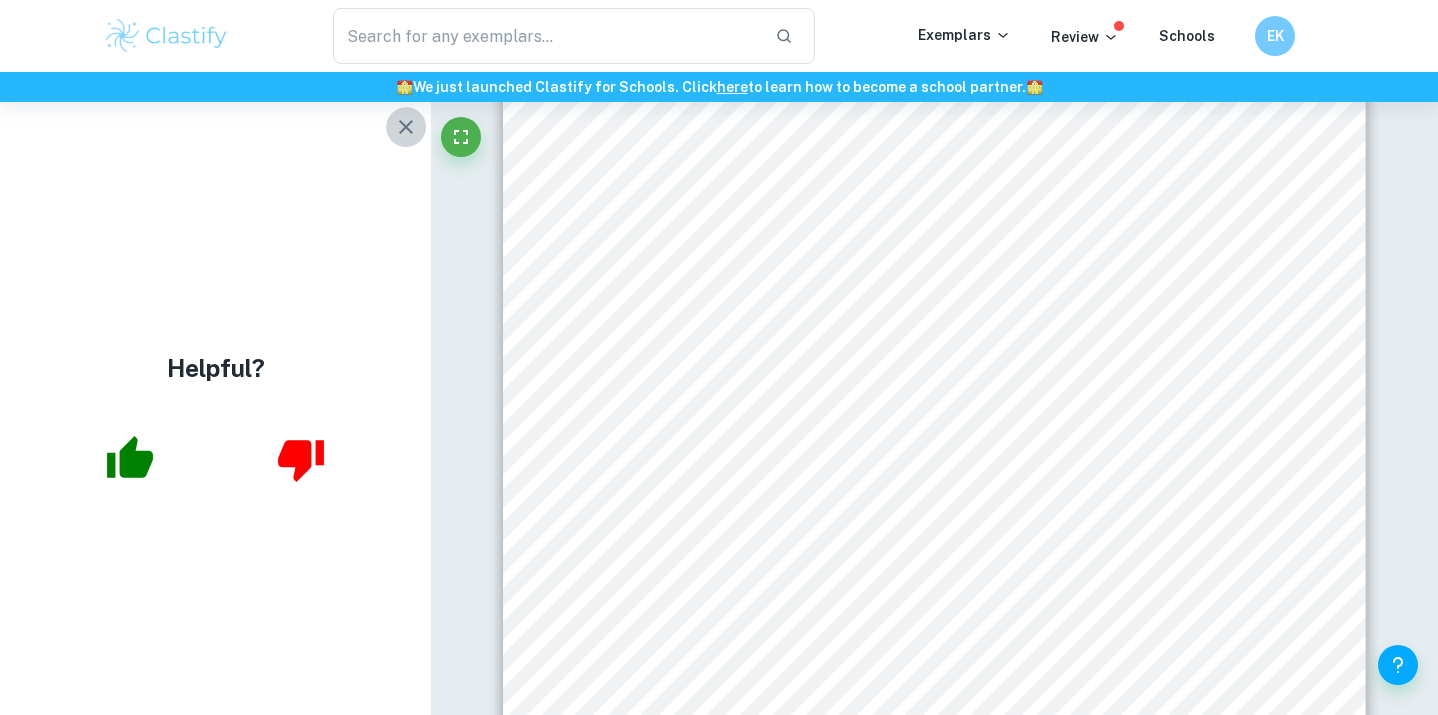 click at bounding box center (406, 127) 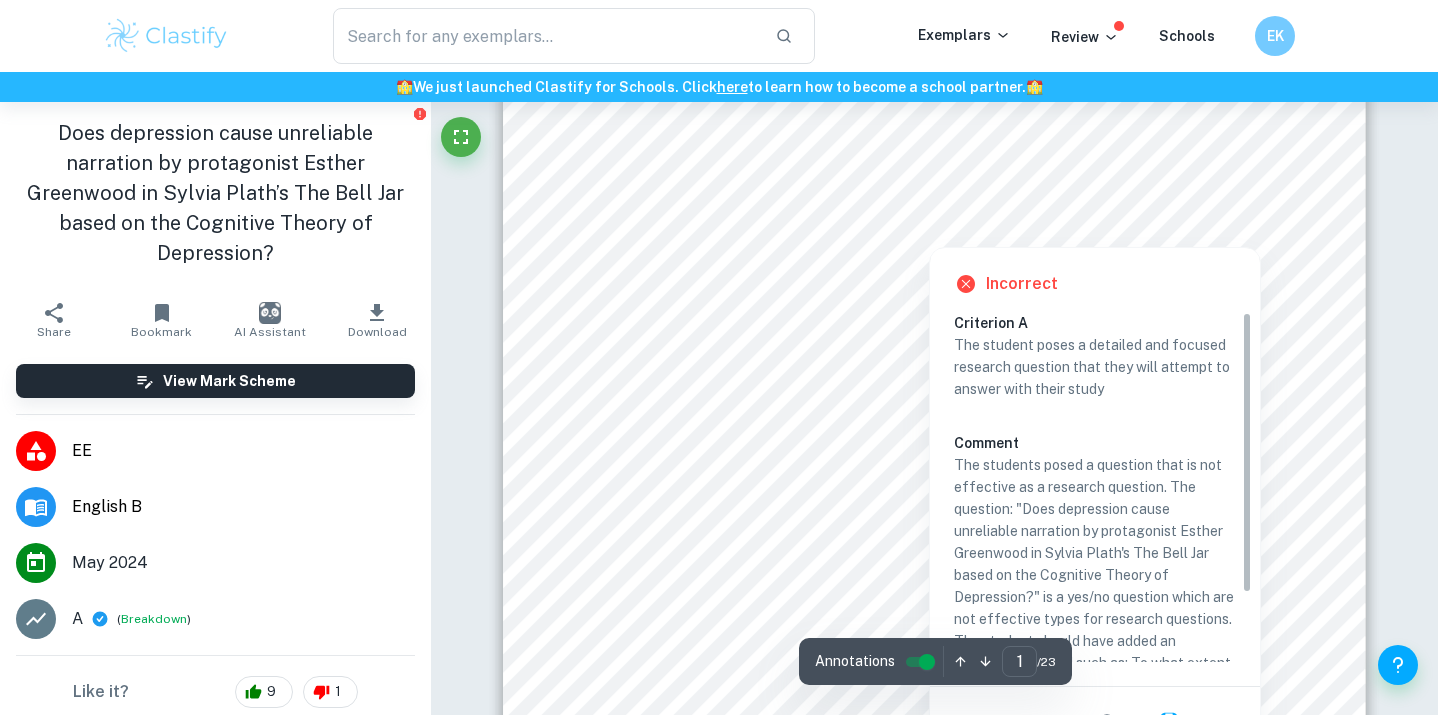 scroll, scrollTop: 421, scrollLeft: 0, axis: vertical 